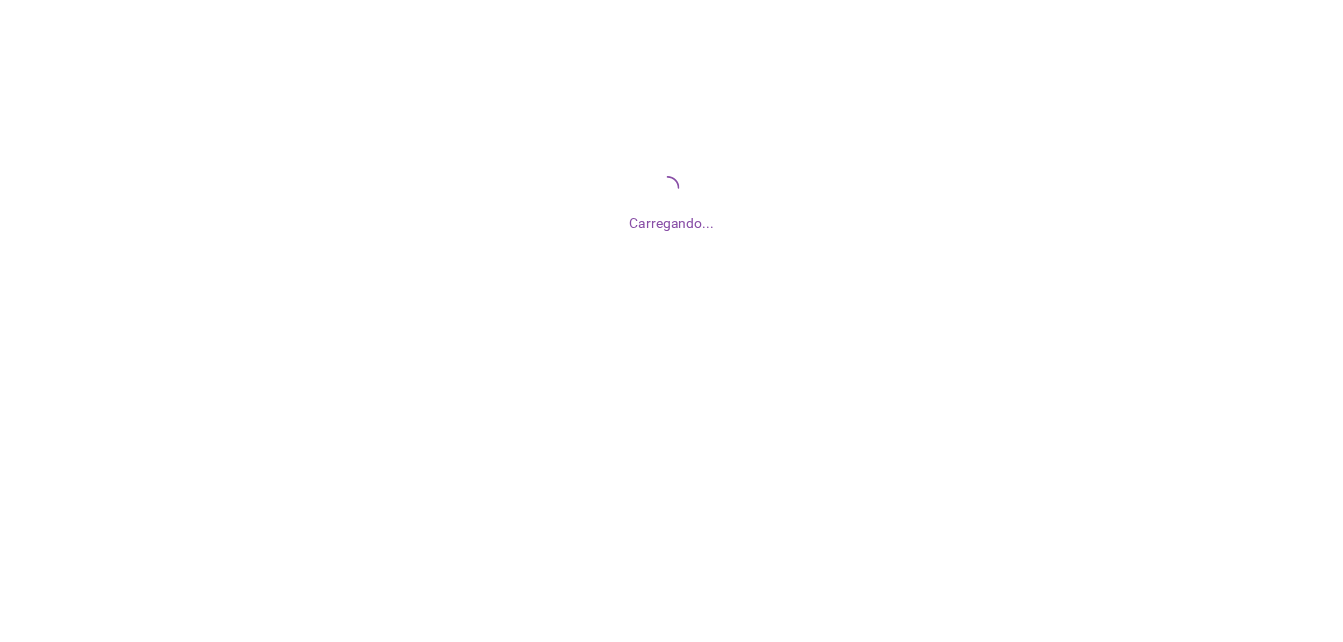 scroll, scrollTop: 0, scrollLeft: 0, axis: both 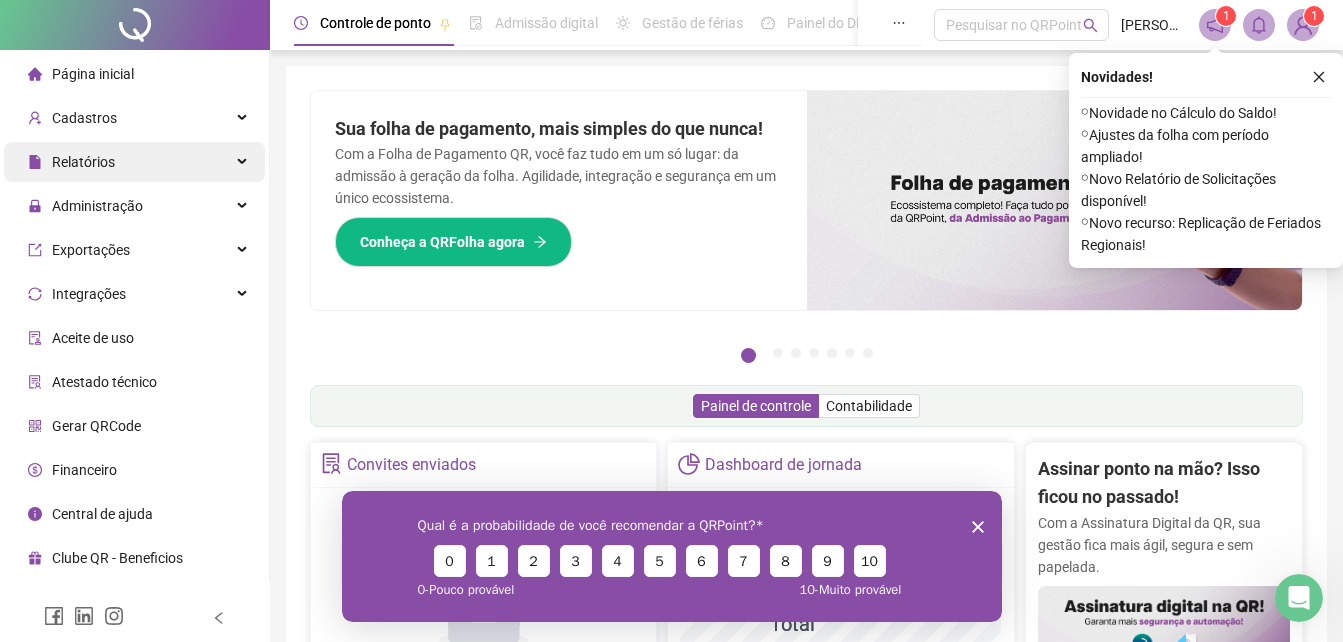 click on "Relatórios" at bounding box center (134, 162) 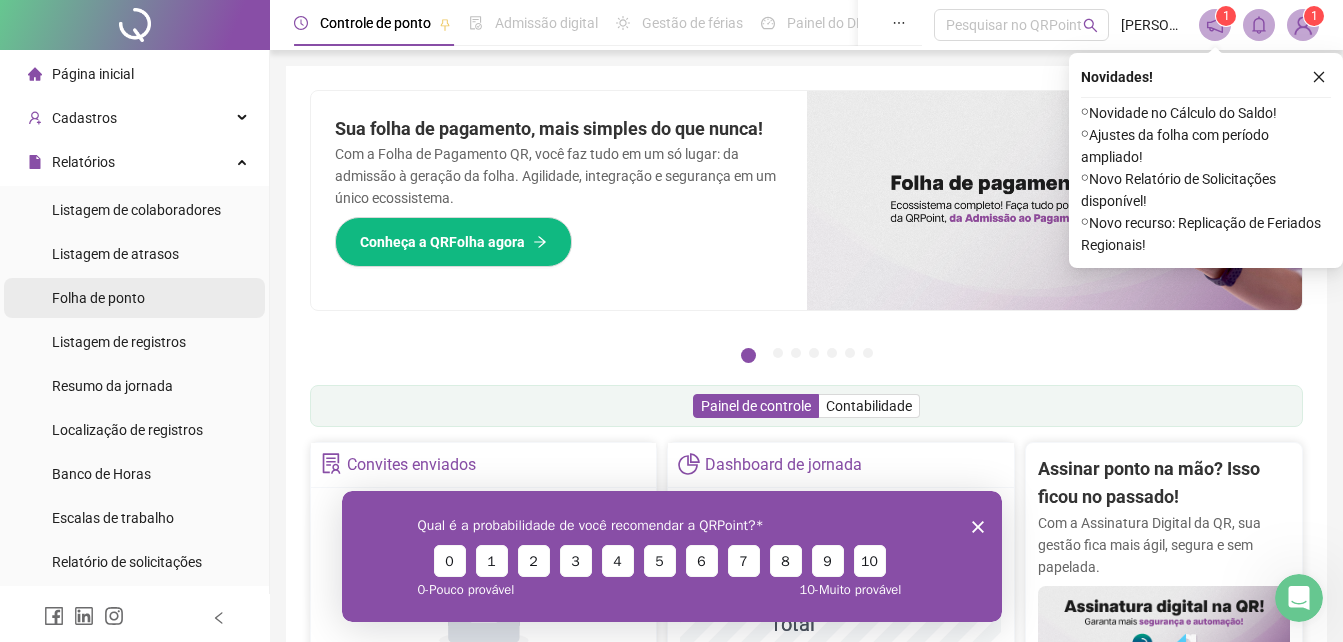 click on "Folha de ponto" at bounding box center [98, 298] 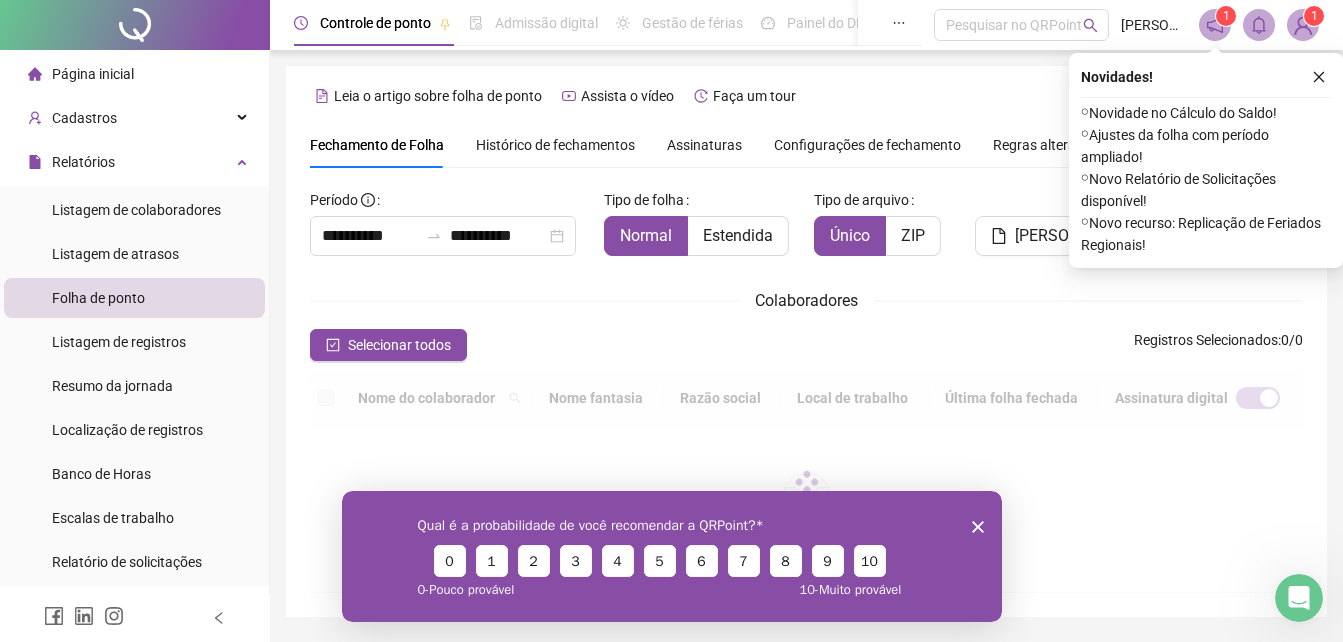 scroll, scrollTop: 89, scrollLeft: 0, axis: vertical 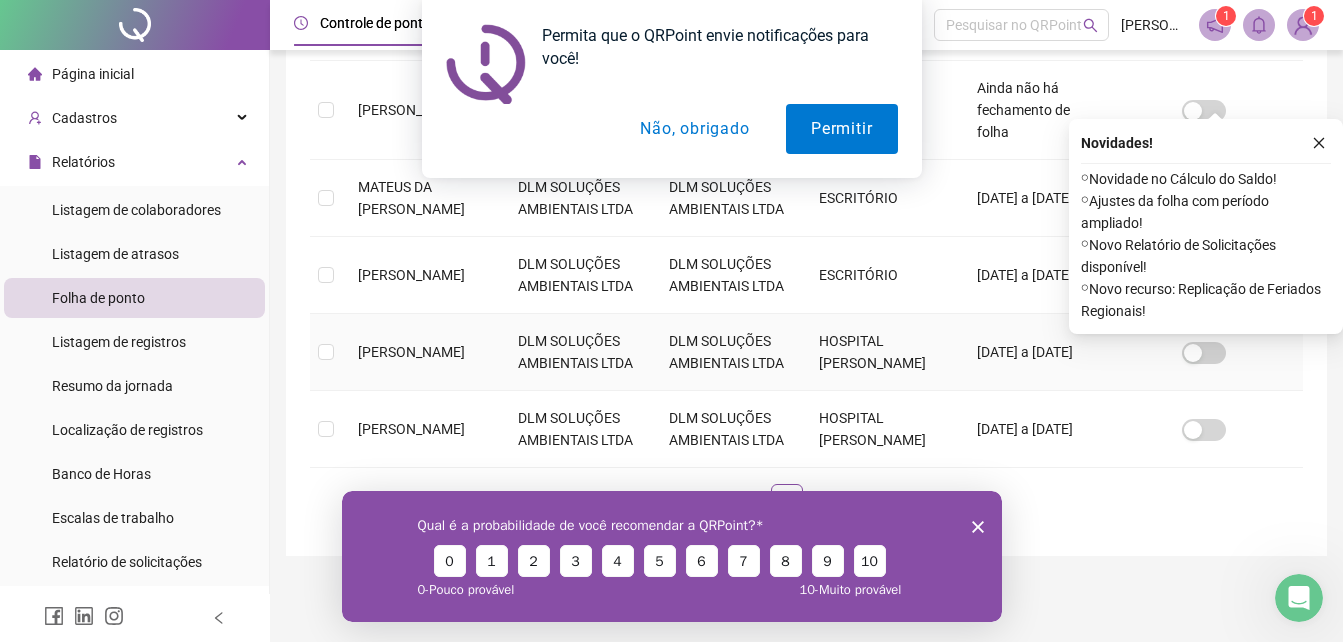 click on "DLM SOLUÇÕES AMBIENTAIS LTDA" at bounding box center [577, 352] 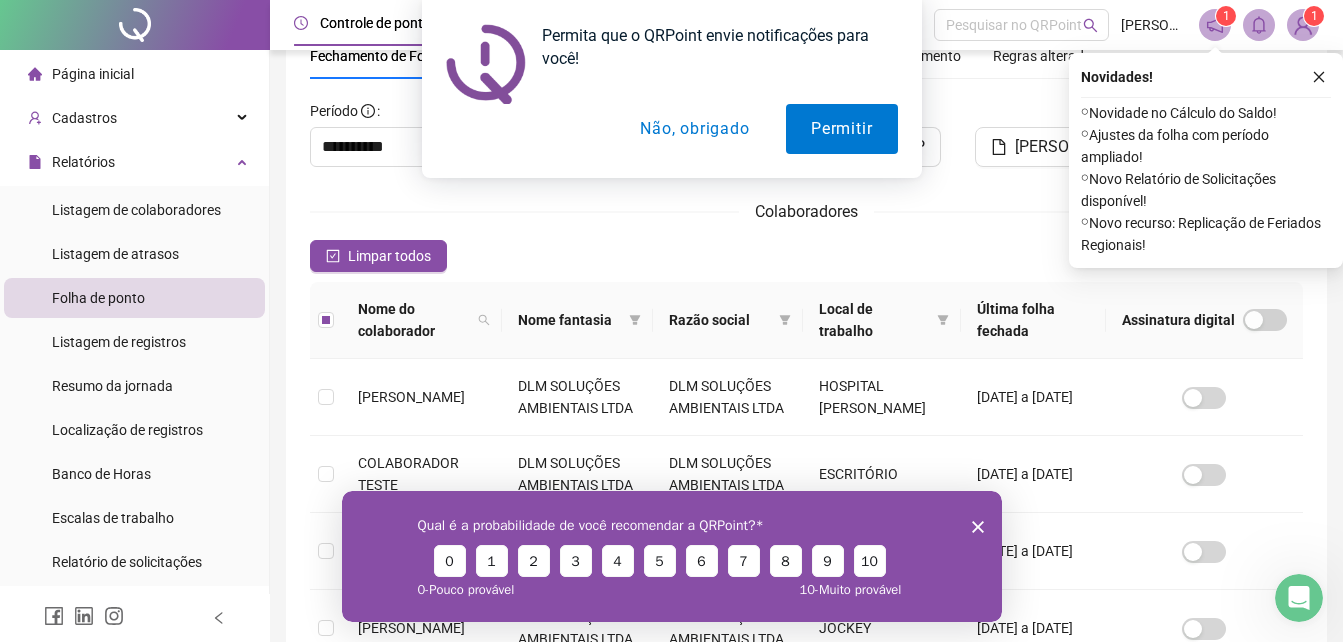 click on "Não, obrigado" at bounding box center [694, 129] 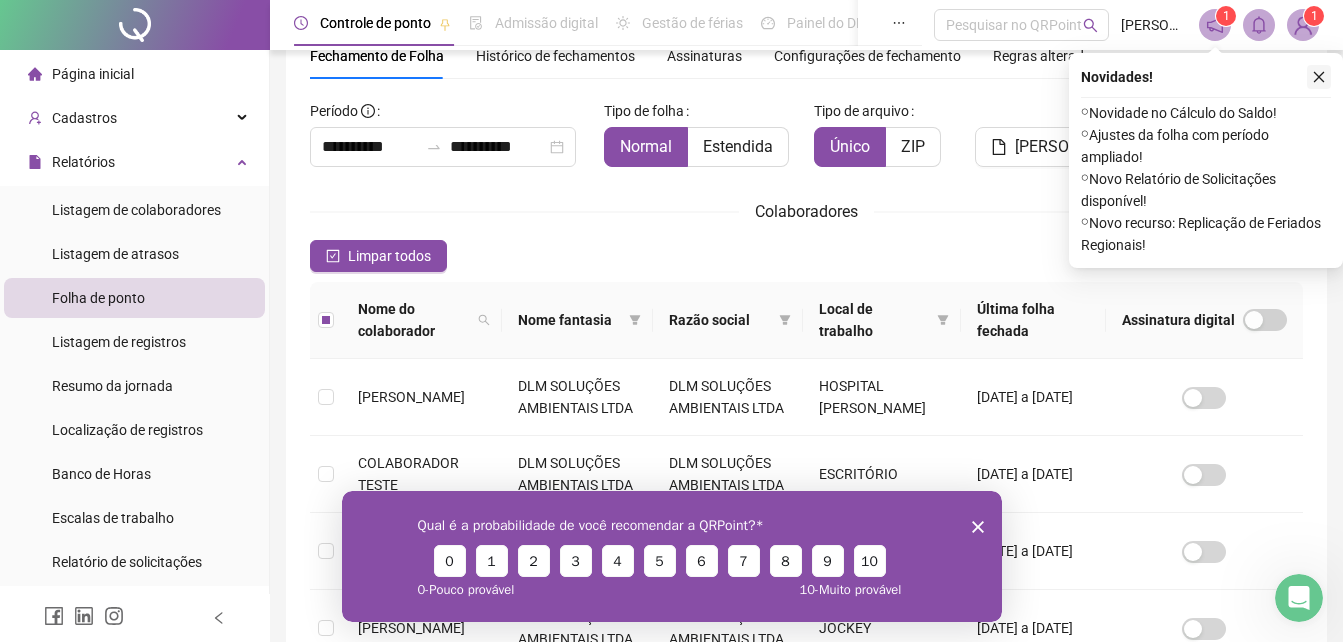 click 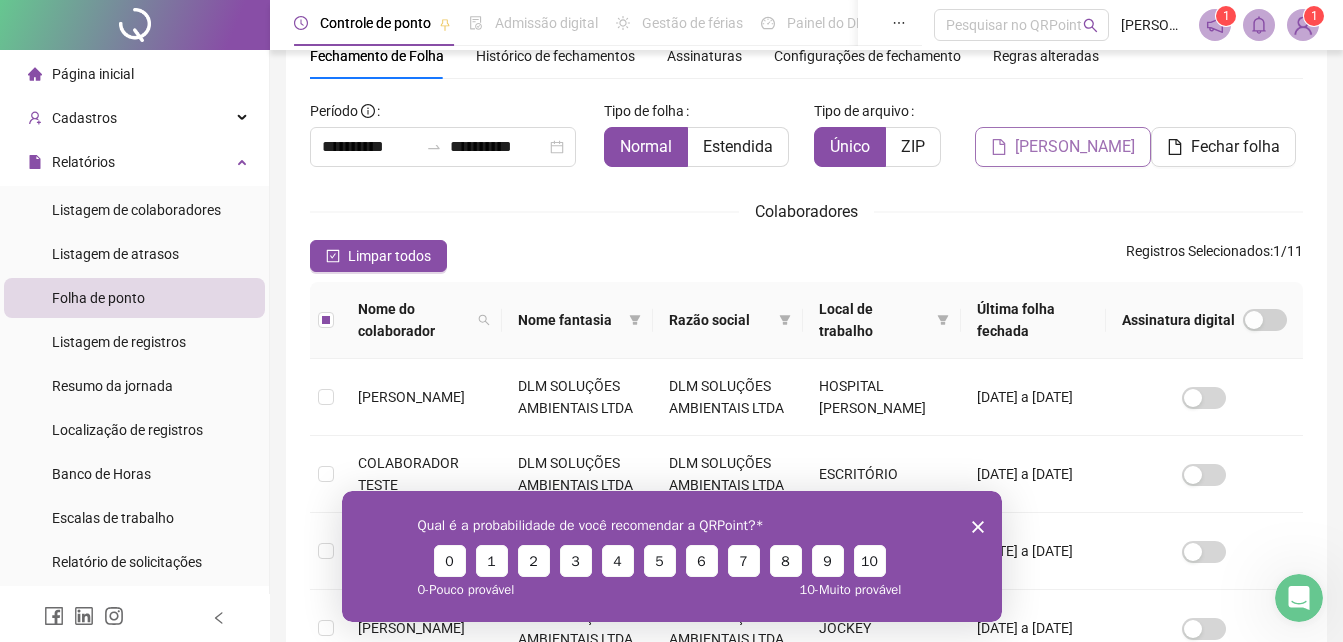 click on "[PERSON_NAME]" at bounding box center (1075, 147) 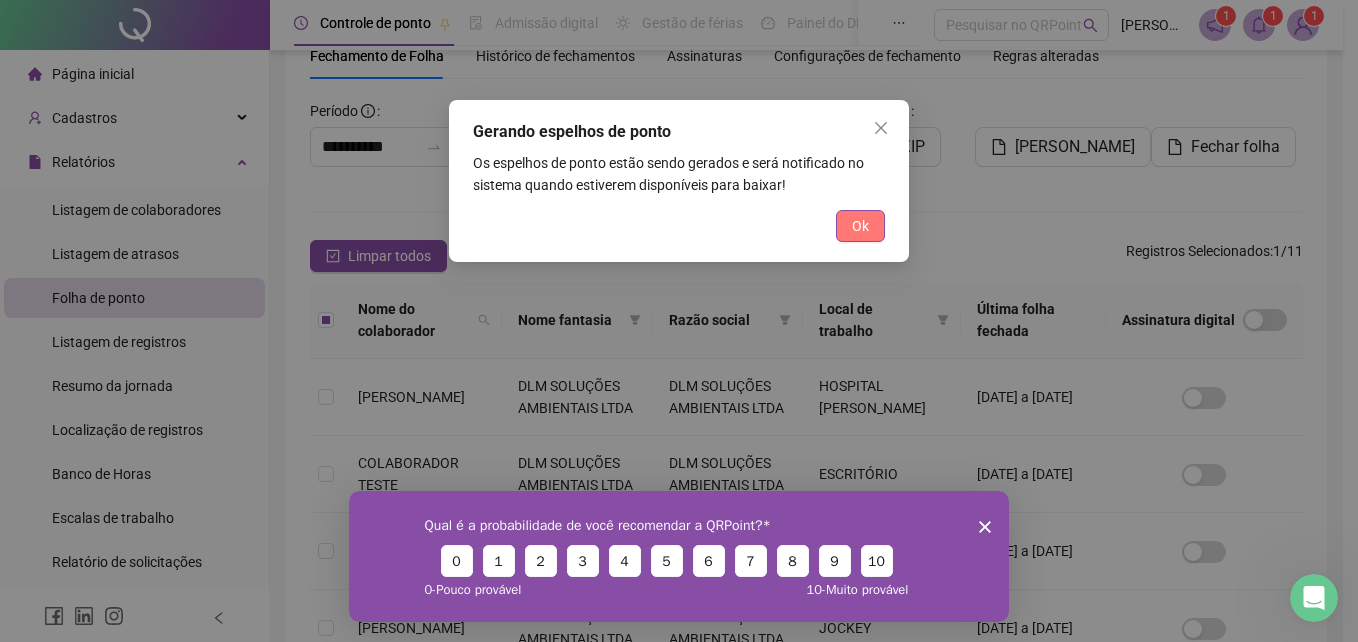 click on "Ok" at bounding box center (860, 226) 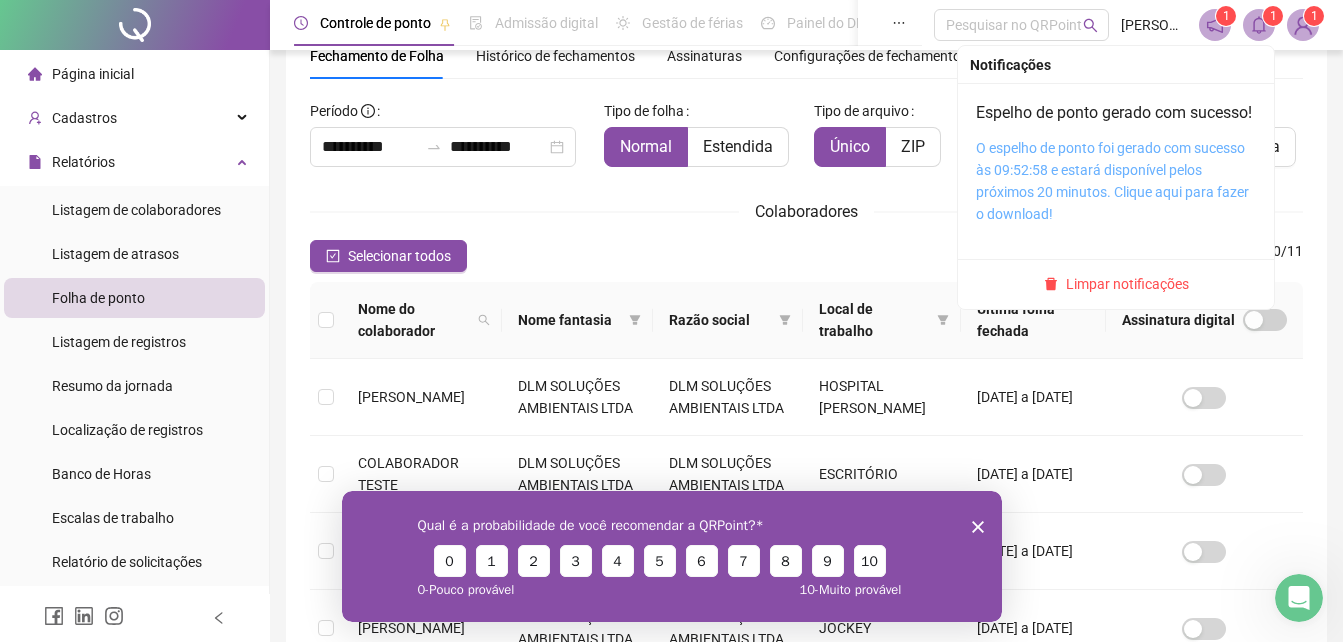 click on "O espelho de ponto foi gerado com sucesso às 09:52:58 e estará disponível pelos próximos 20 minutos.
Clique aqui para fazer o download!" at bounding box center (1112, 181) 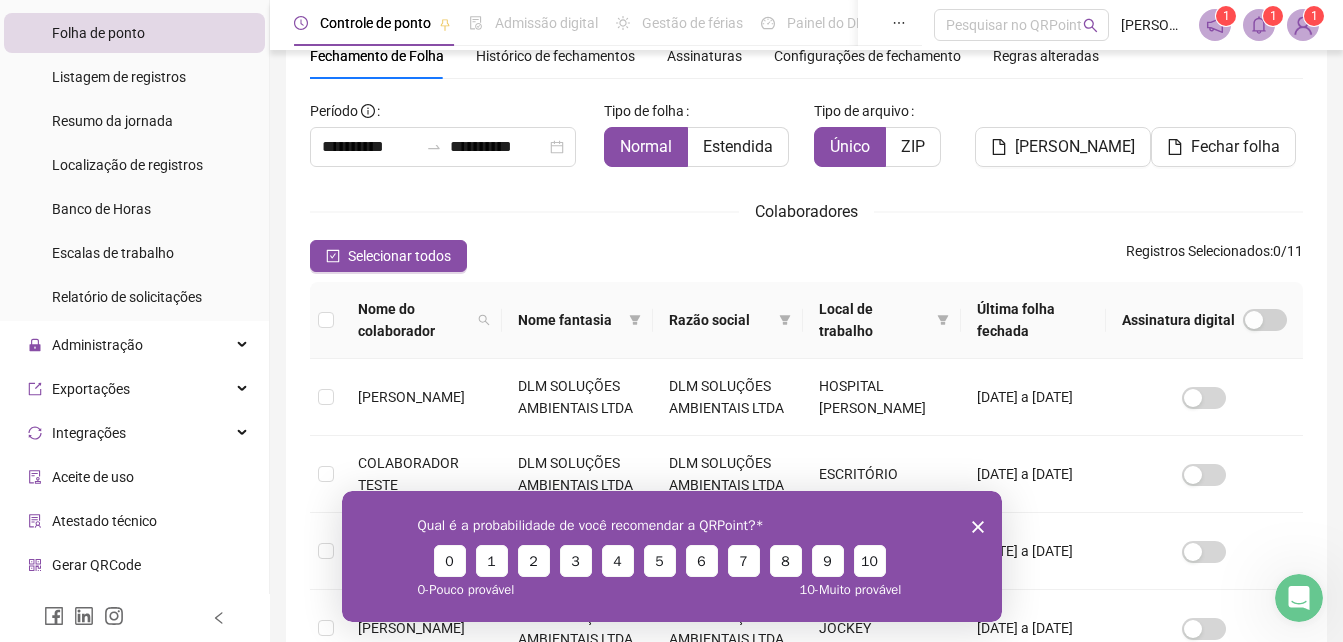 scroll, scrollTop: 344, scrollLeft: 0, axis: vertical 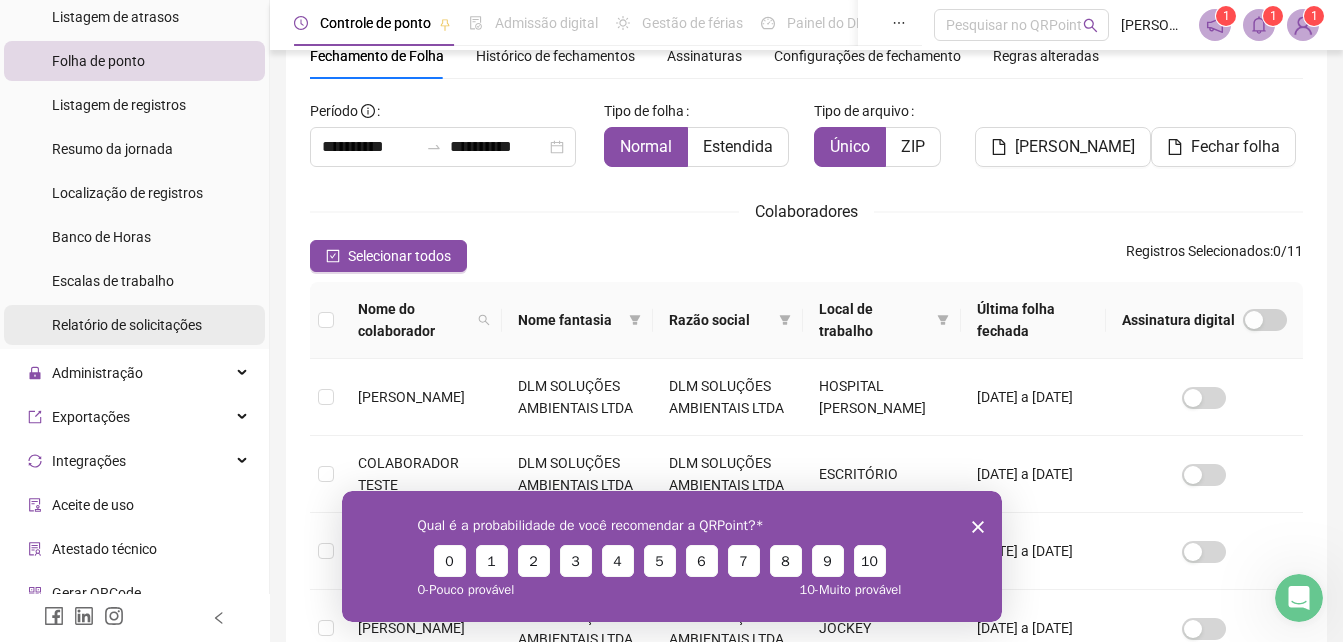 click on "Relatório de solicitações" at bounding box center (127, 325) 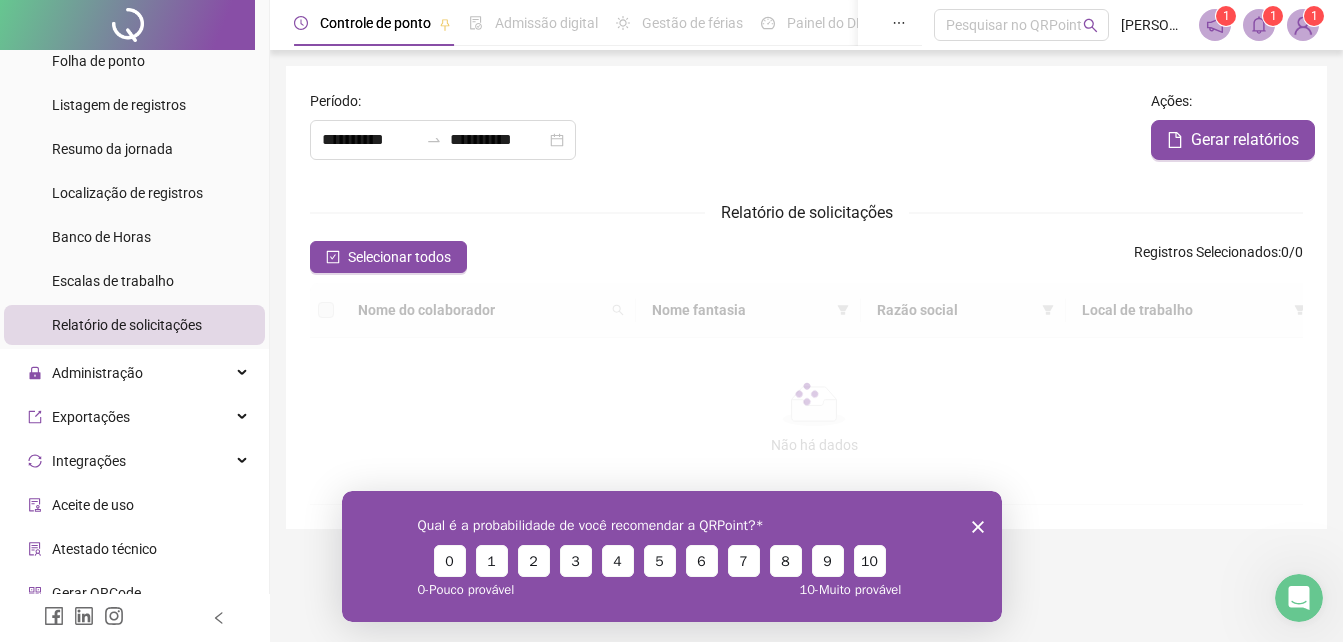 scroll, scrollTop: 0, scrollLeft: 0, axis: both 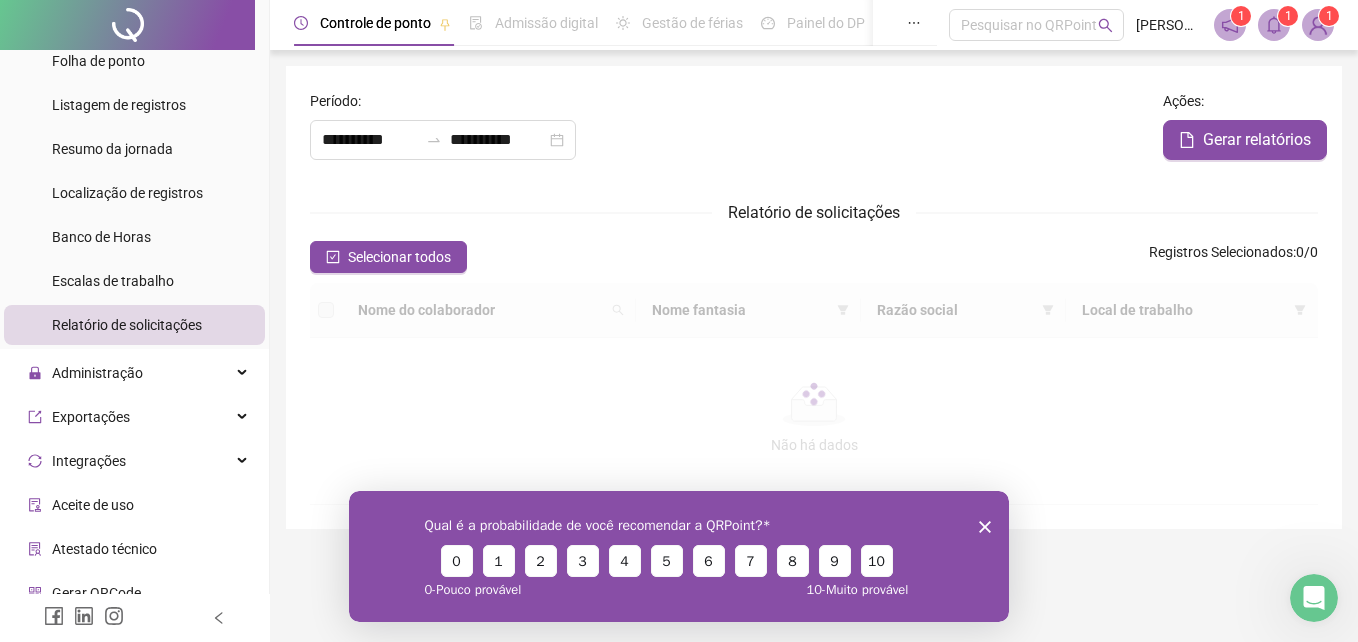 type on "**********" 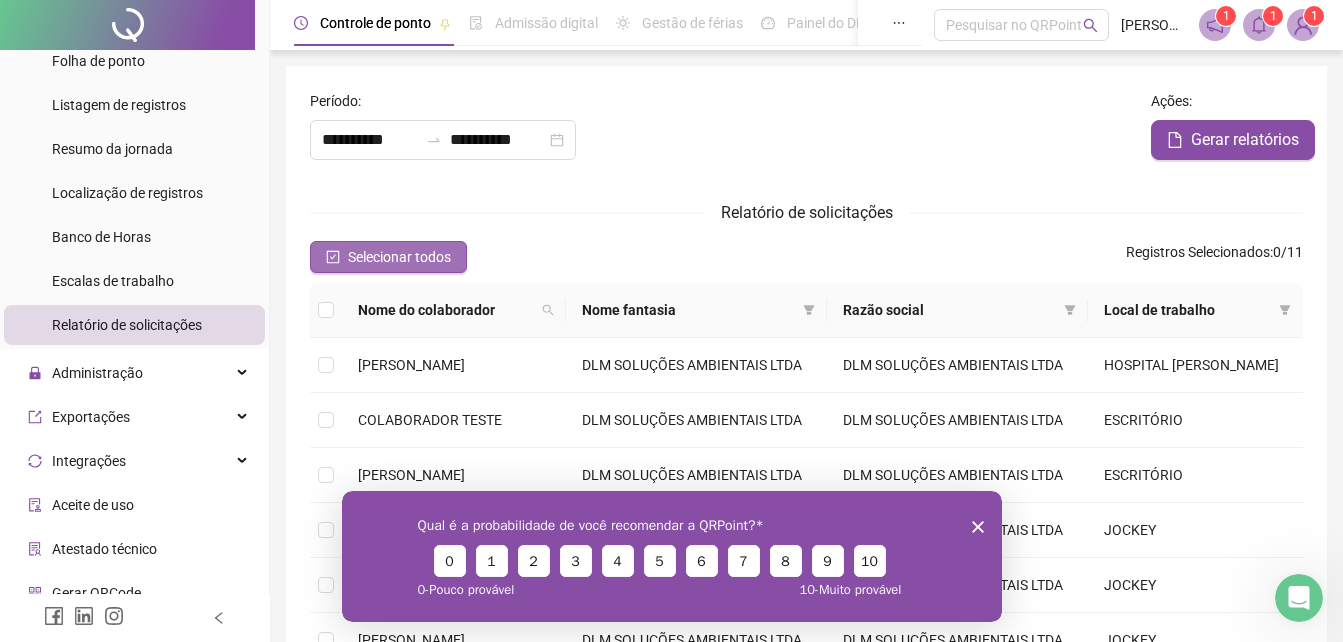 click on "Selecionar todos" at bounding box center [399, 257] 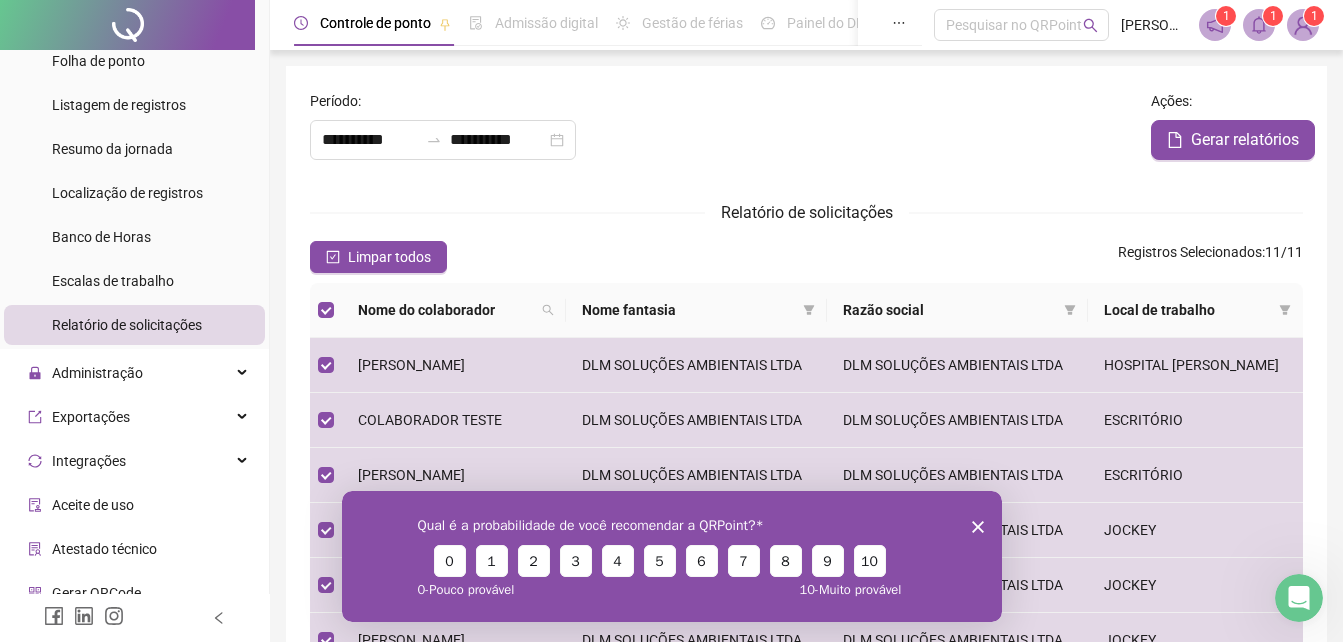 scroll, scrollTop: 265, scrollLeft: 0, axis: vertical 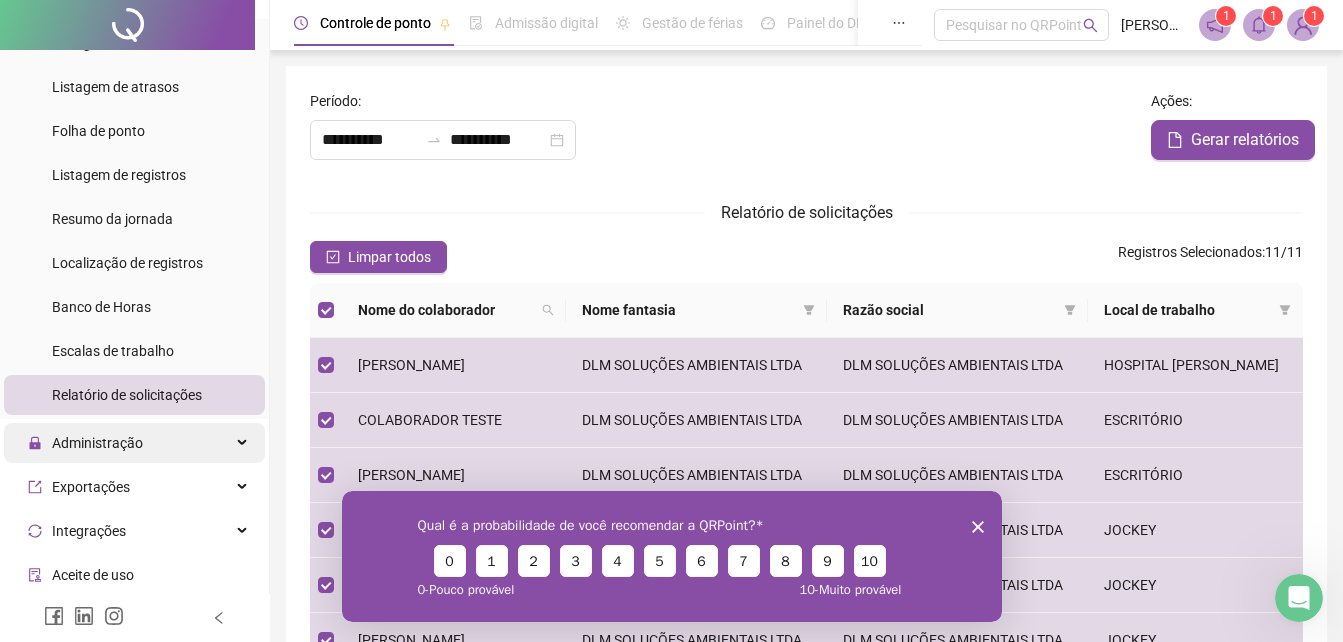 click on "Administração" at bounding box center (134, 443) 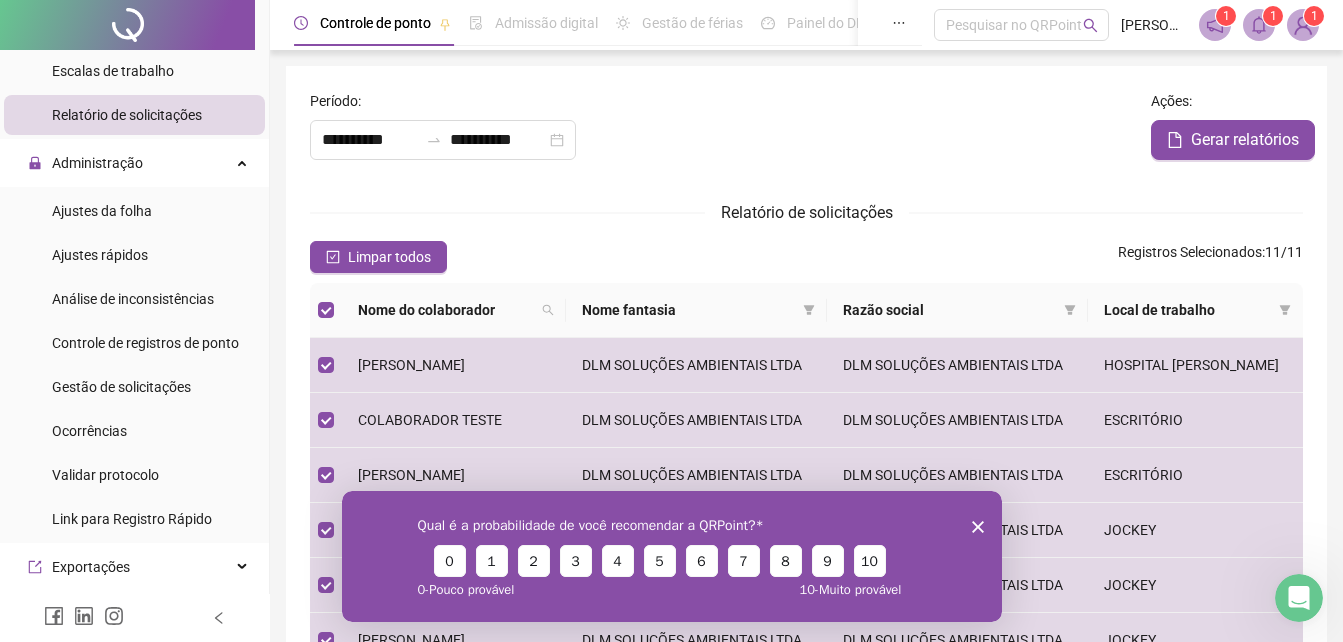 scroll, scrollTop: 449, scrollLeft: 0, axis: vertical 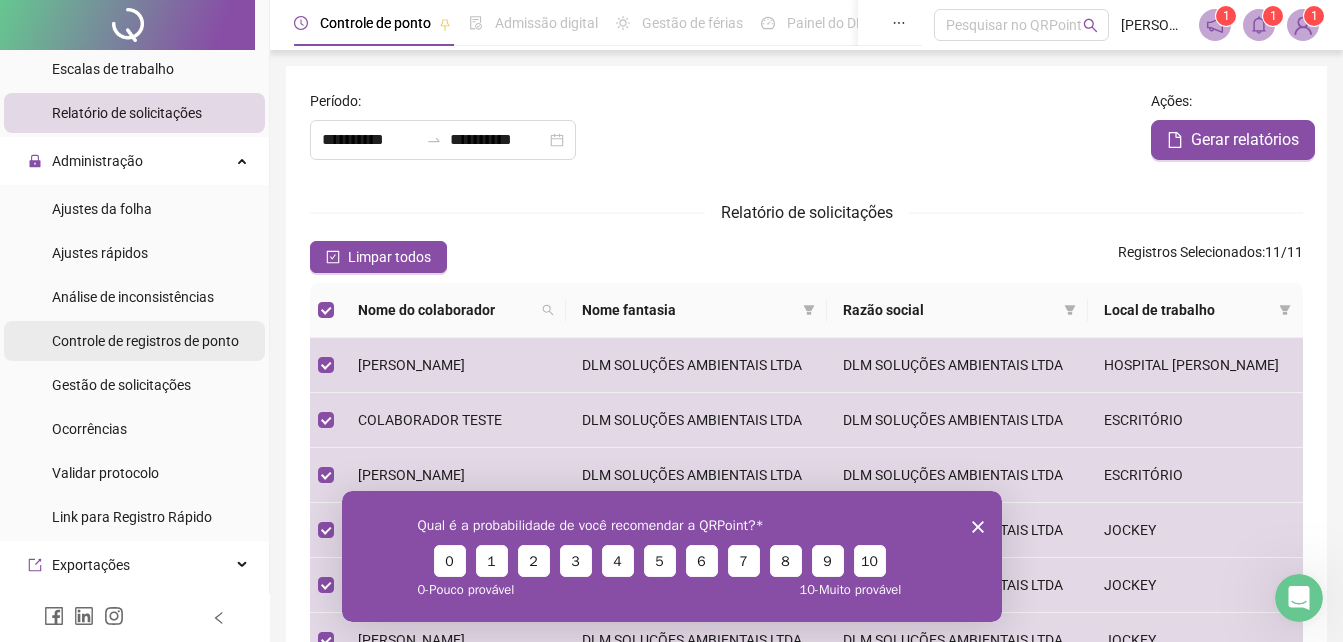 click on "Controle de registros de ponto" at bounding box center (145, 341) 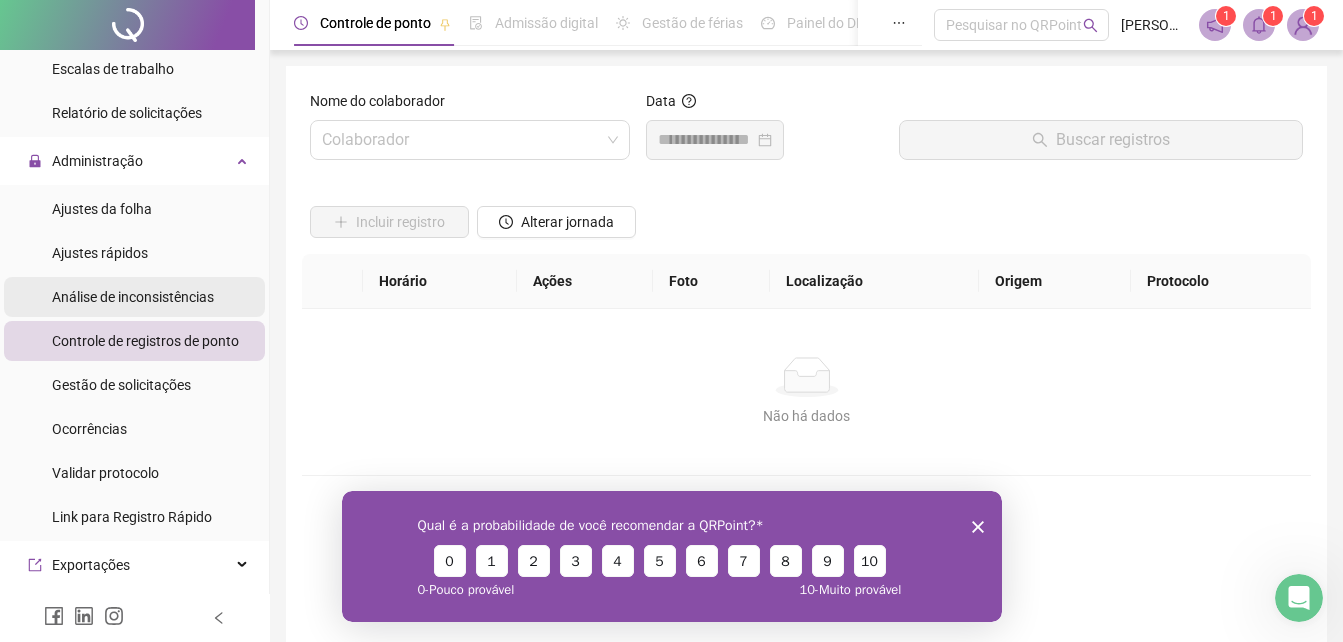 click on "Análise de inconsistências" at bounding box center (133, 297) 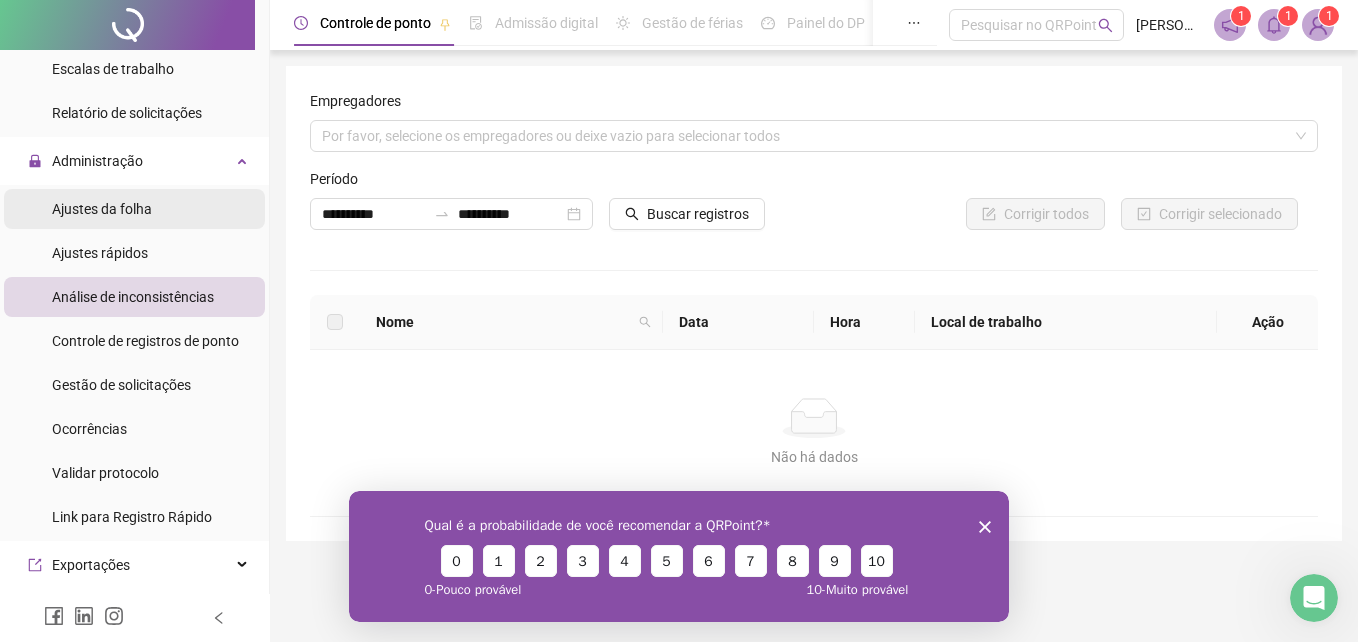 click on "Ajustes da folha" at bounding box center [134, 209] 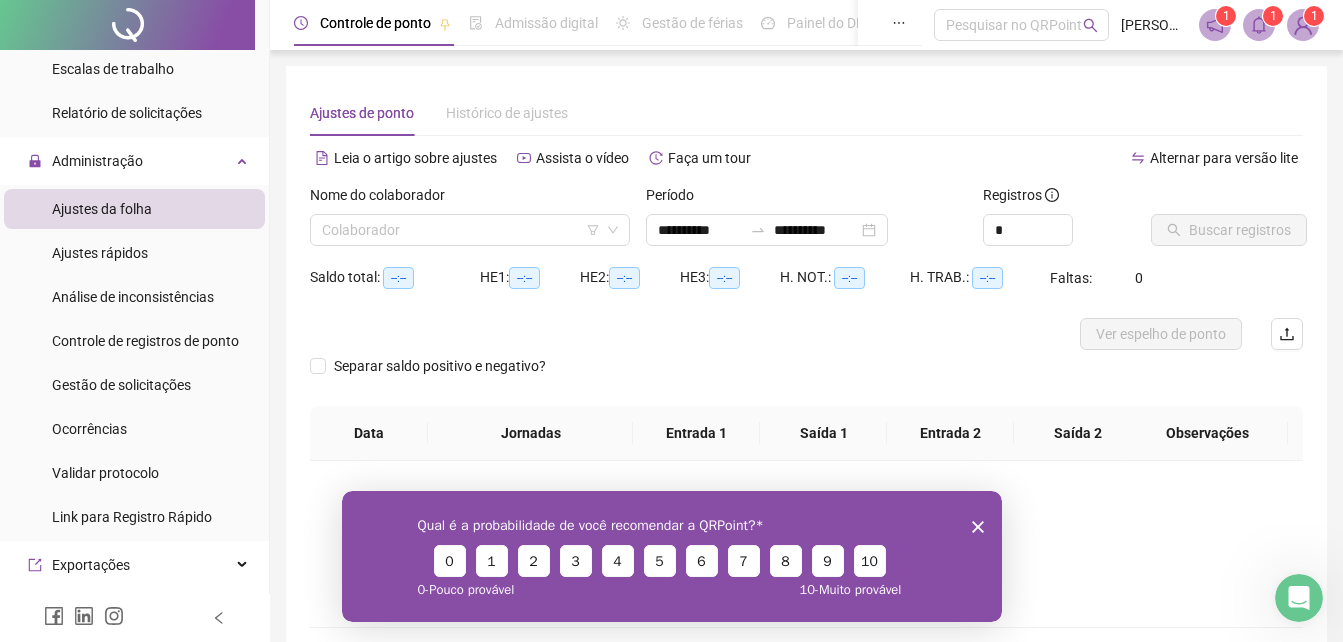 type on "**********" 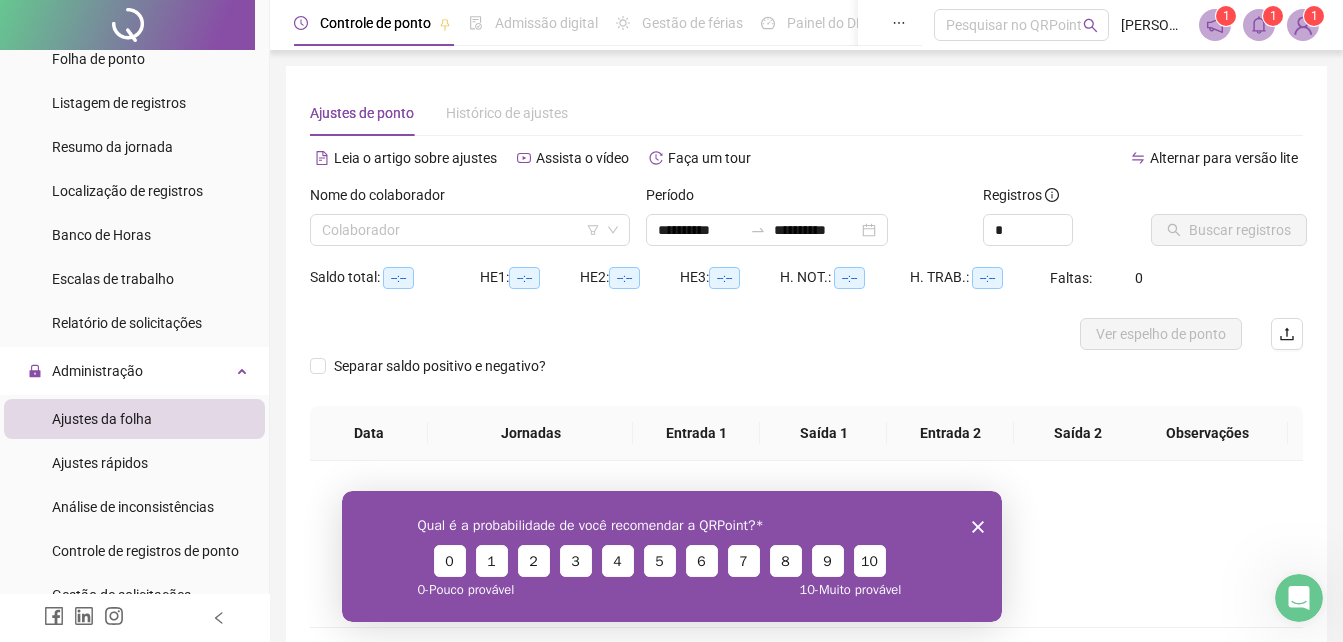 scroll, scrollTop: 235, scrollLeft: 0, axis: vertical 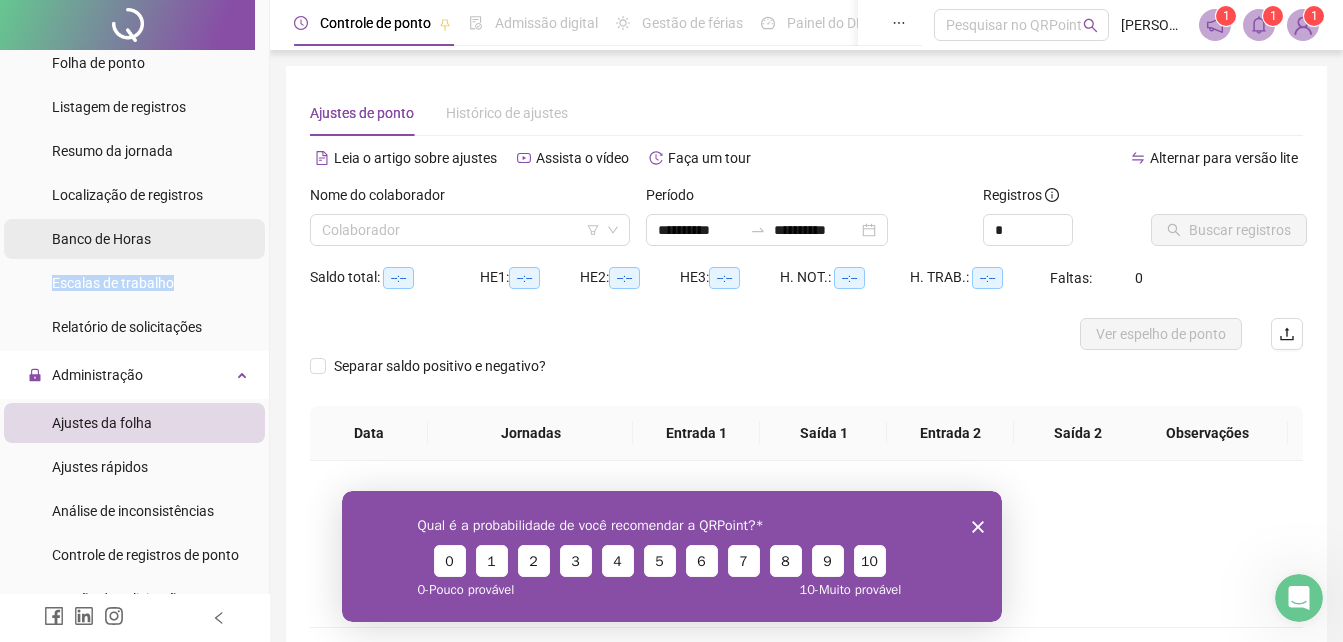 drag, startPoint x: 247, startPoint y: 269, endPoint x: 243, endPoint y: 244, distance: 25.317978 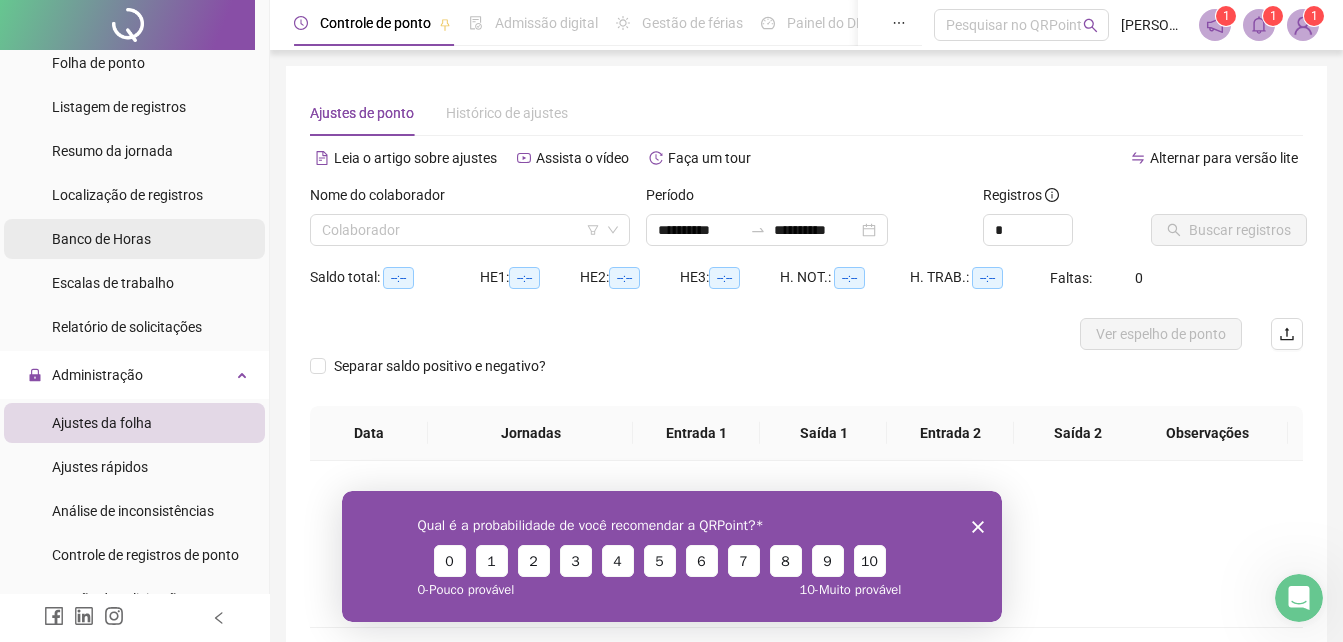 drag, startPoint x: 243, startPoint y: 244, endPoint x: 244, endPoint y: 229, distance: 15.033297 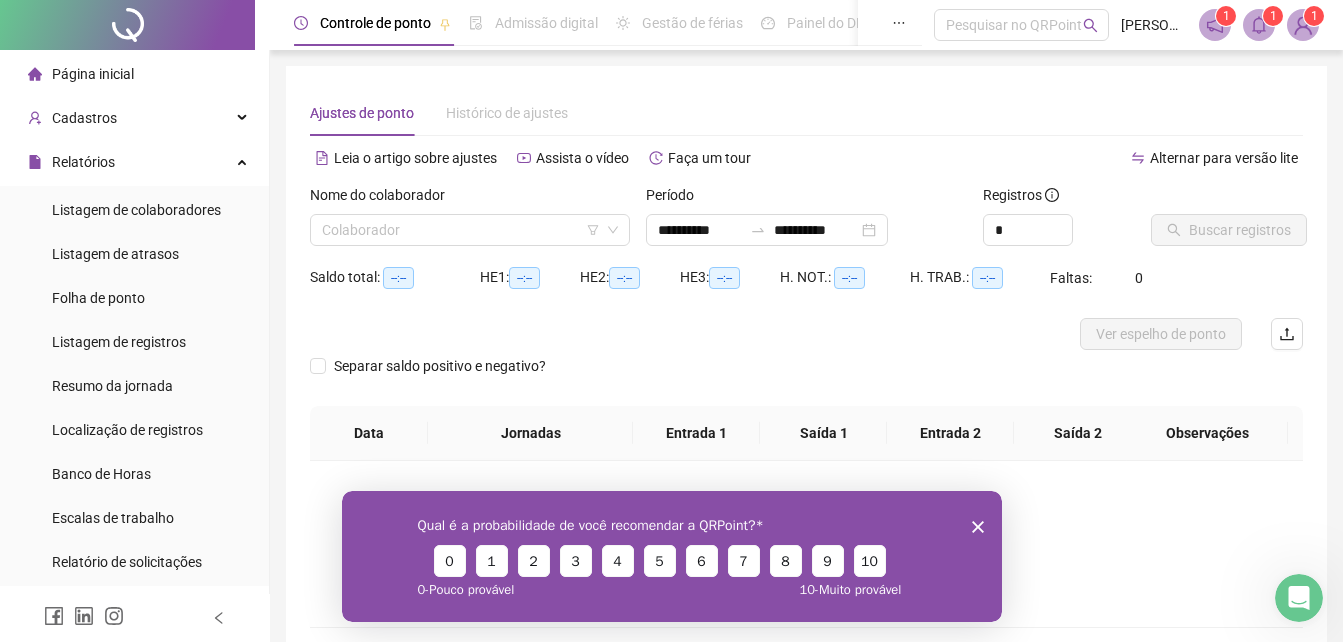scroll, scrollTop: 7, scrollLeft: 0, axis: vertical 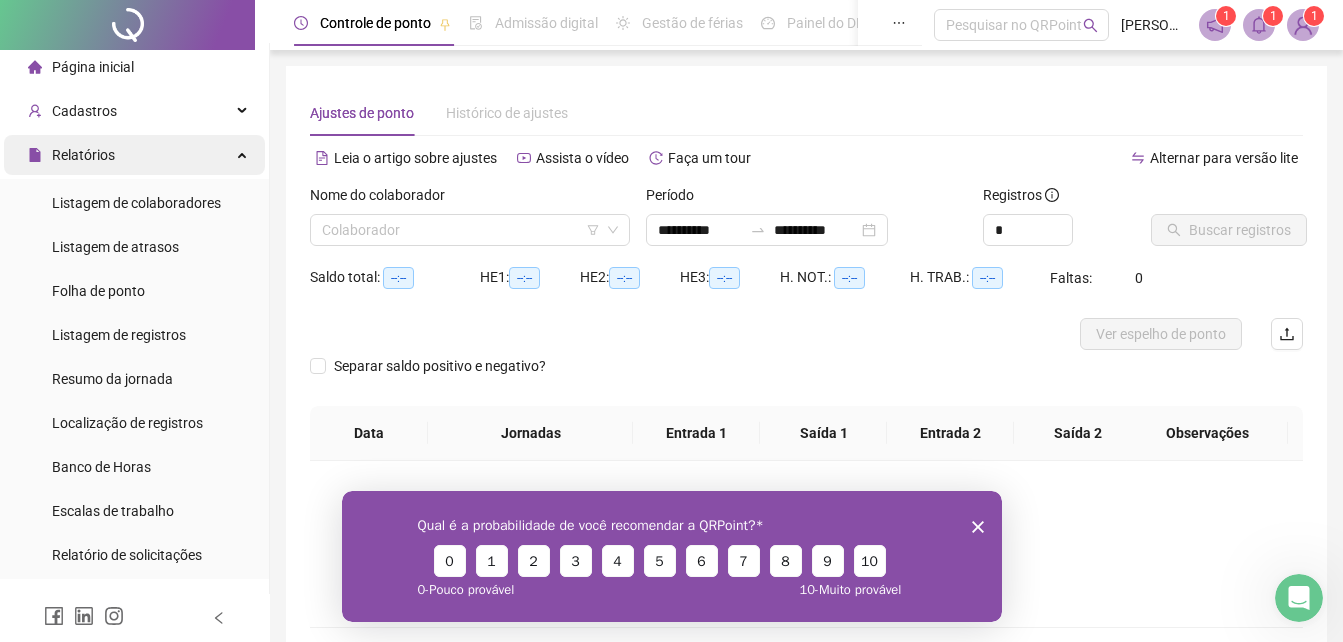 click on "Relatórios" at bounding box center (134, 155) 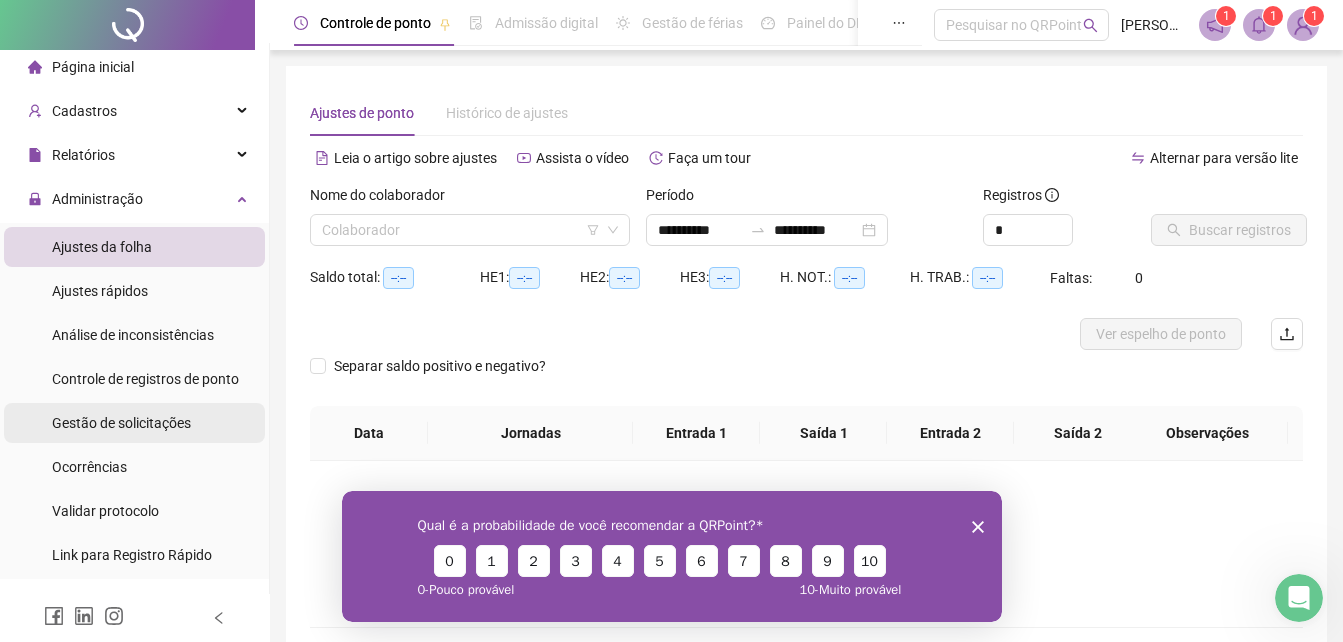 click on "Gestão de solicitações" at bounding box center (121, 423) 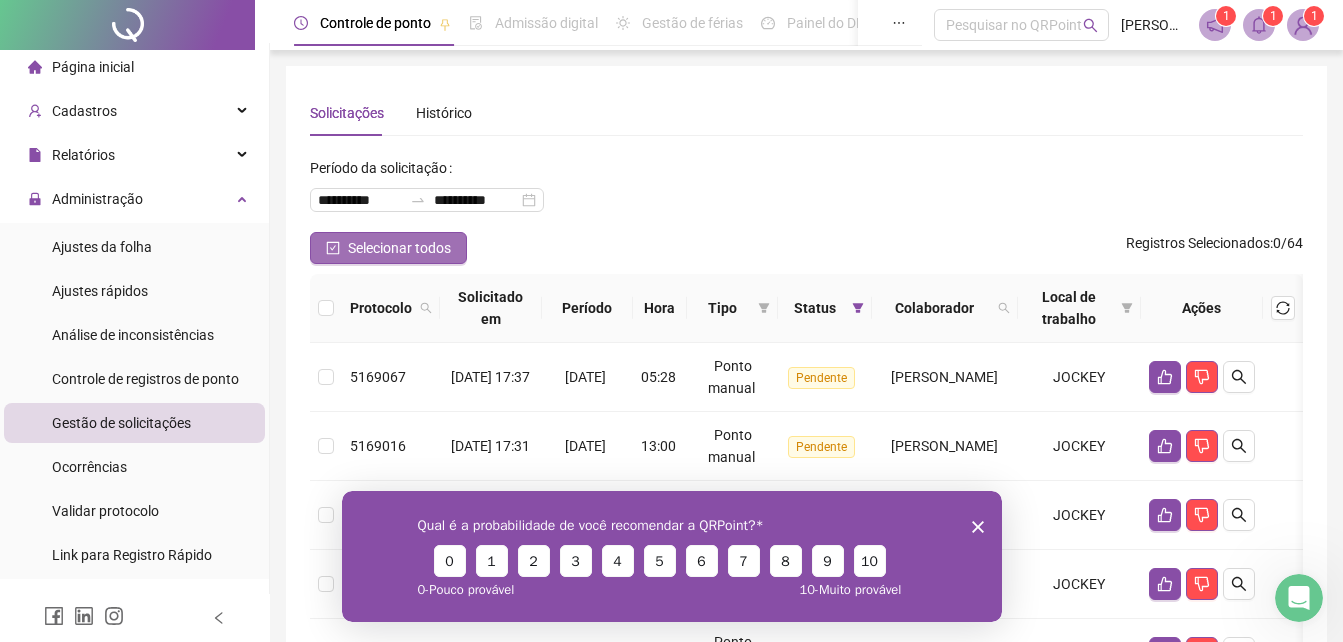 click on "Selecionar todos" at bounding box center [388, 248] 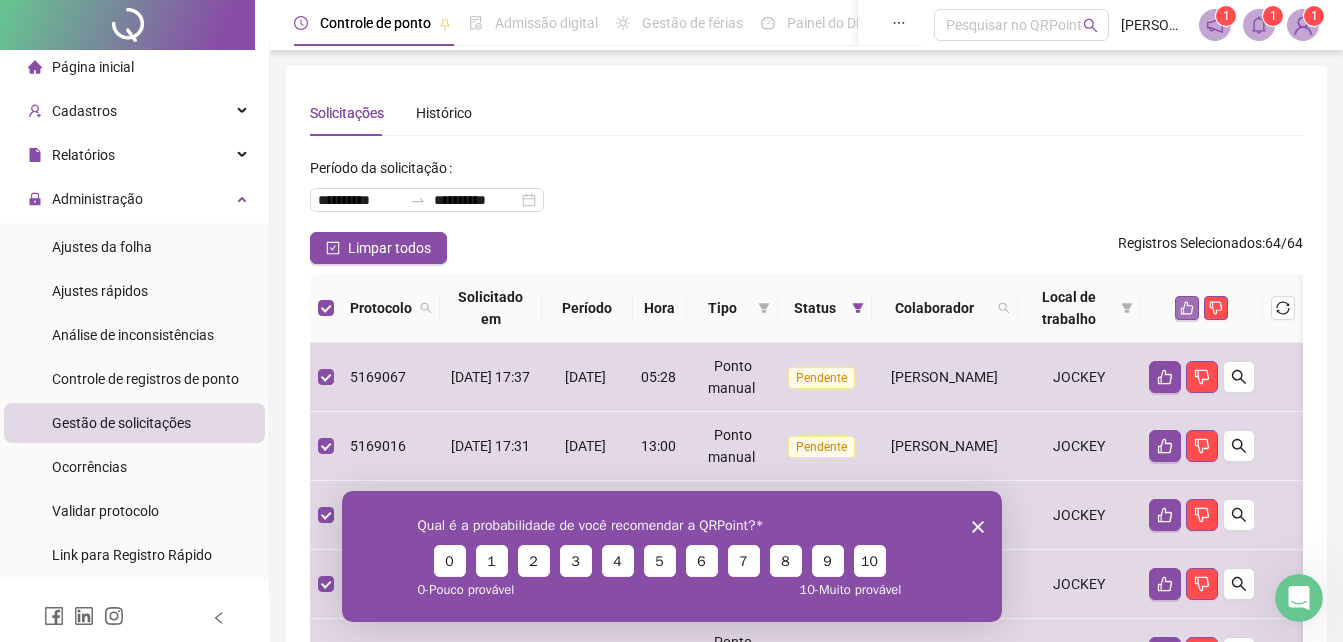 click 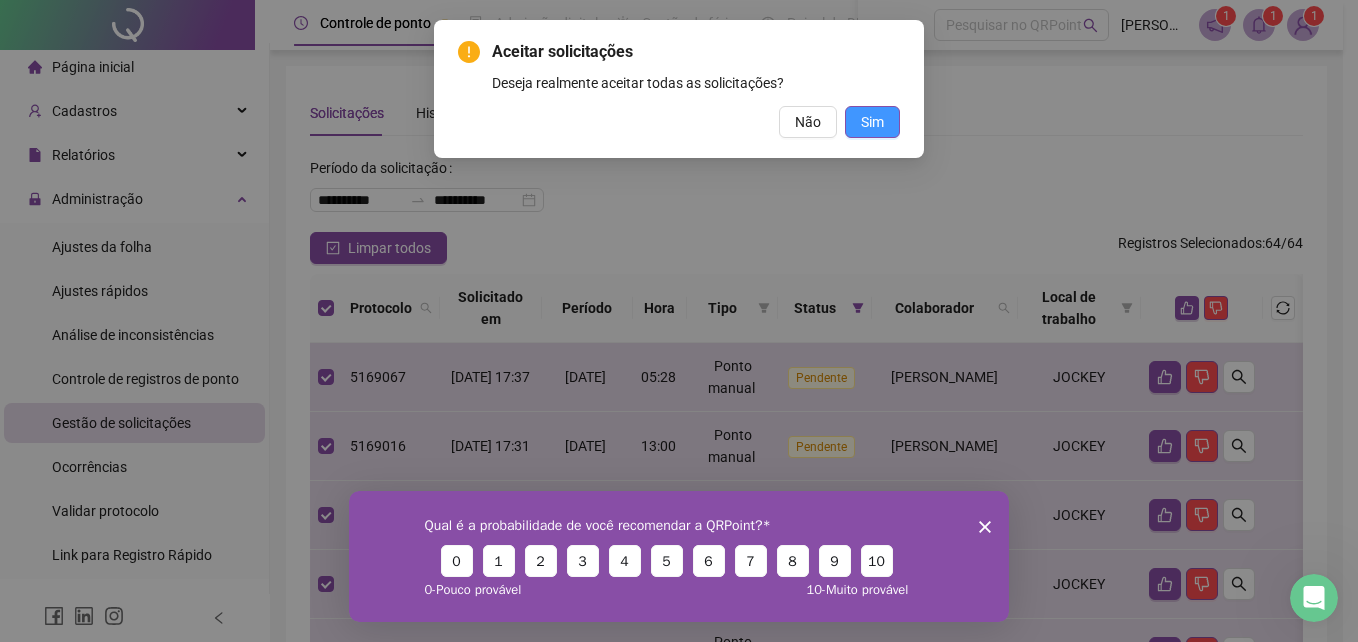 click on "Sim" at bounding box center (872, 122) 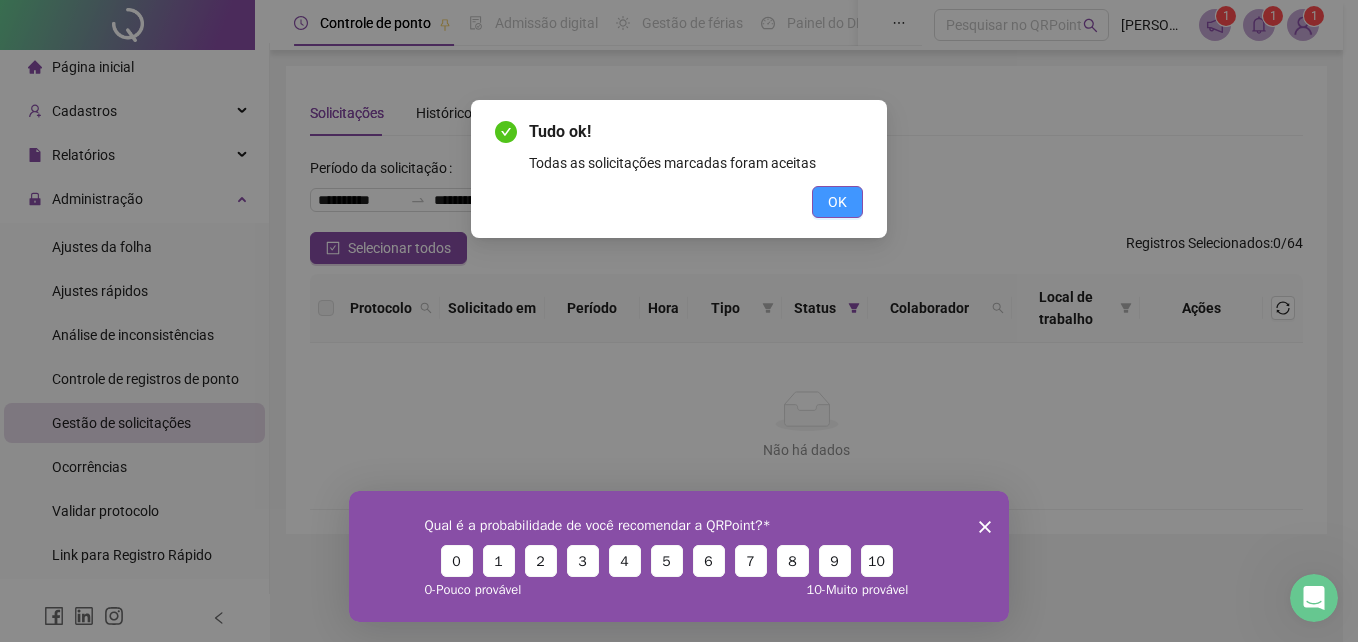 click on "OK" at bounding box center (837, 202) 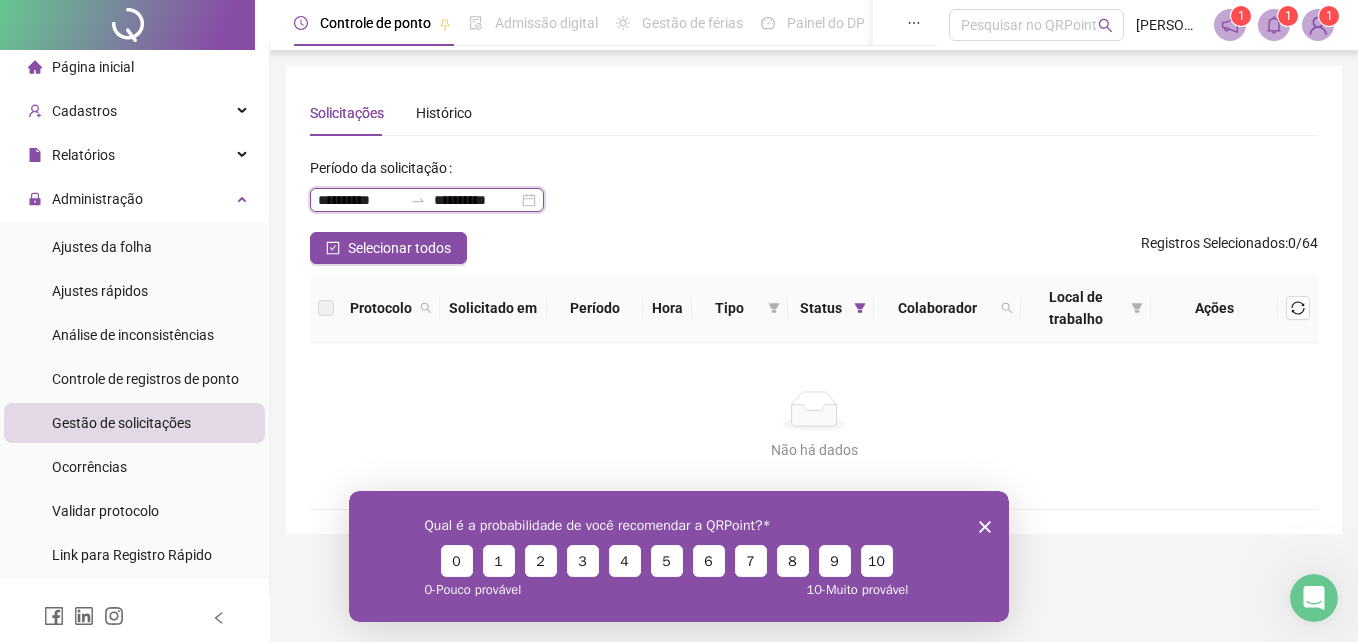 click on "**********" at bounding box center (360, 200) 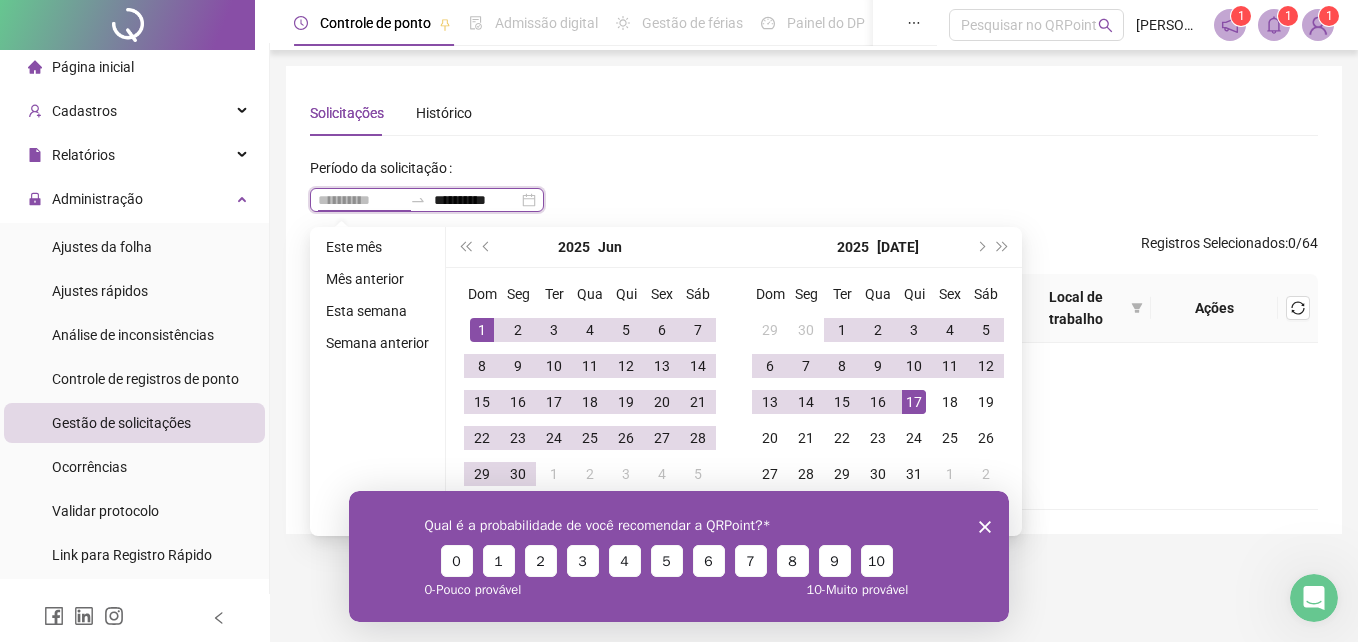 type on "**********" 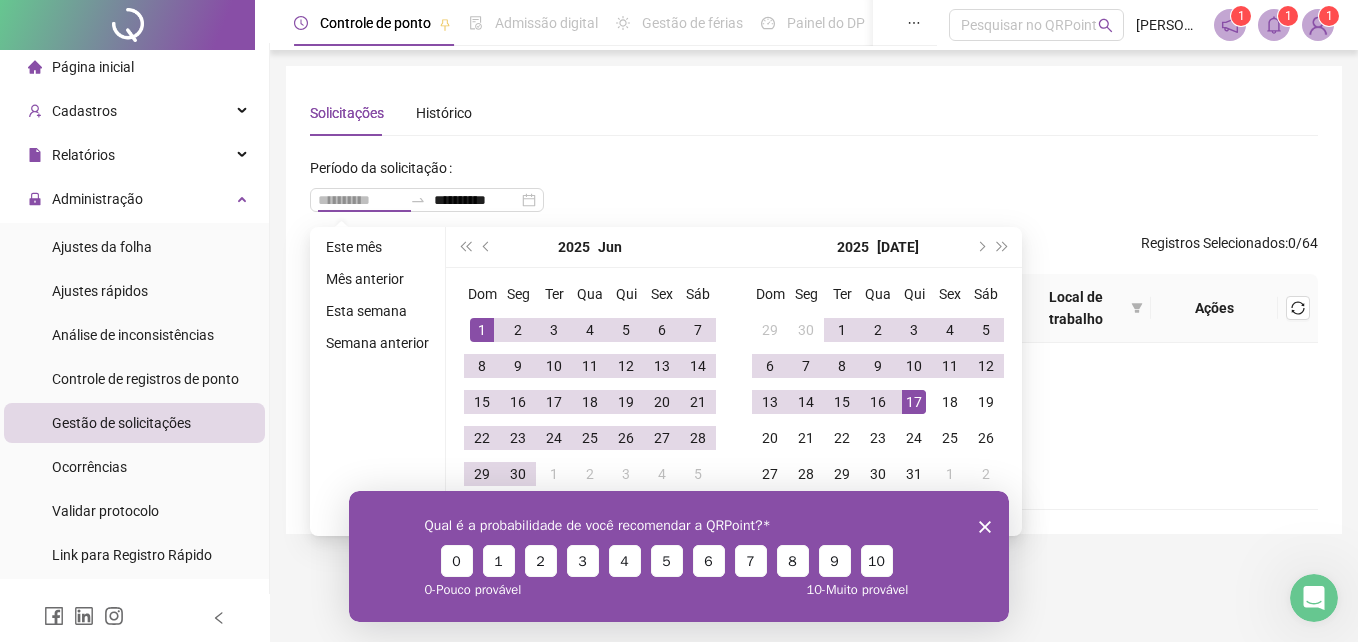 click on "1" at bounding box center [482, 330] 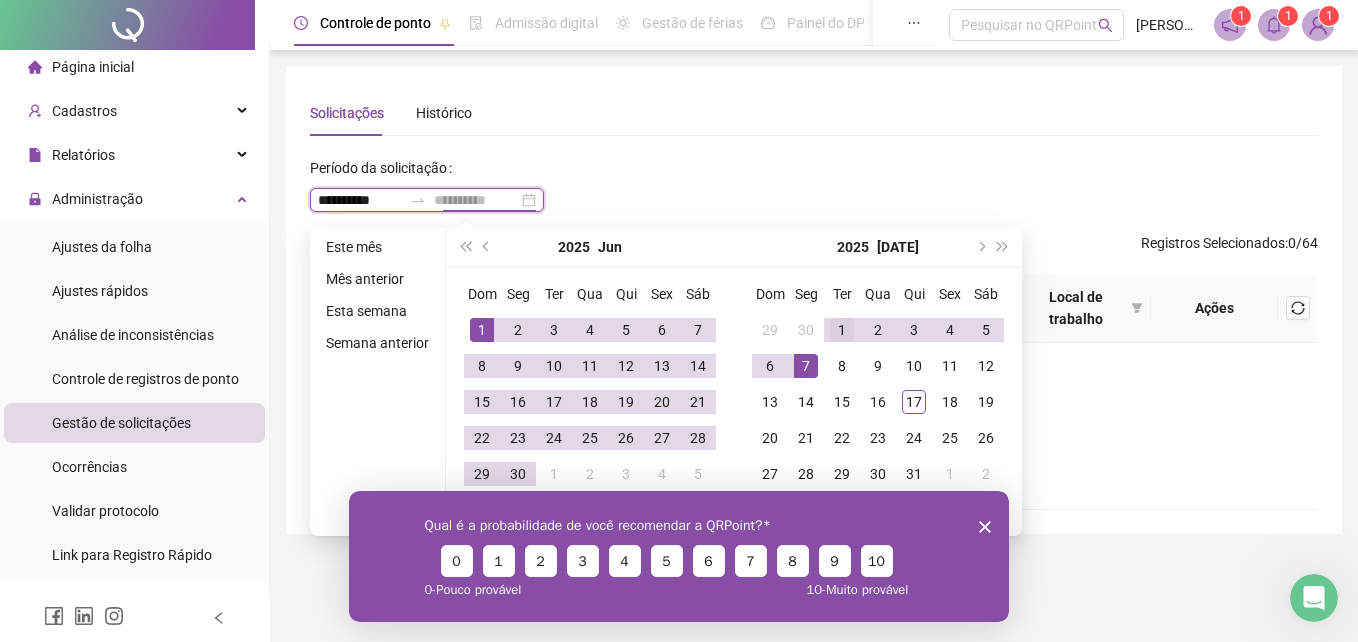 type on "**********" 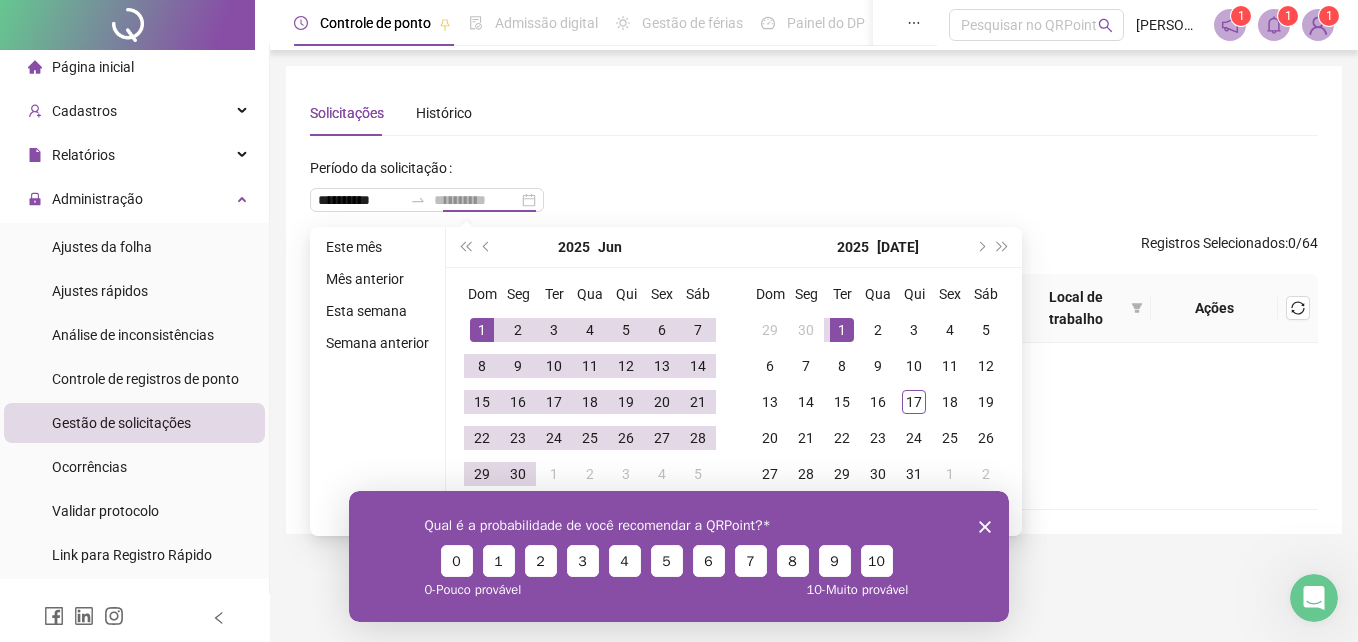 click on "1" at bounding box center (842, 330) 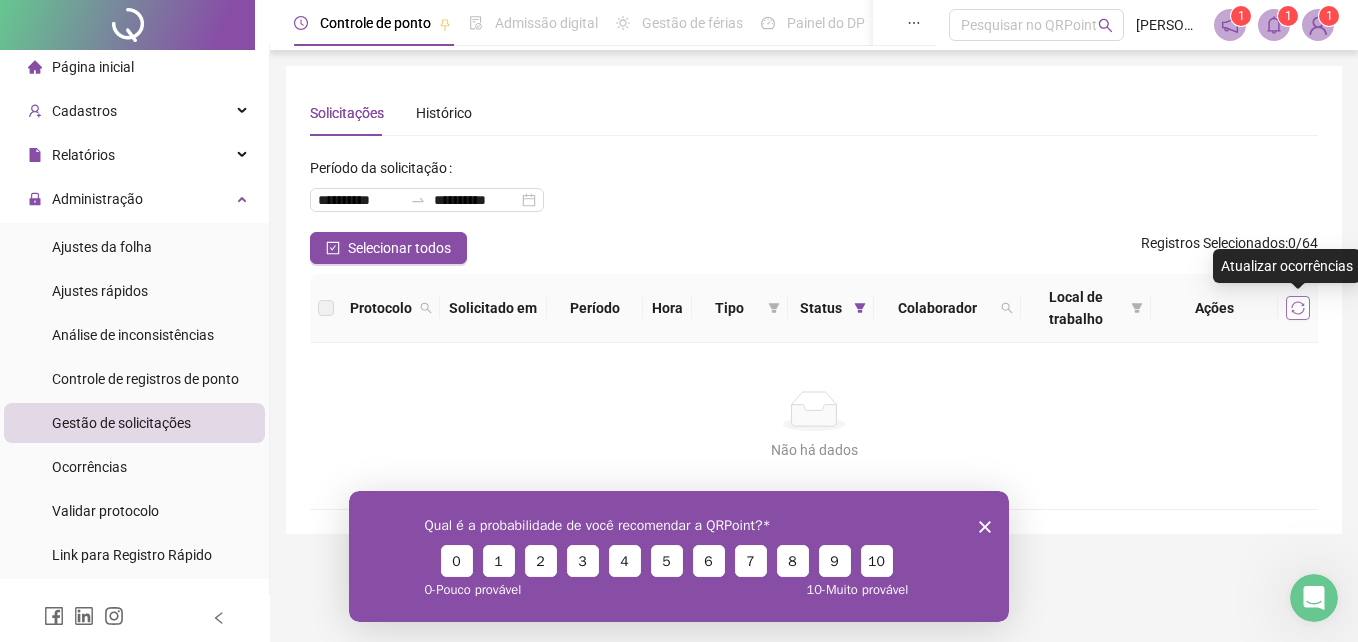 click at bounding box center [1298, 308] 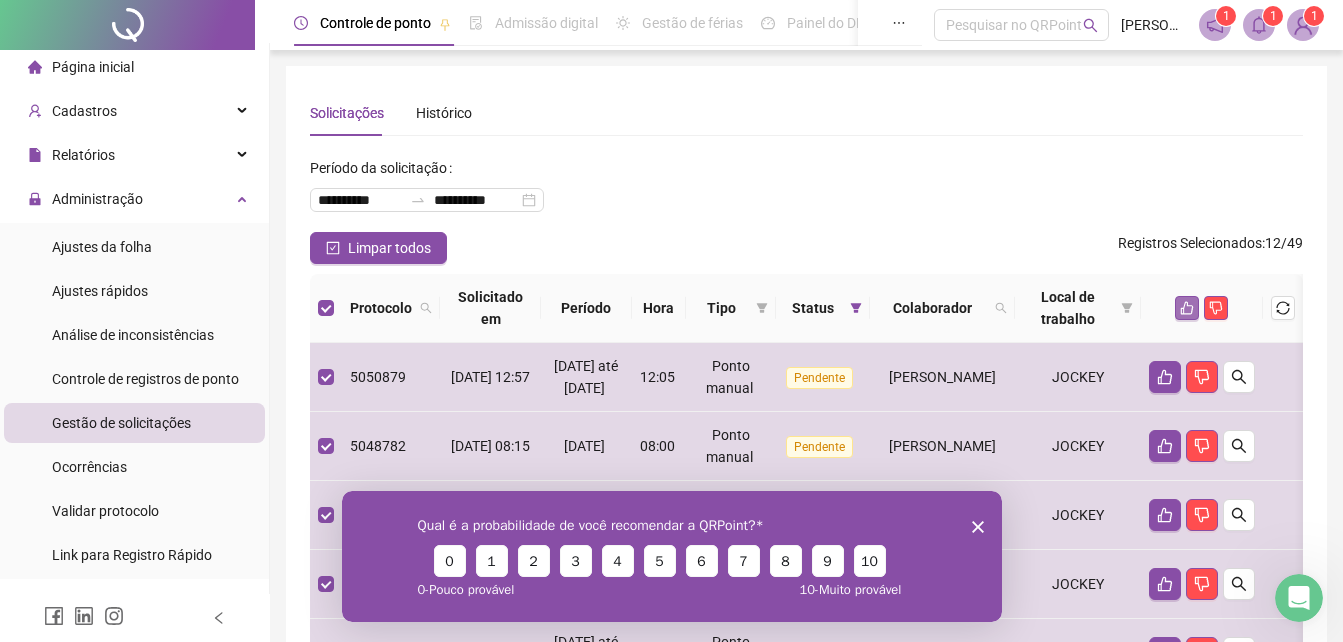 click at bounding box center (1187, 308) 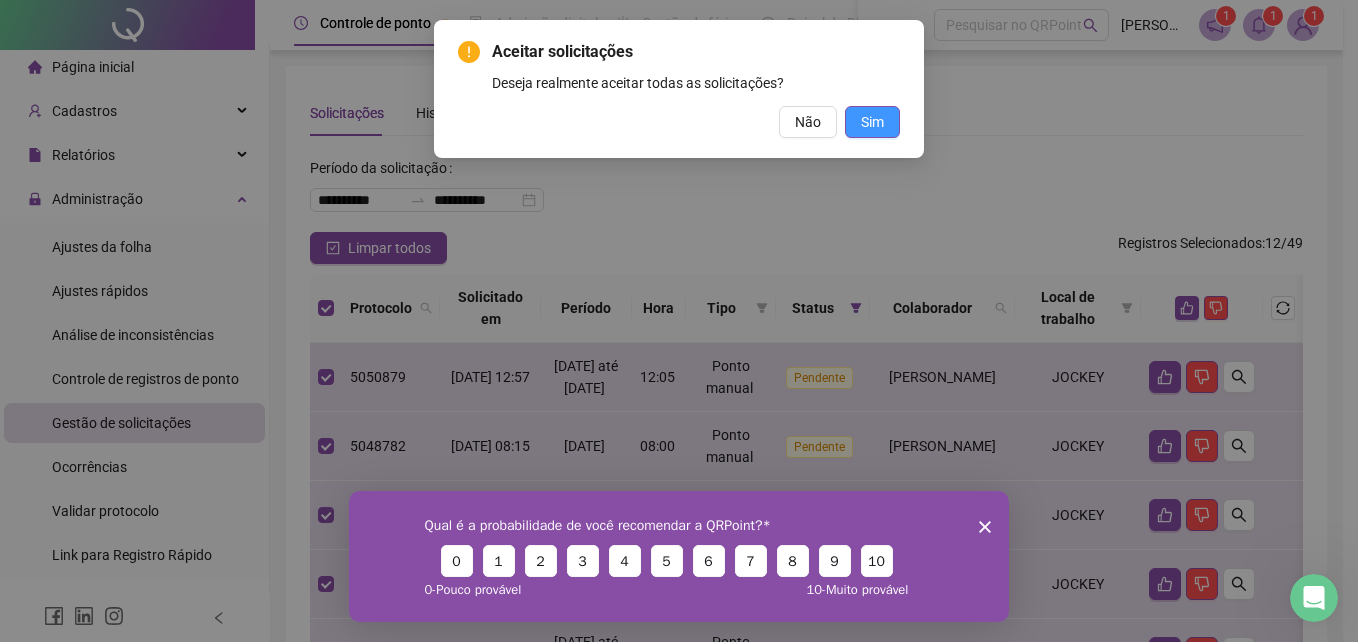 click on "Sim" at bounding box center [872, 122] 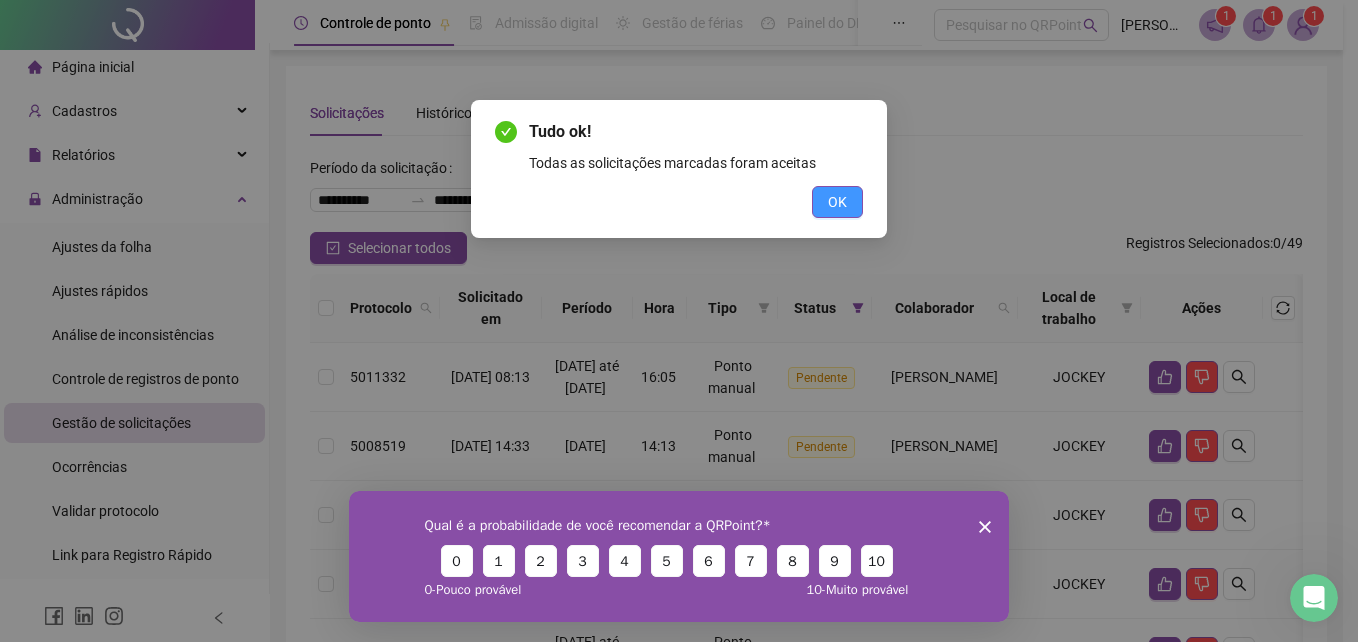 click on "OK" at bounding box center (837, 202) 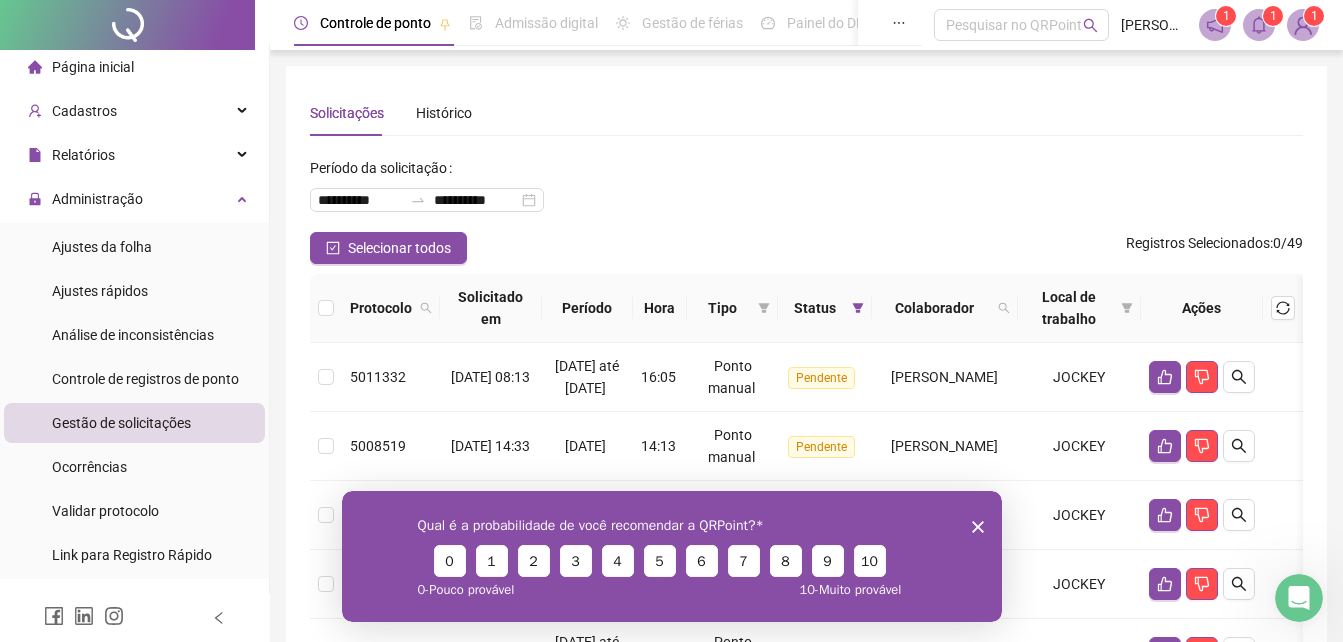 click on "Protocolo" at bounding box center [381, 308] 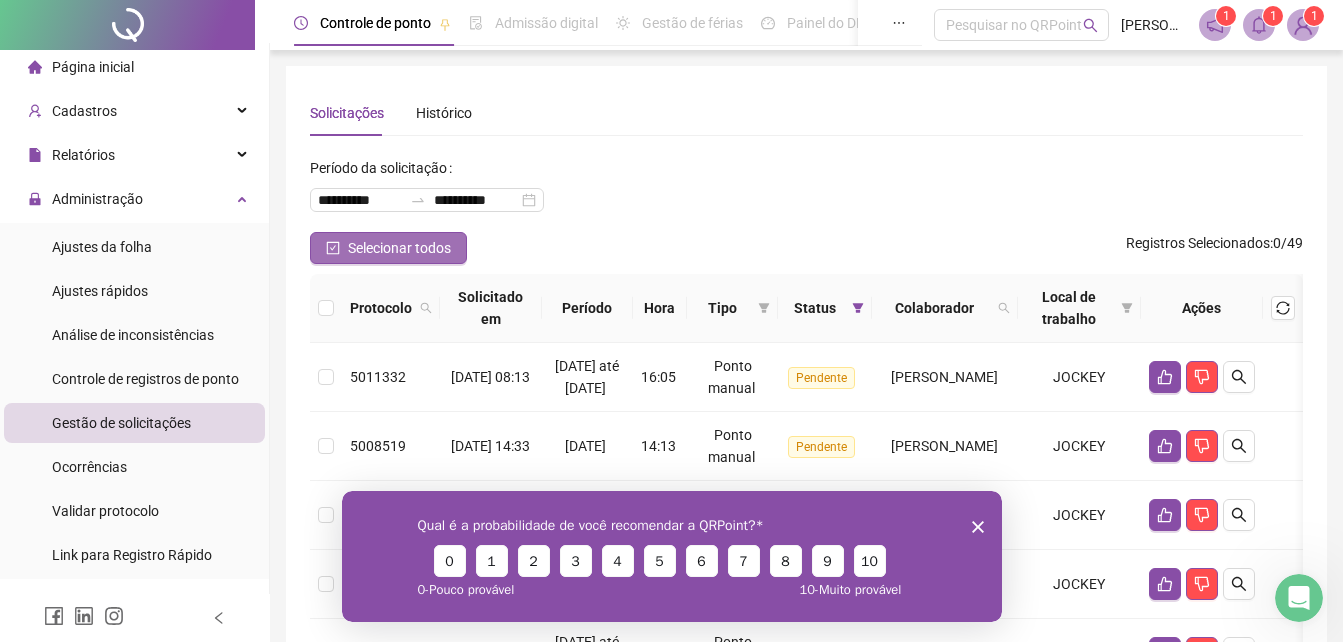 click on "Selecionar todos" at bounding box center [399, 248] 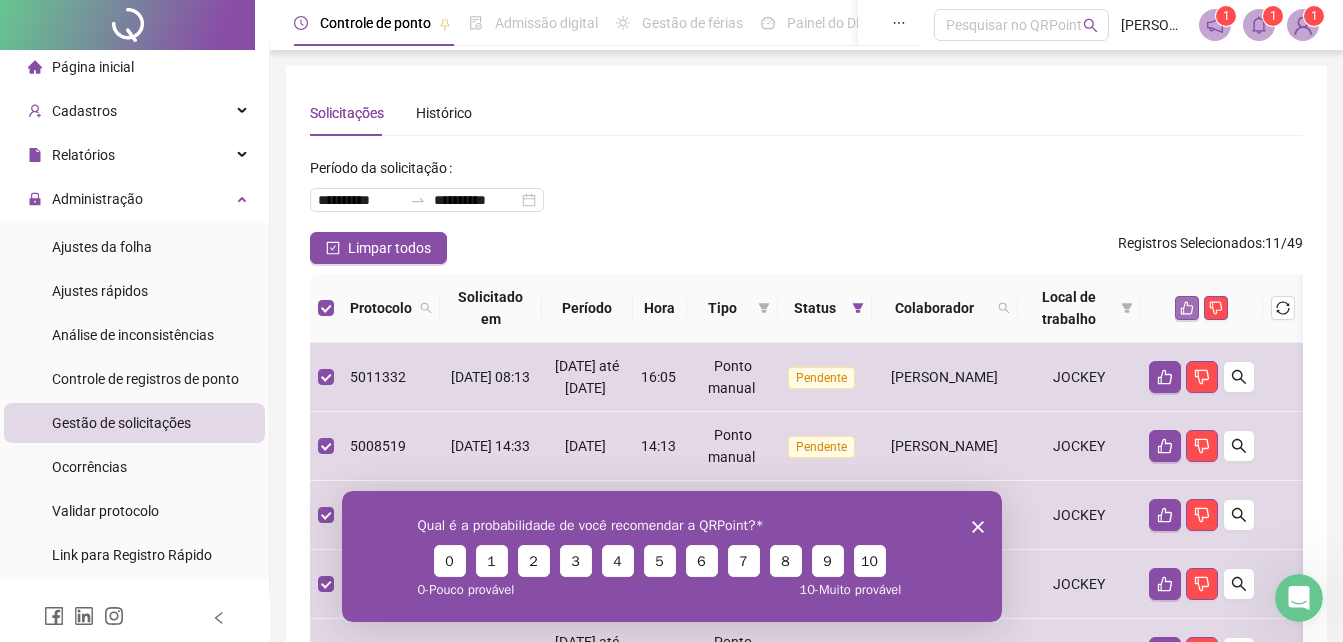 click at bounding box center [1187, 308] 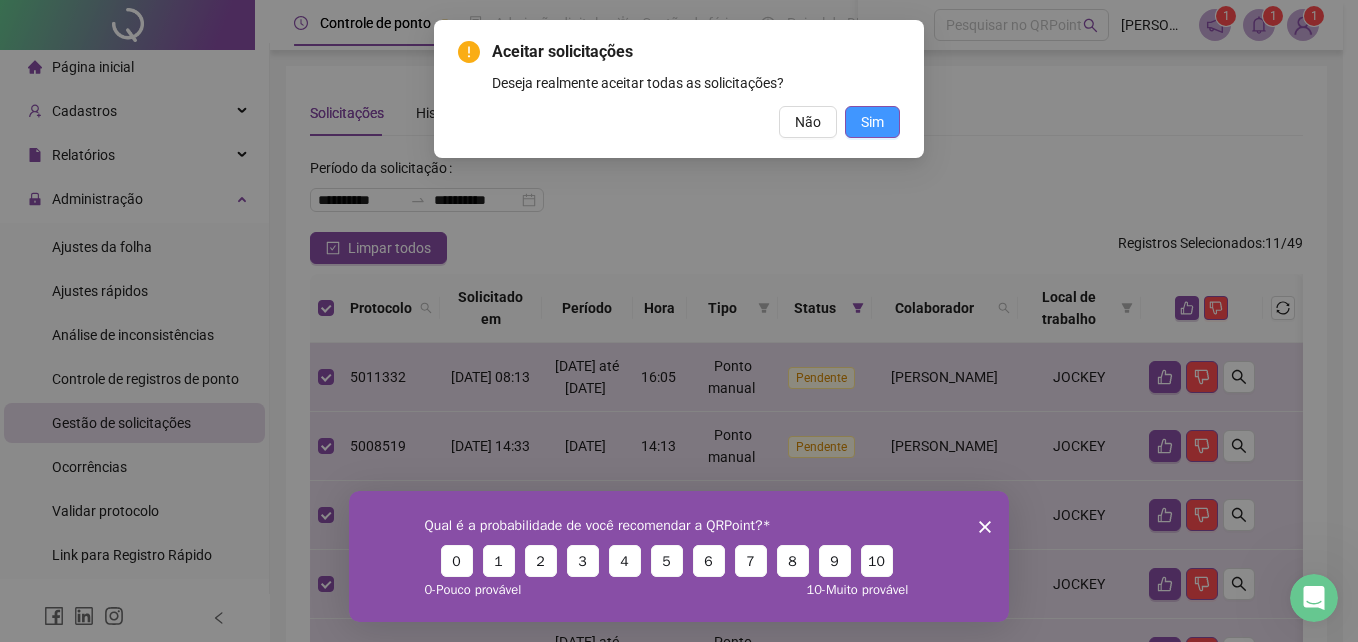 click on "Sim" at bounding box center [872, 122] 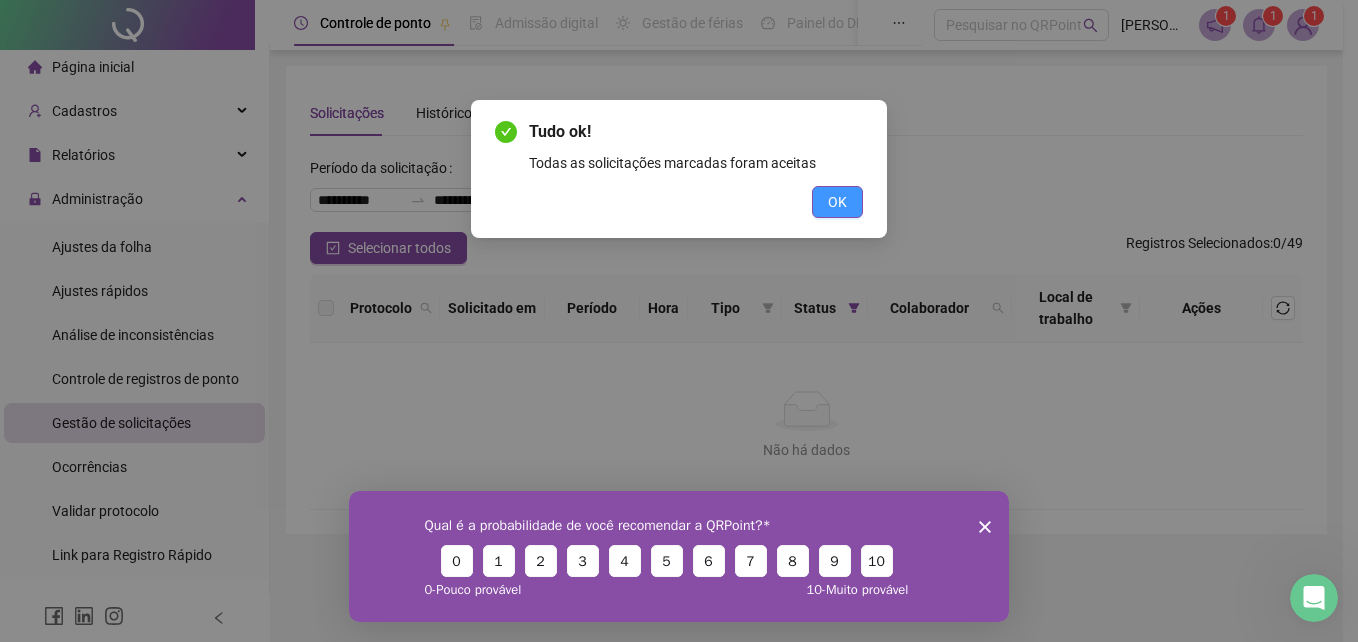 click on "OK" at bounding box center [837, 202] 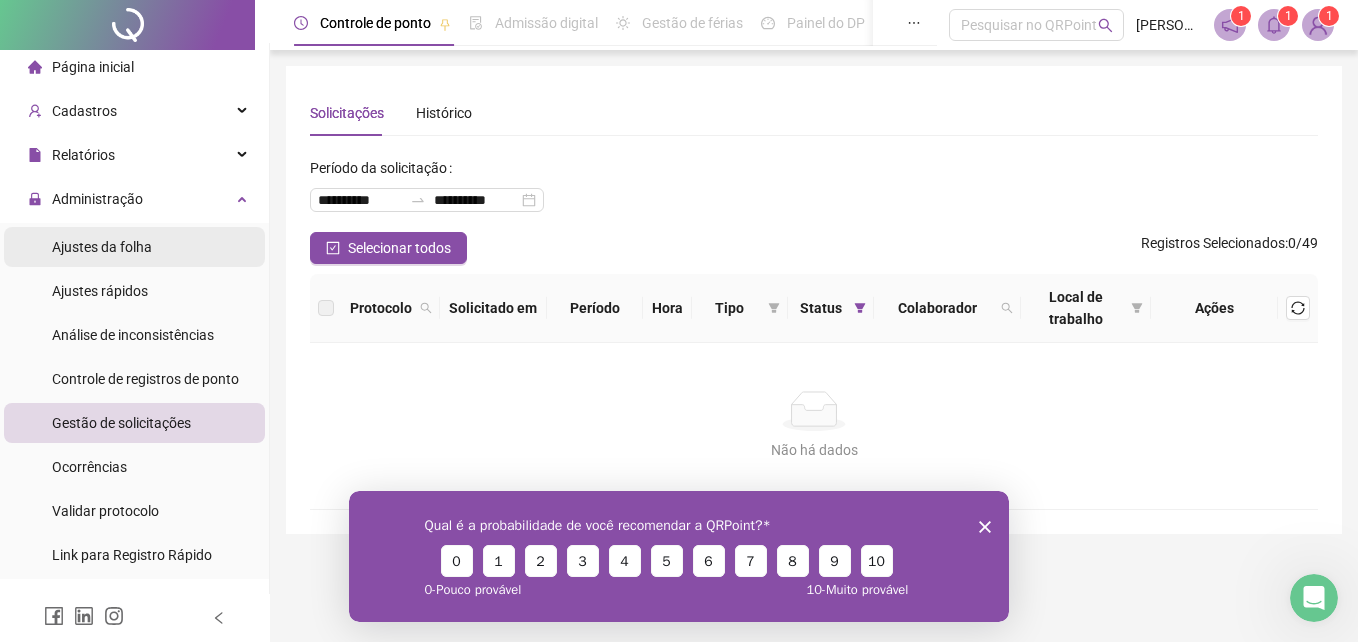 click on "Ajustes da folha" at bounding box center (102, 247) 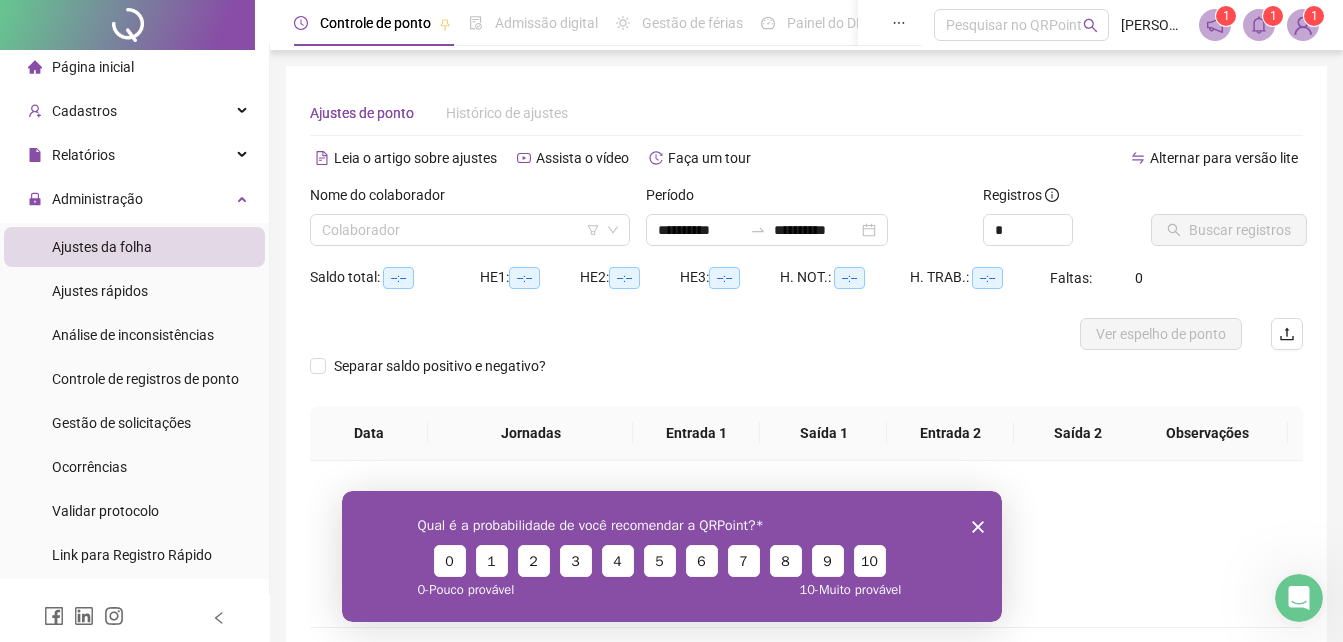 type on "**********" 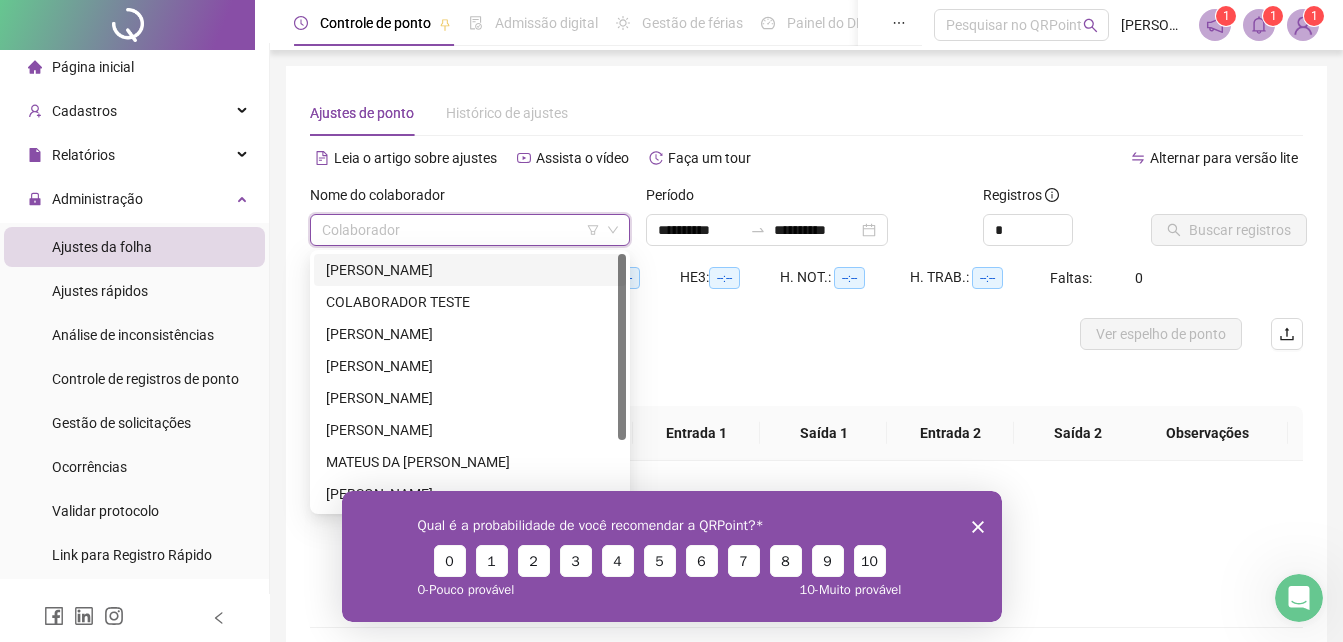 click at bounding box center (464, 230) 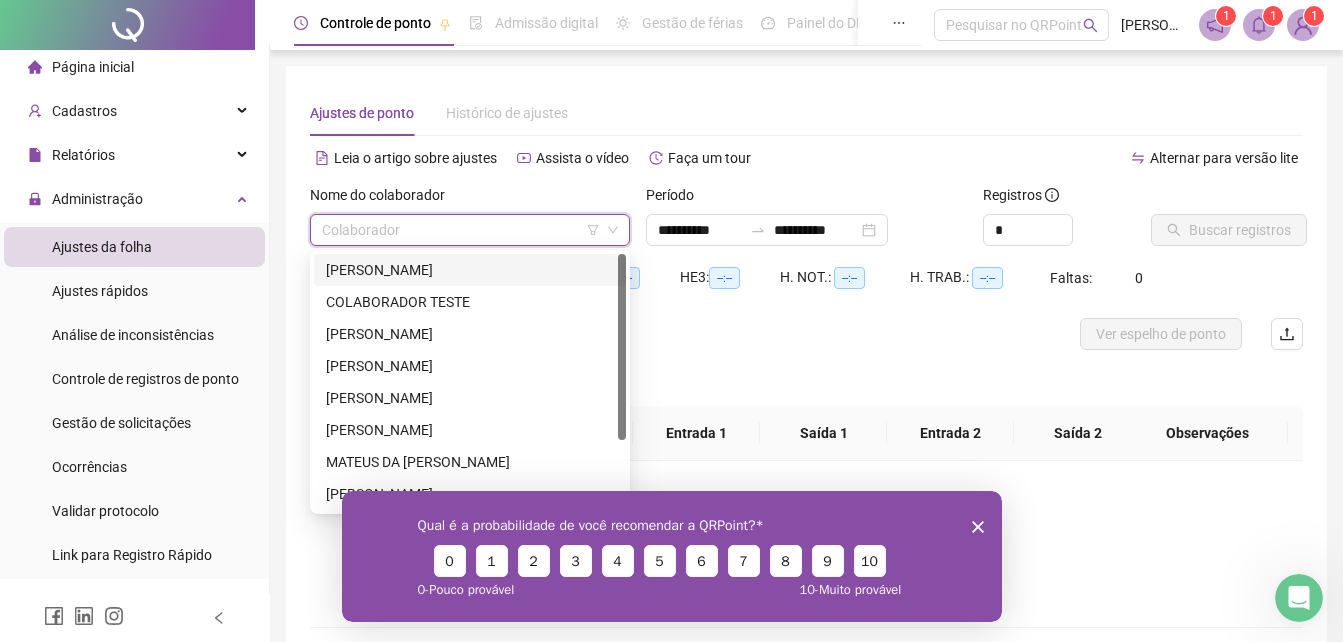 type on "*" 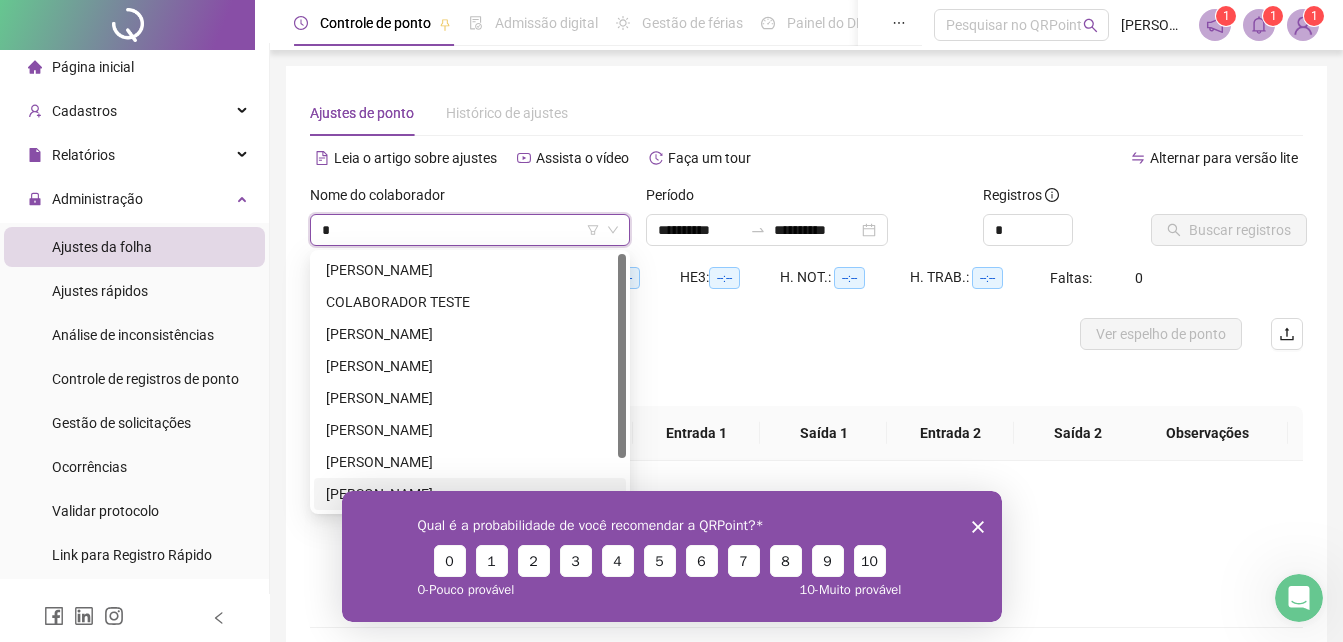 click on "[PERSON_NAME]" at bounding box center [470, 494] 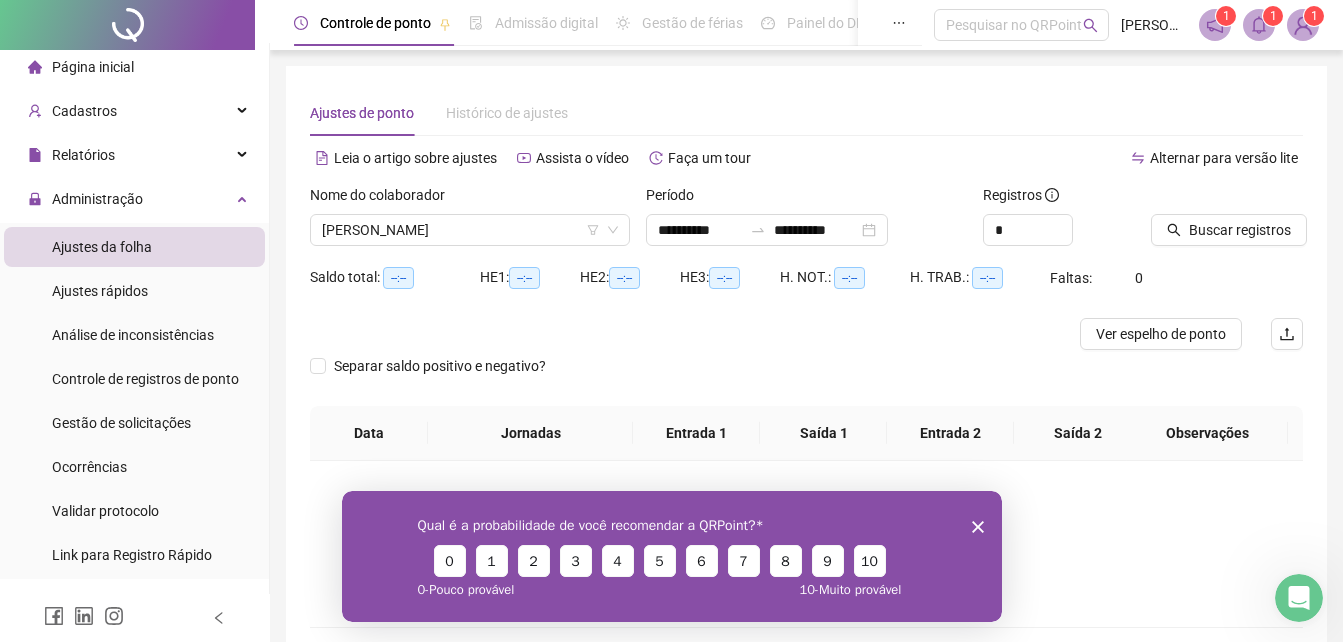 click 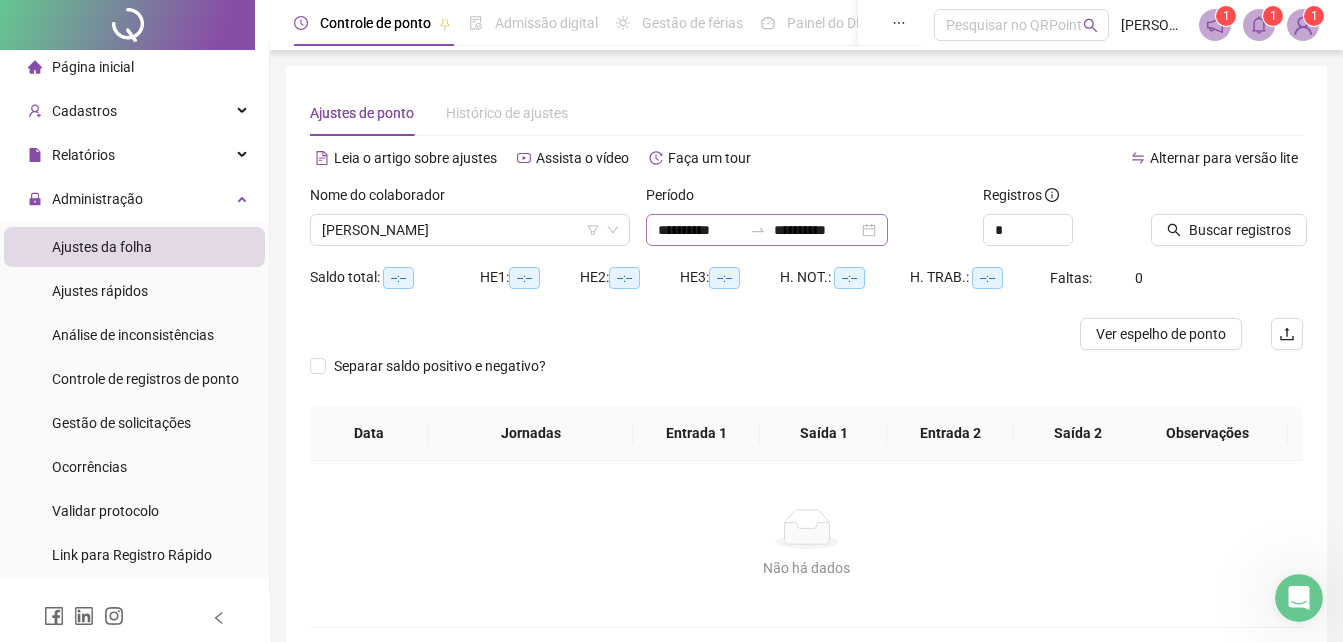 click on "**********" at bounding box center (767, 230) 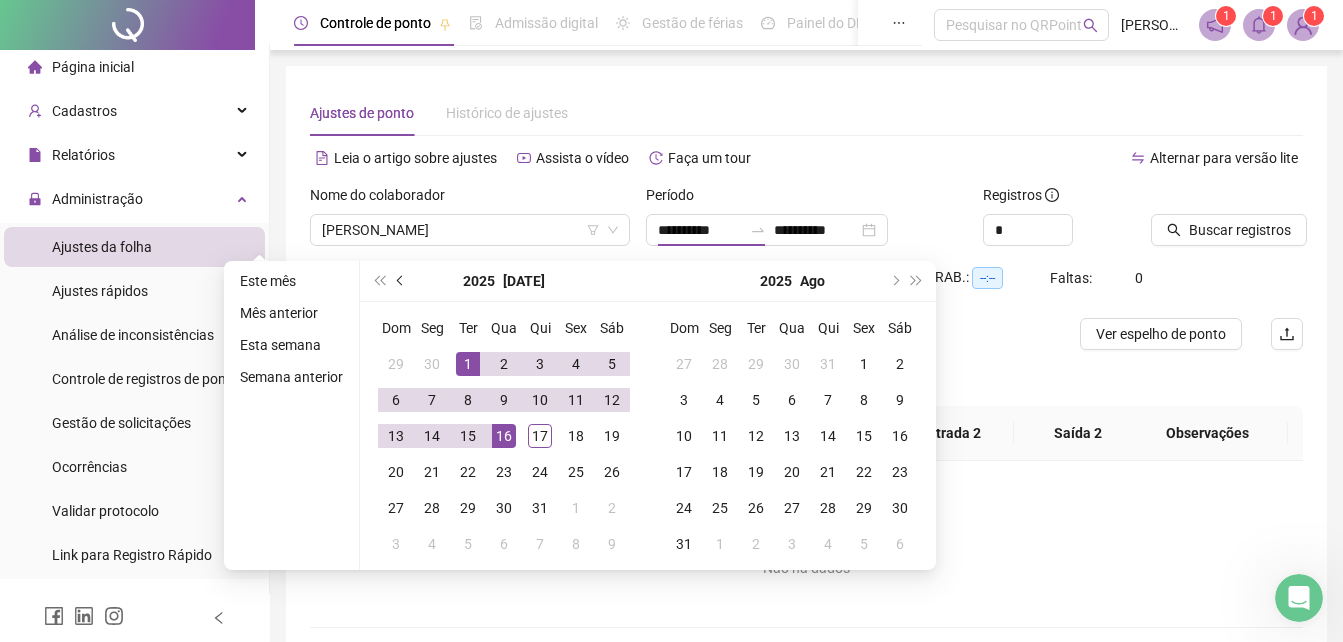 click at bounding box center (401, 281) 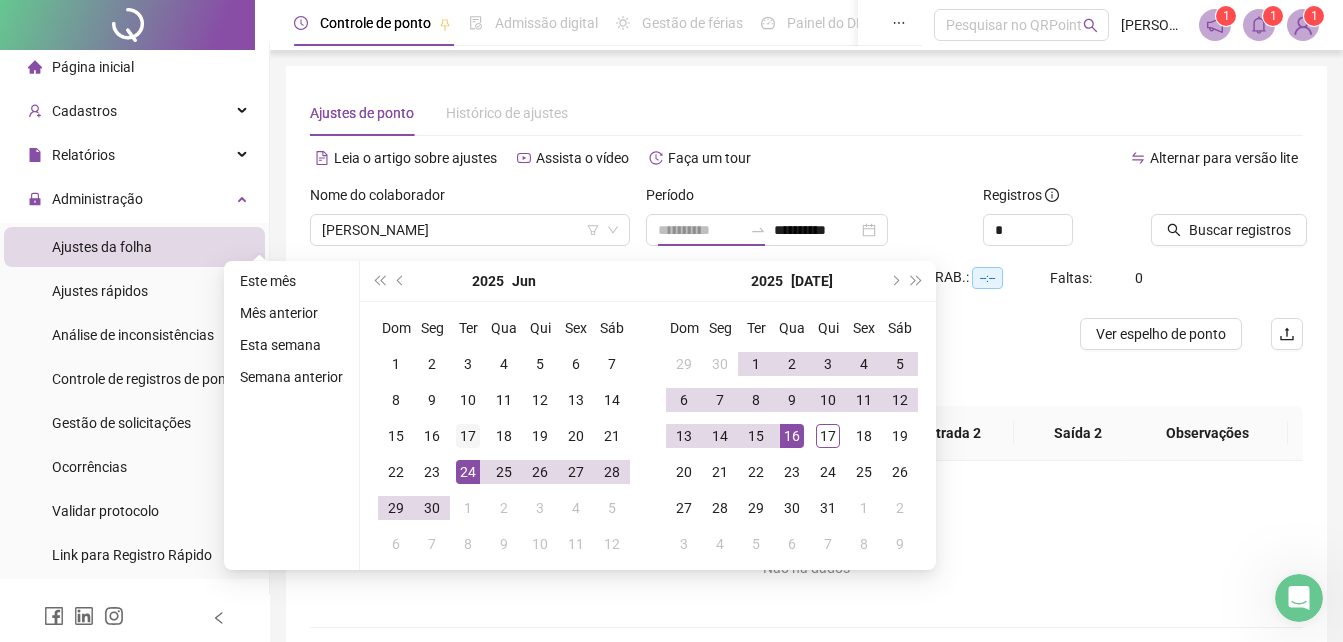 type on "**********" 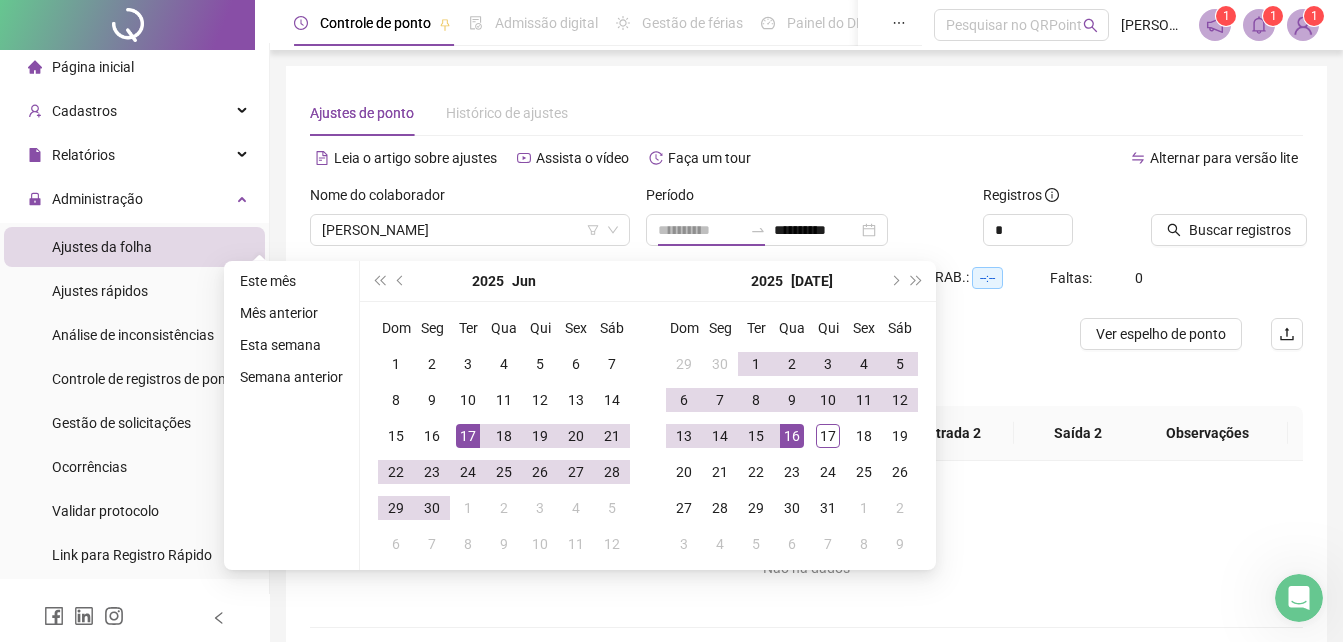 click on "17" at bounding box center (468, 436) 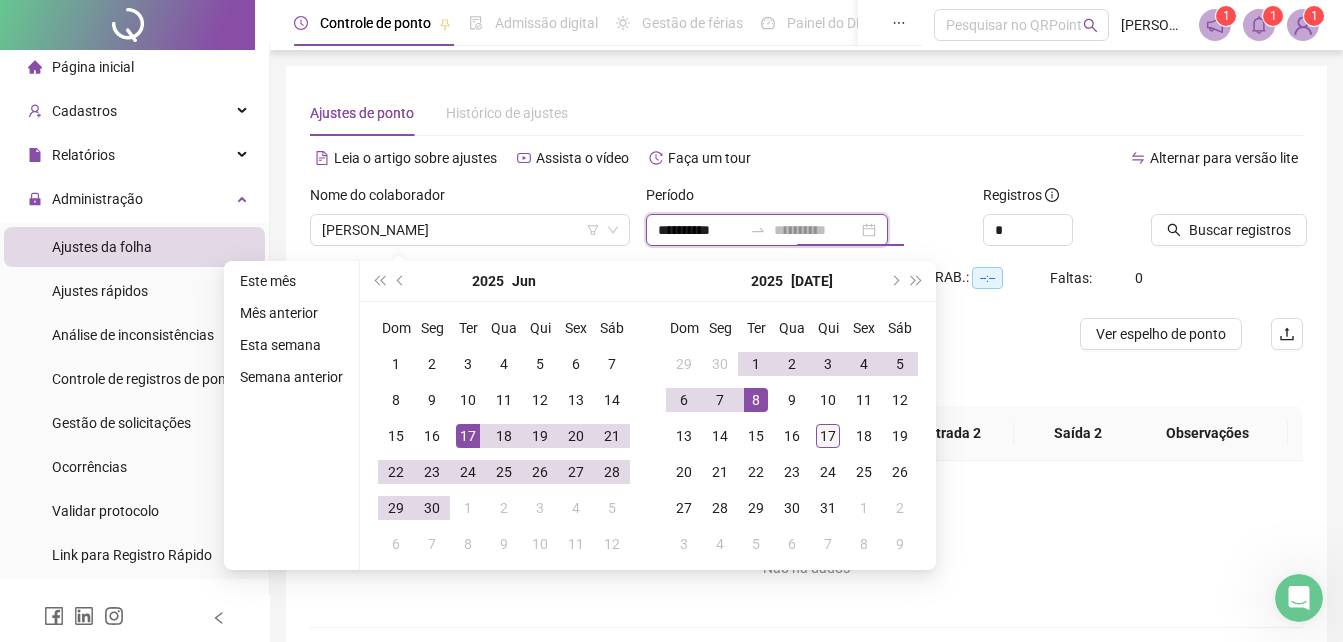 type on "**********" 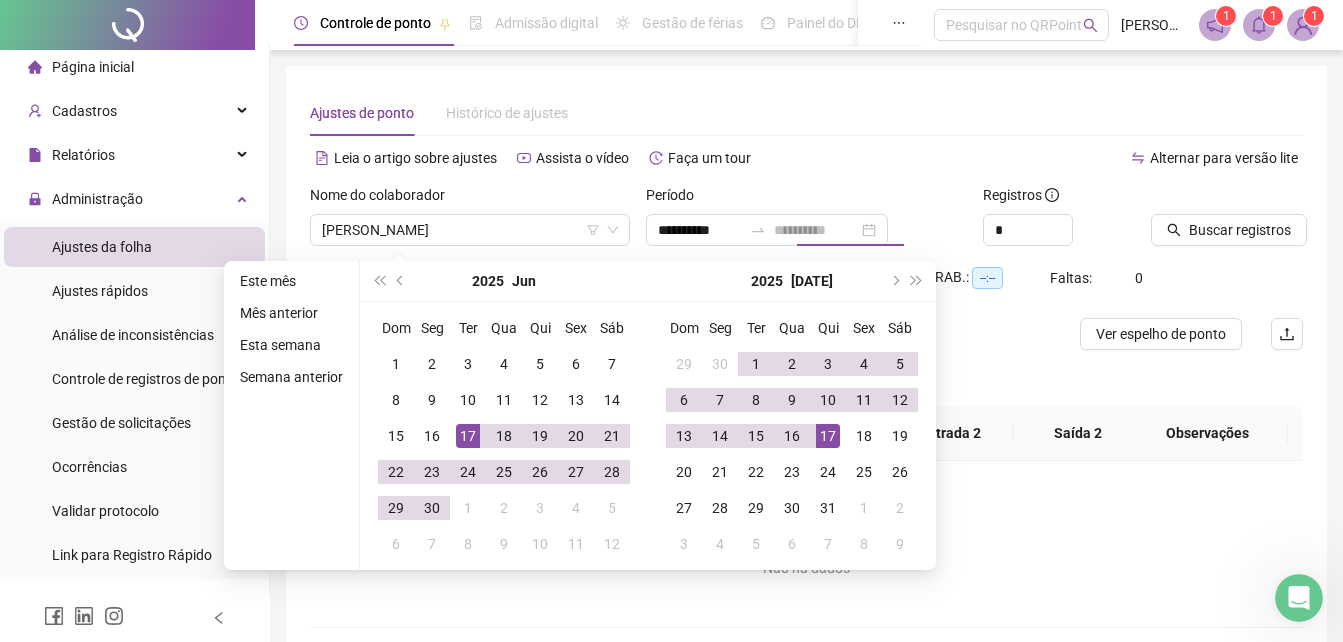 click on "17" at bounding box center [828, 436] 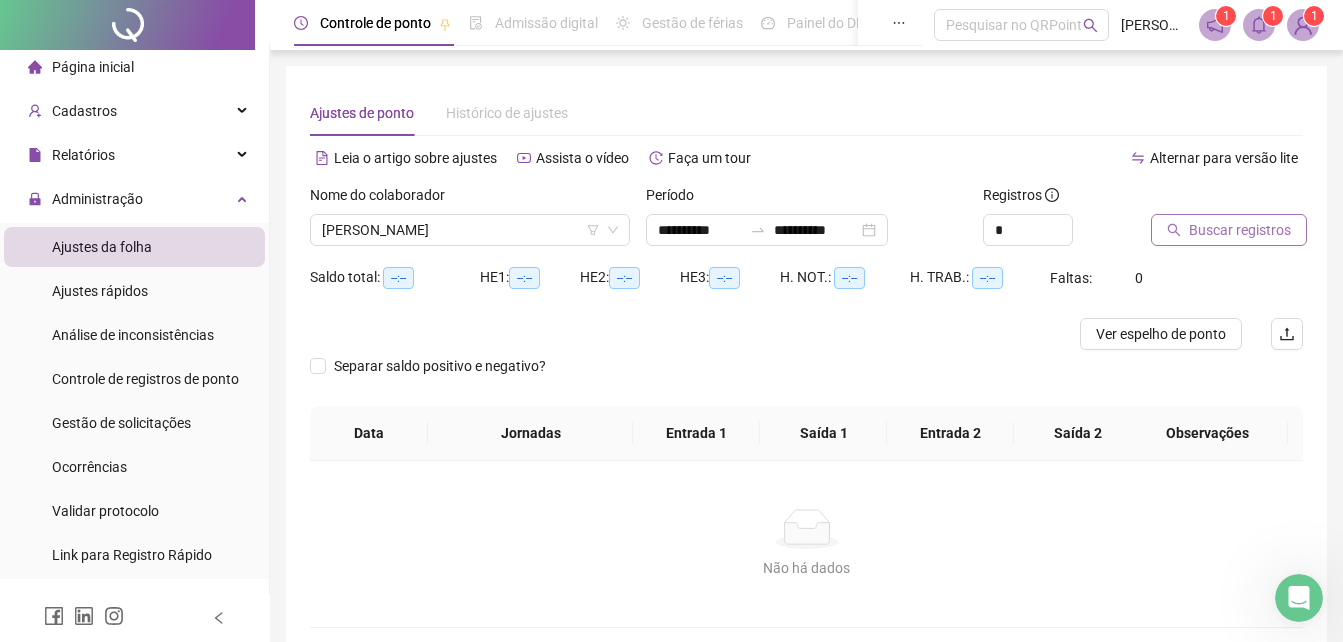click on "Buscar registros" at bounding box center (1240, 230) 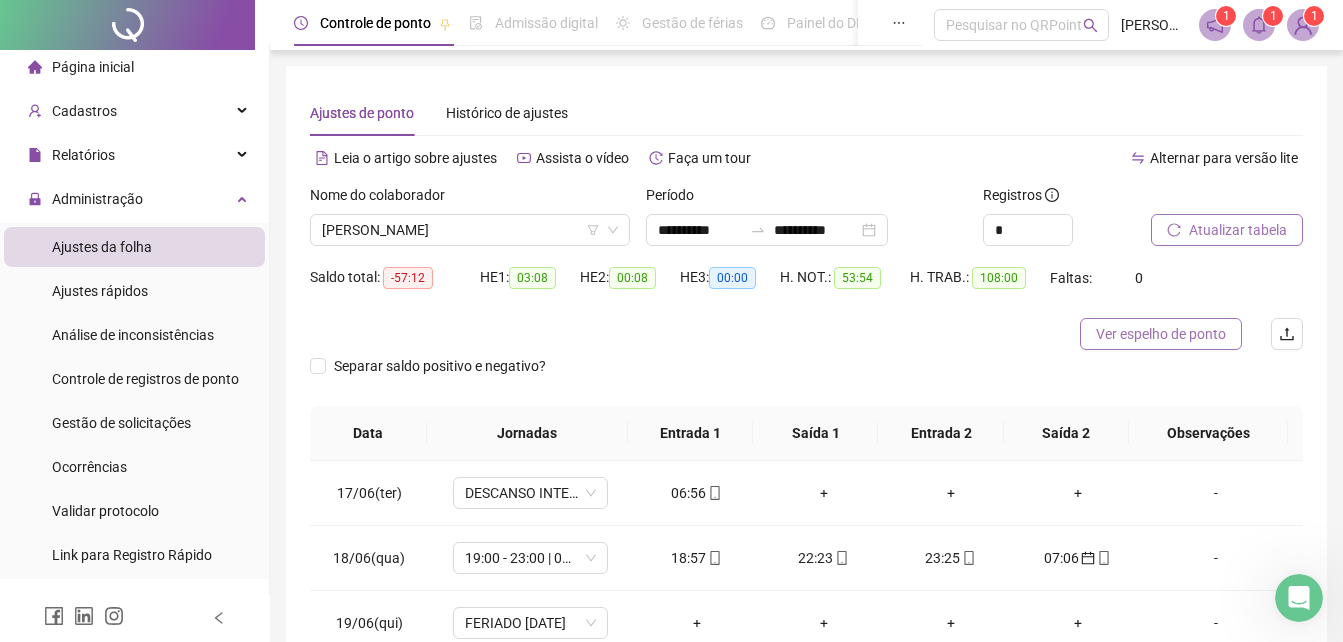 click on "Ver espelho de ponto" at bounding box center [1161, 334] 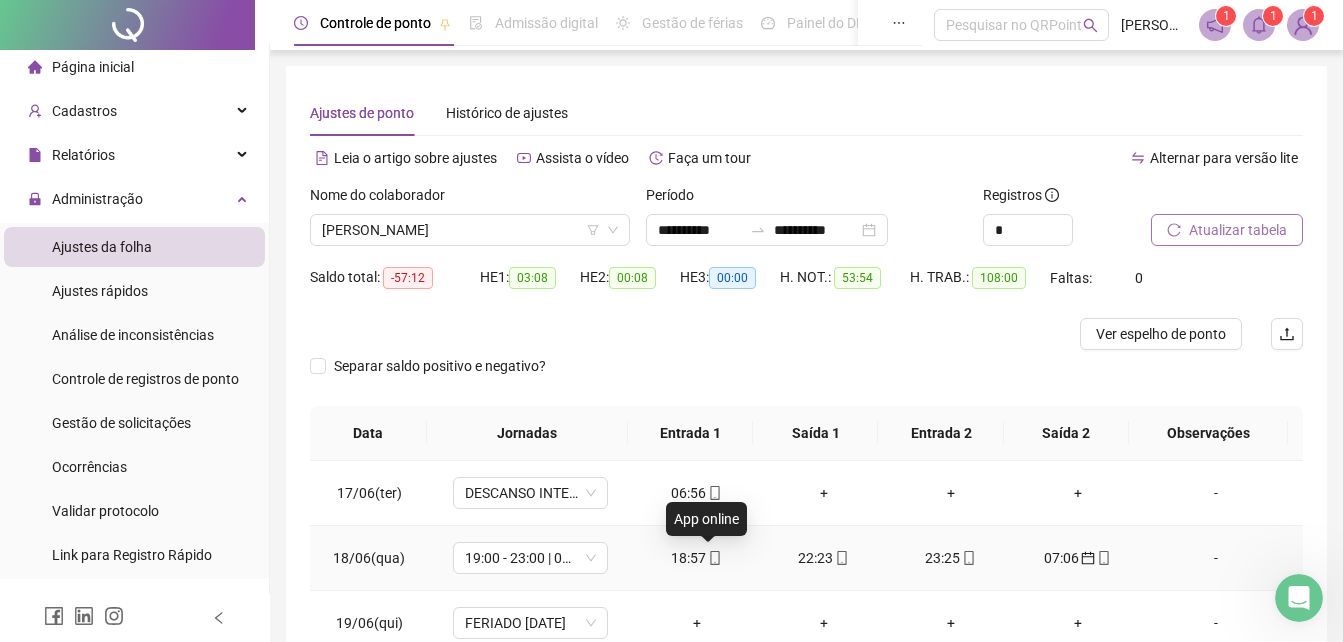 click 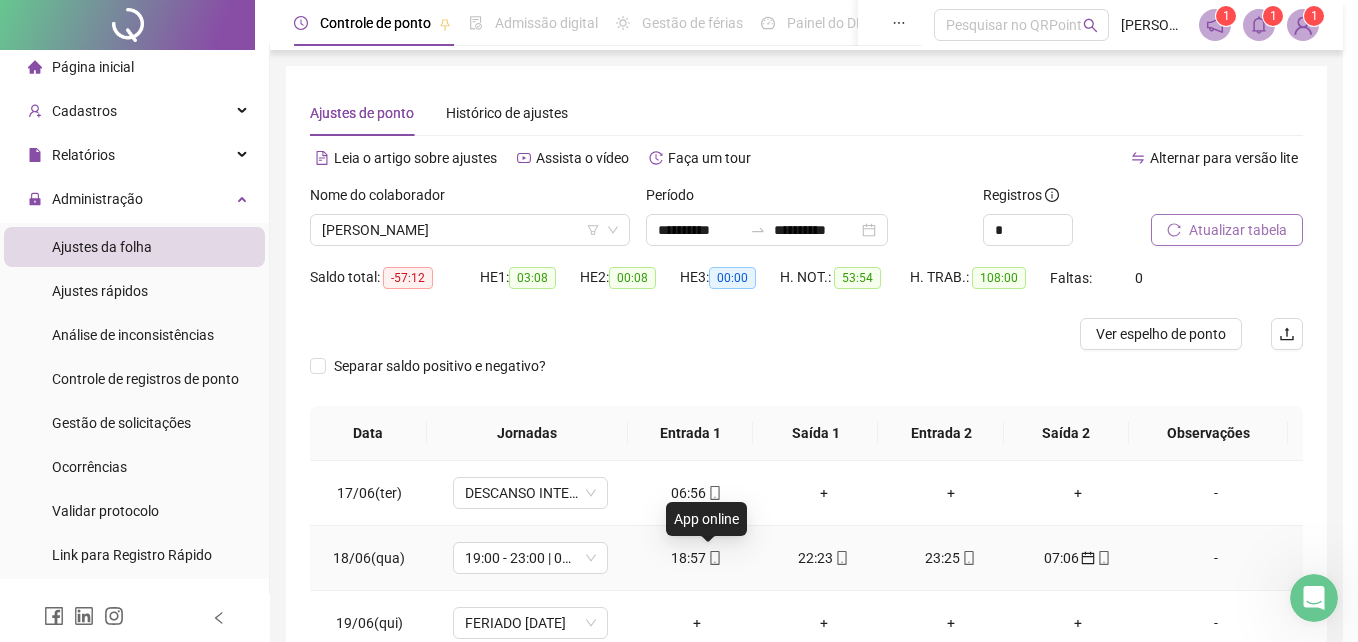 type on "**********" 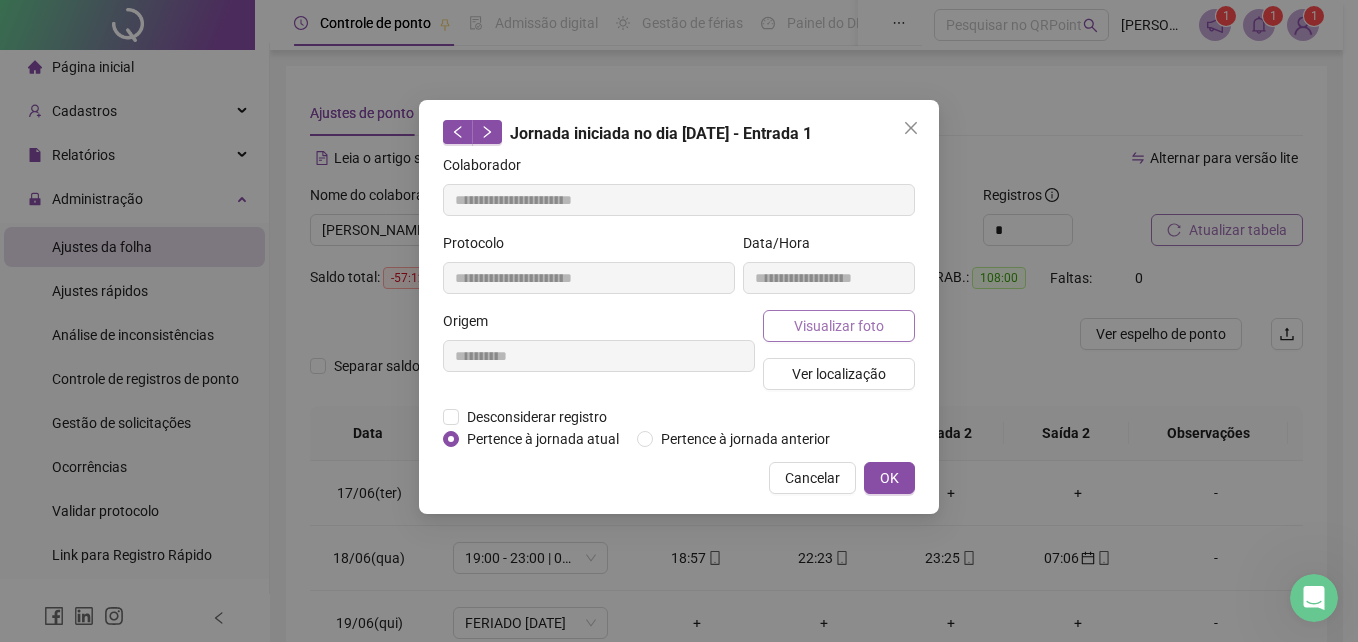 click on "Visualizar foto" at bounding box center [839, 326] 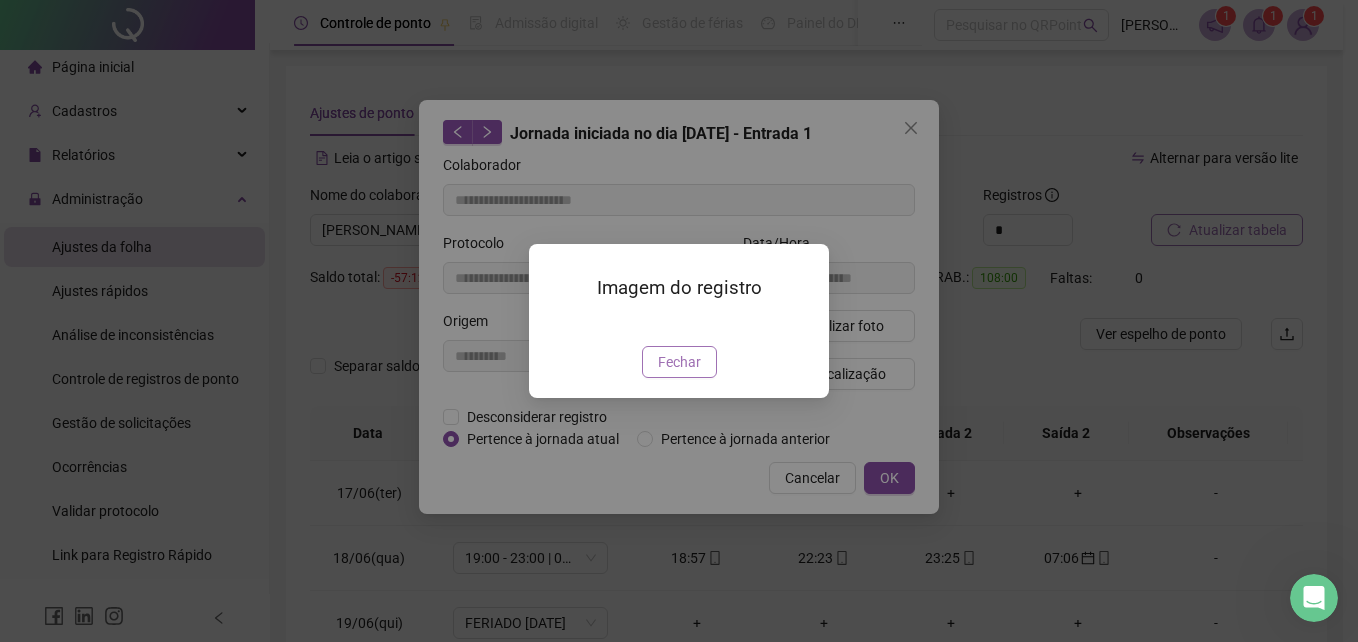 click on "Fechar" at bounding box center (679, 362) 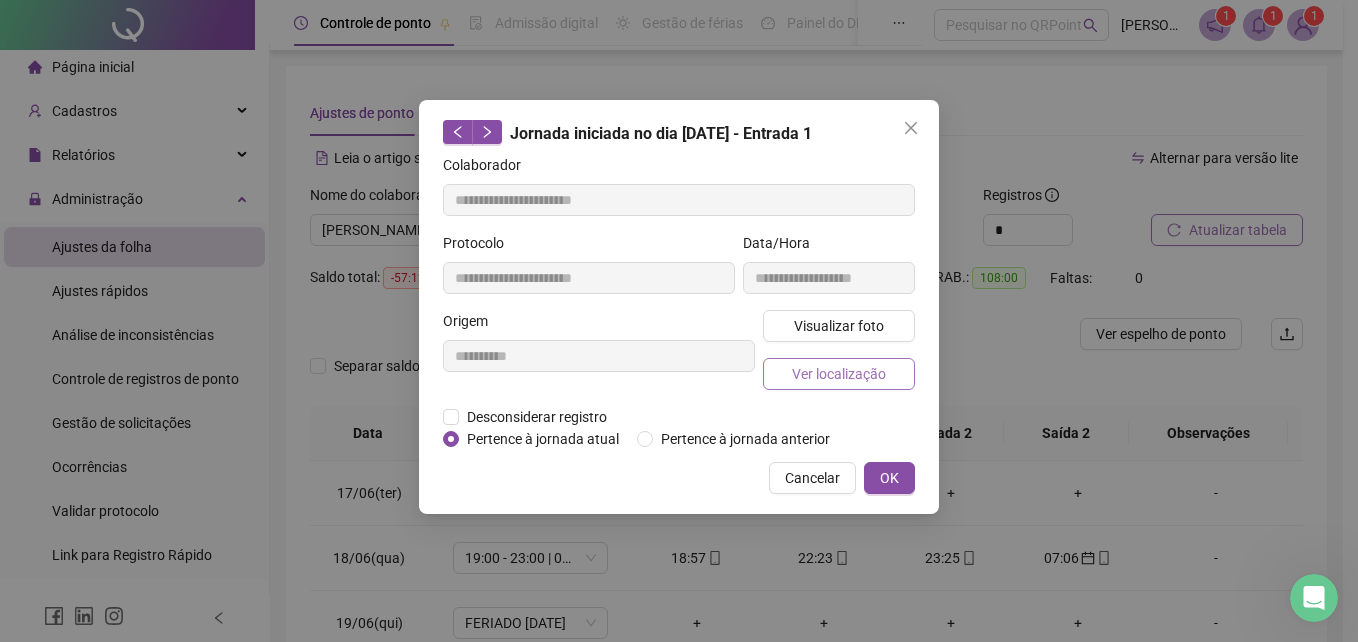 click on "Ver localização" at bounding box center [839, 374] 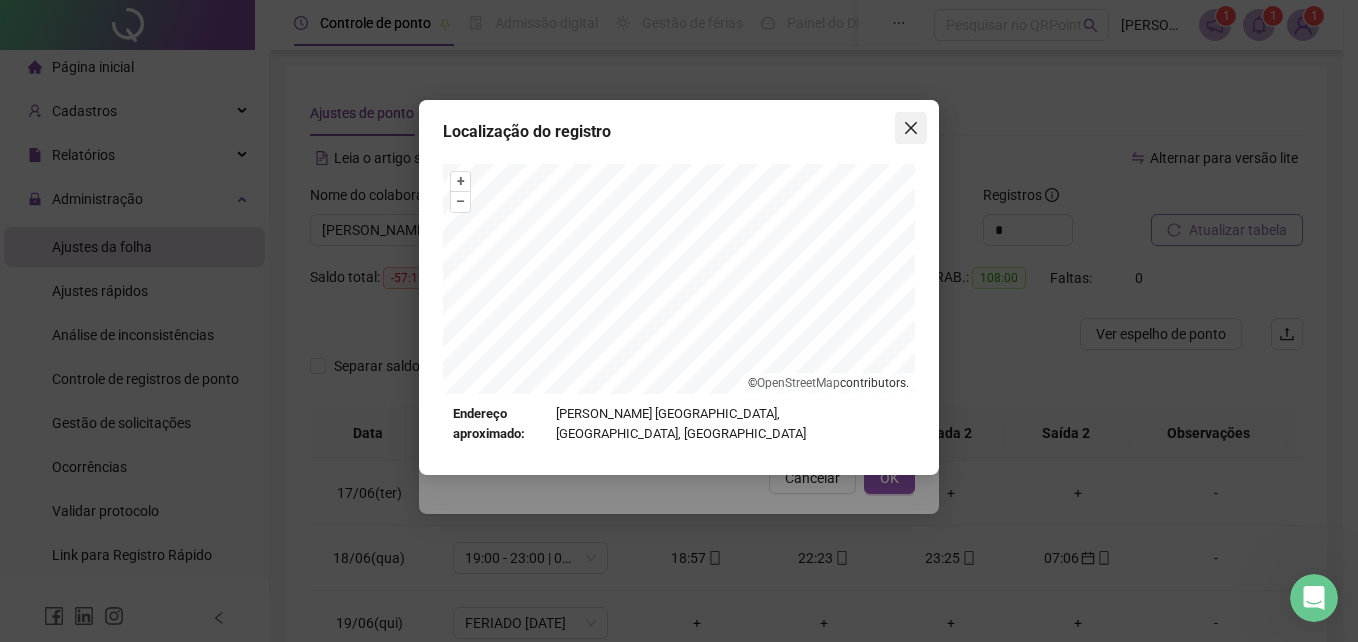 click 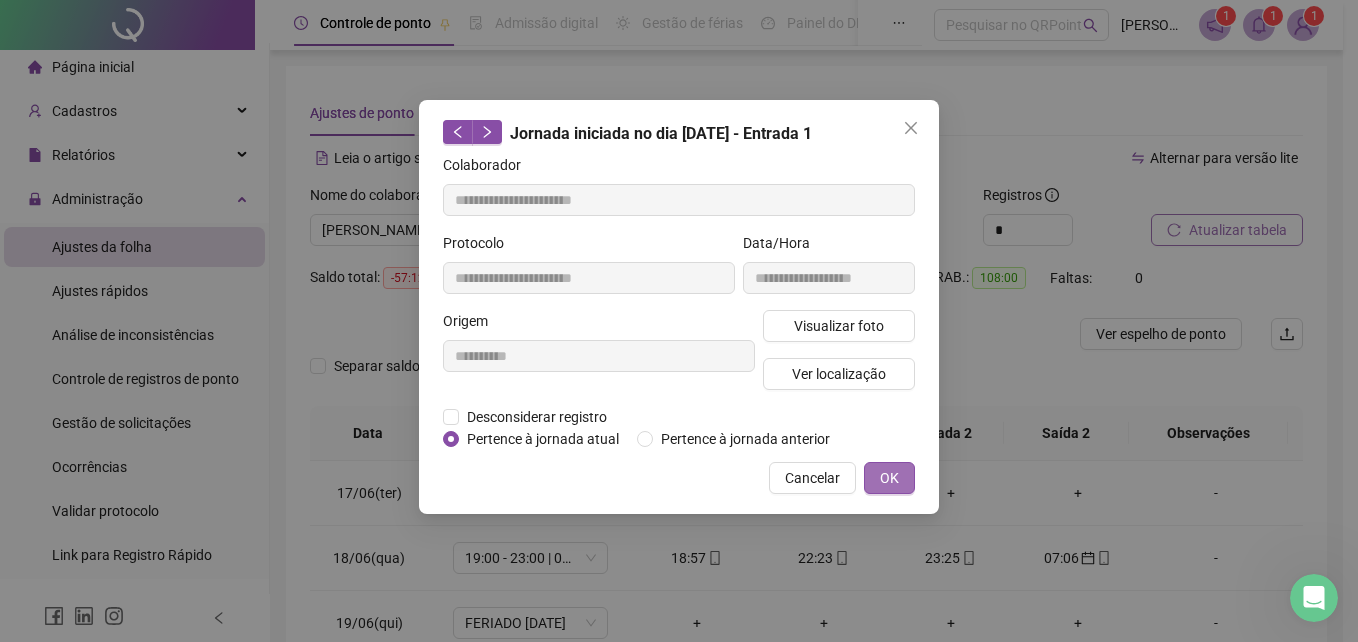 click on "OK" at bounding box center (889, 478) 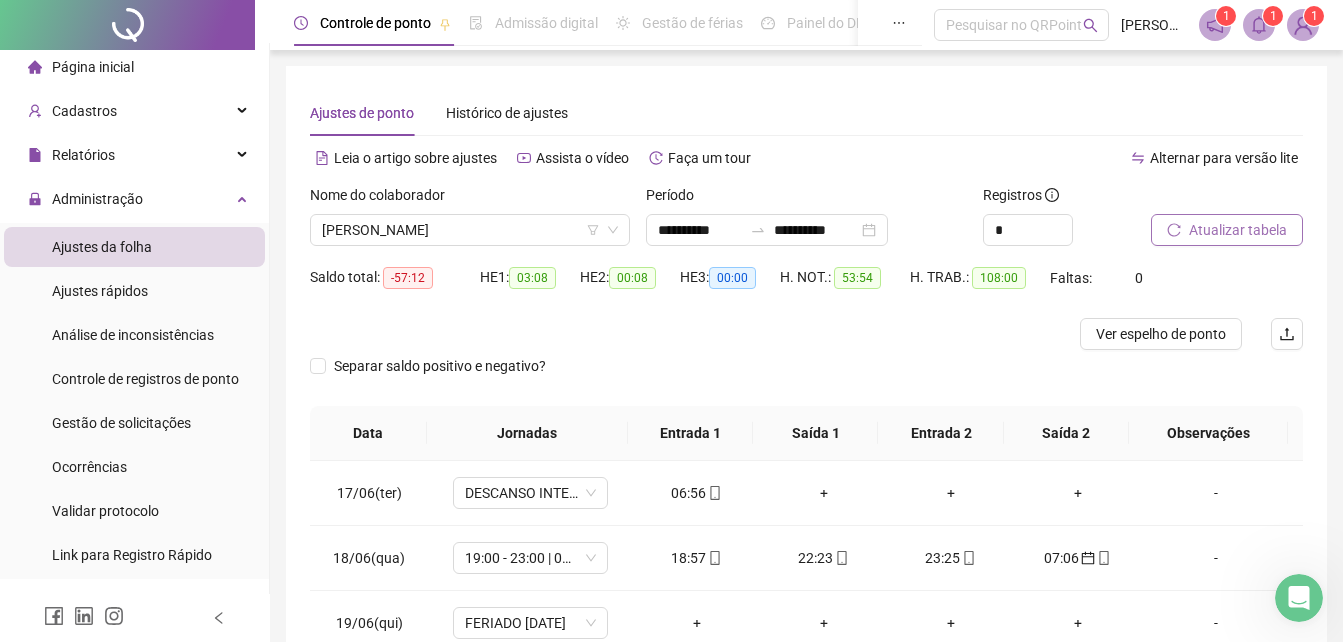 click at bounding box center (682, 334) 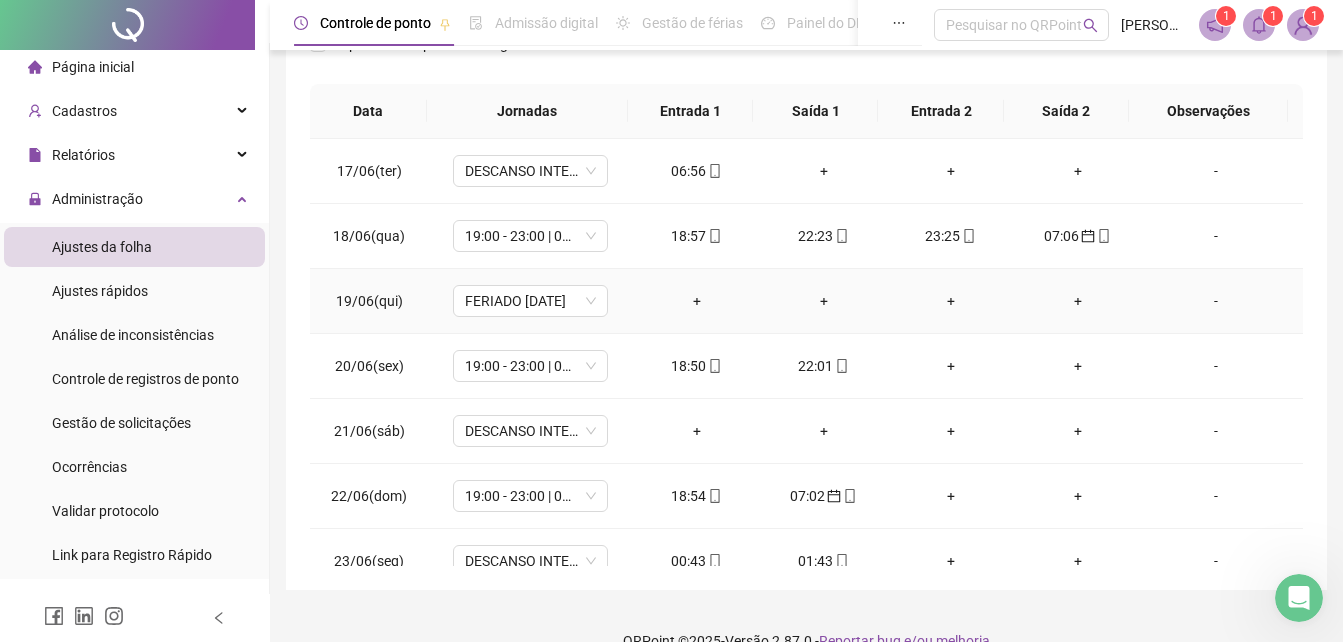 scroll, scrollTop: 356, scrollLeft: 0, axis: vertical 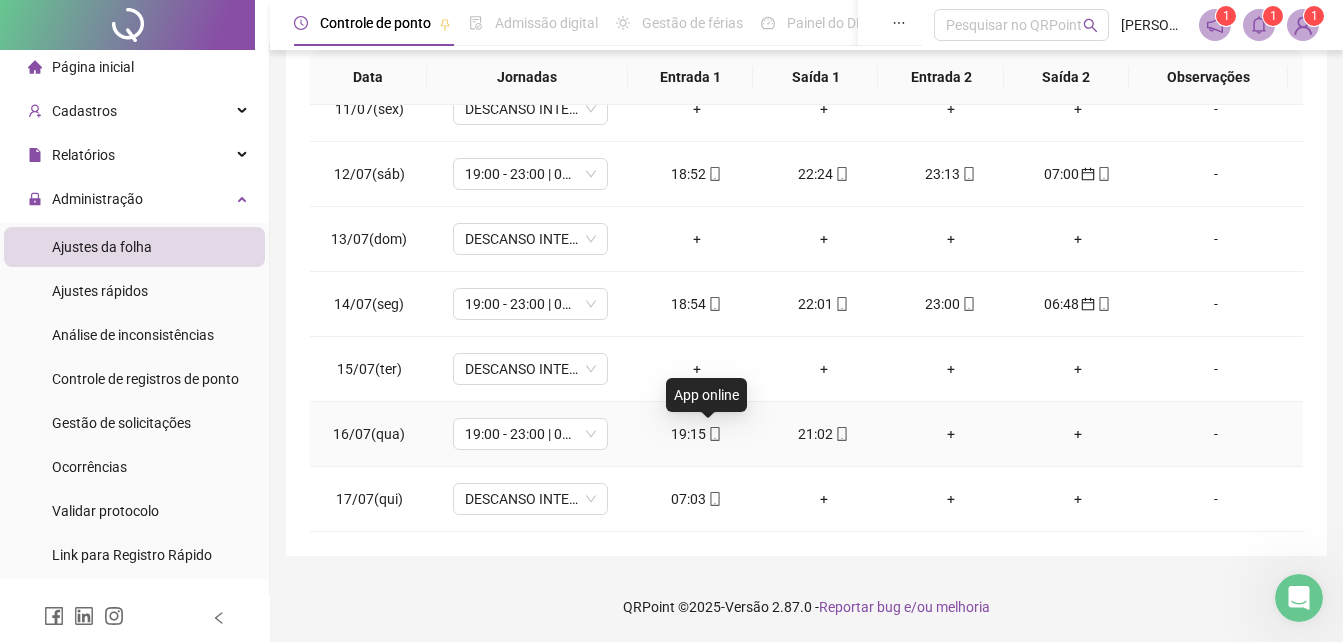 click 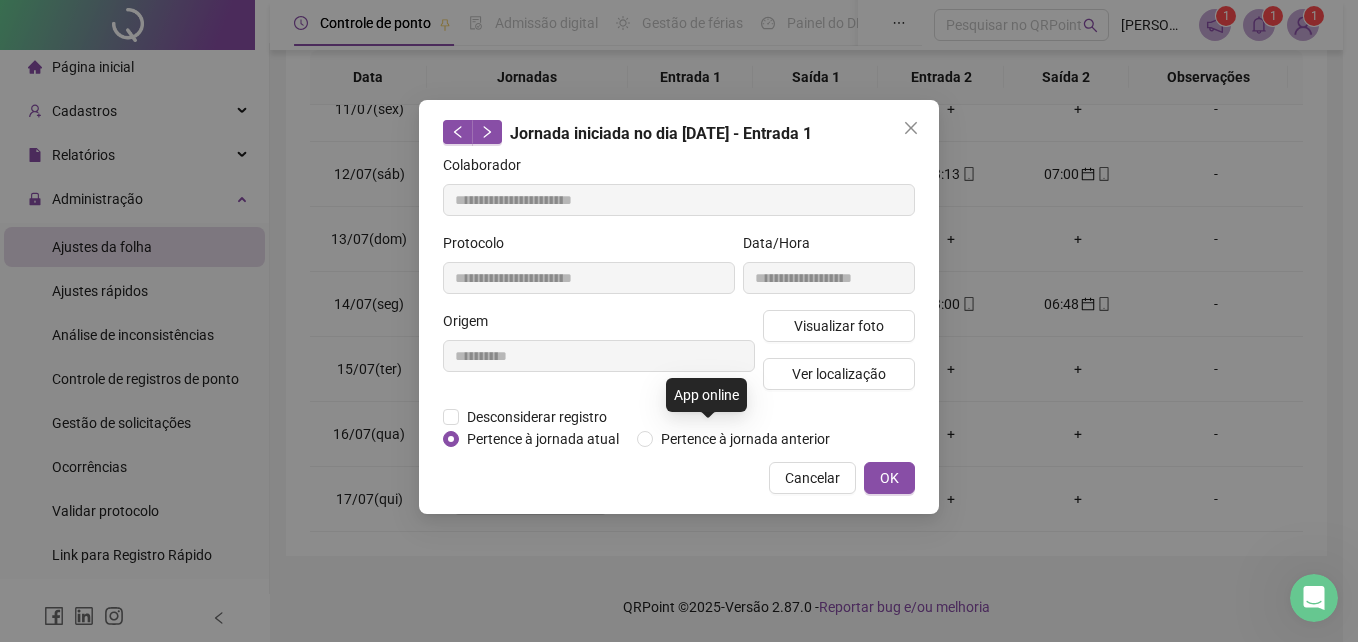 type on "**********" 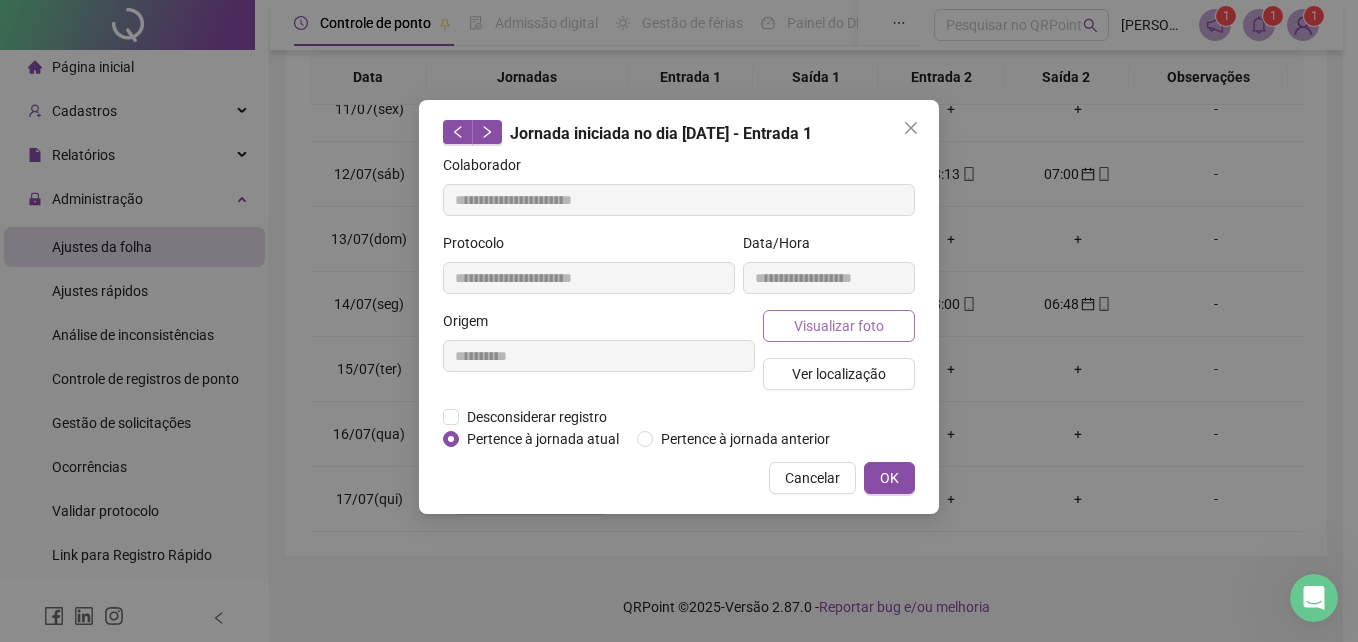 click on "Visualizar foto" at bounding box center [839, 326] 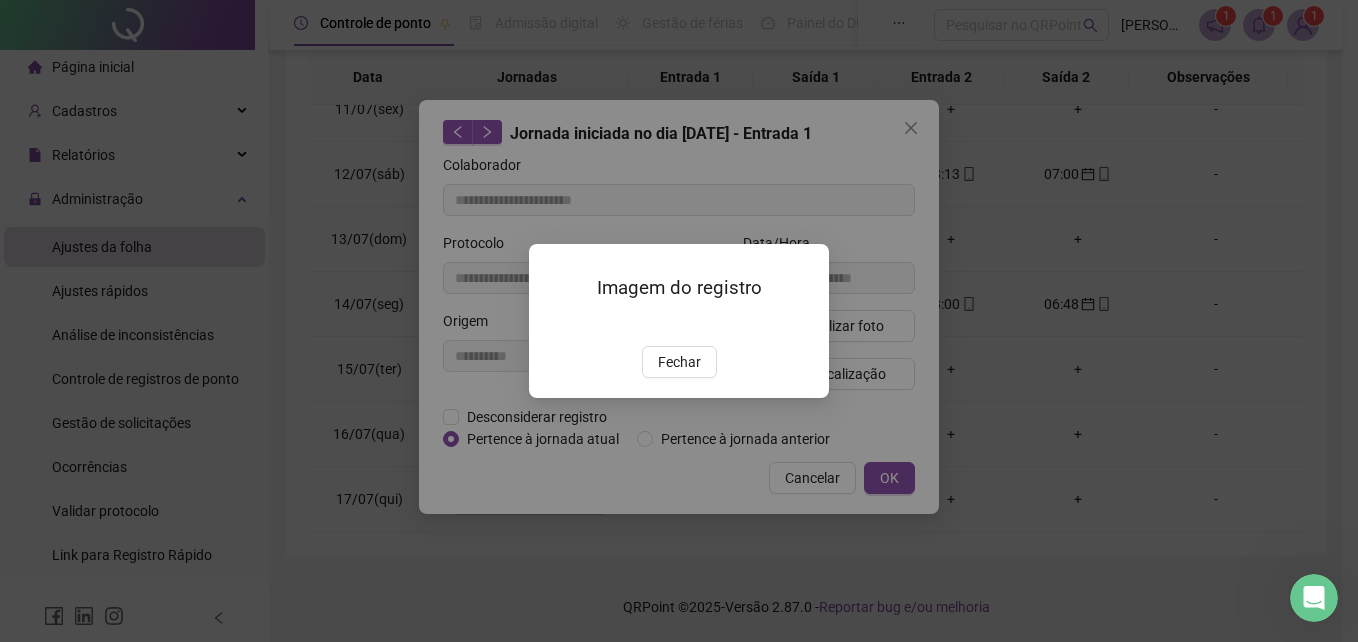 click on "Imagem do registro Fechar" at bounding box center (679, 321) 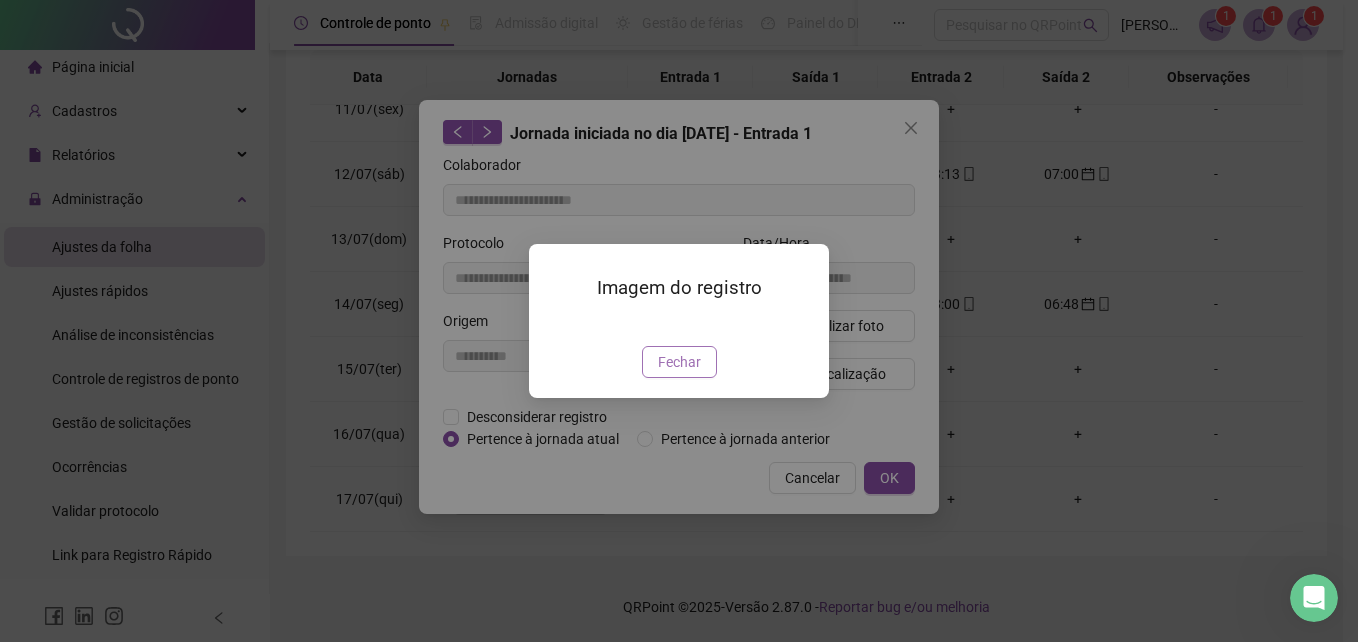 click on "Fechar" at bounding box center [679, 362] 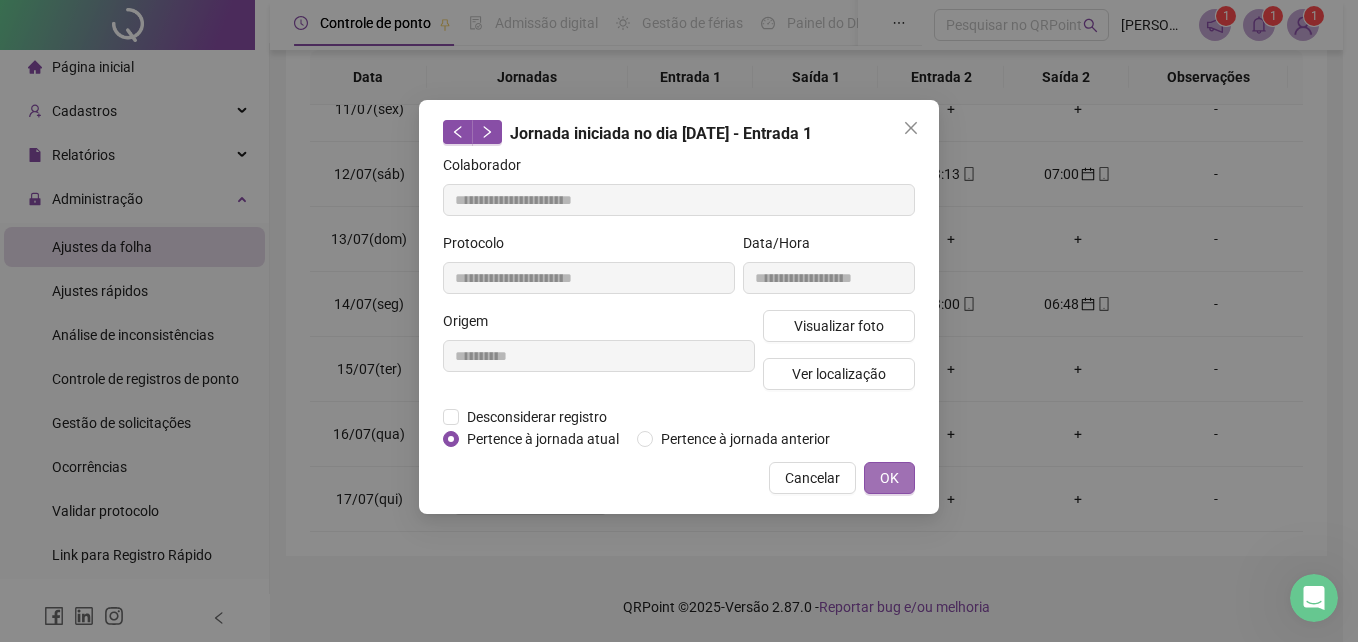 click on "OK" at bounding box center (889, 478) 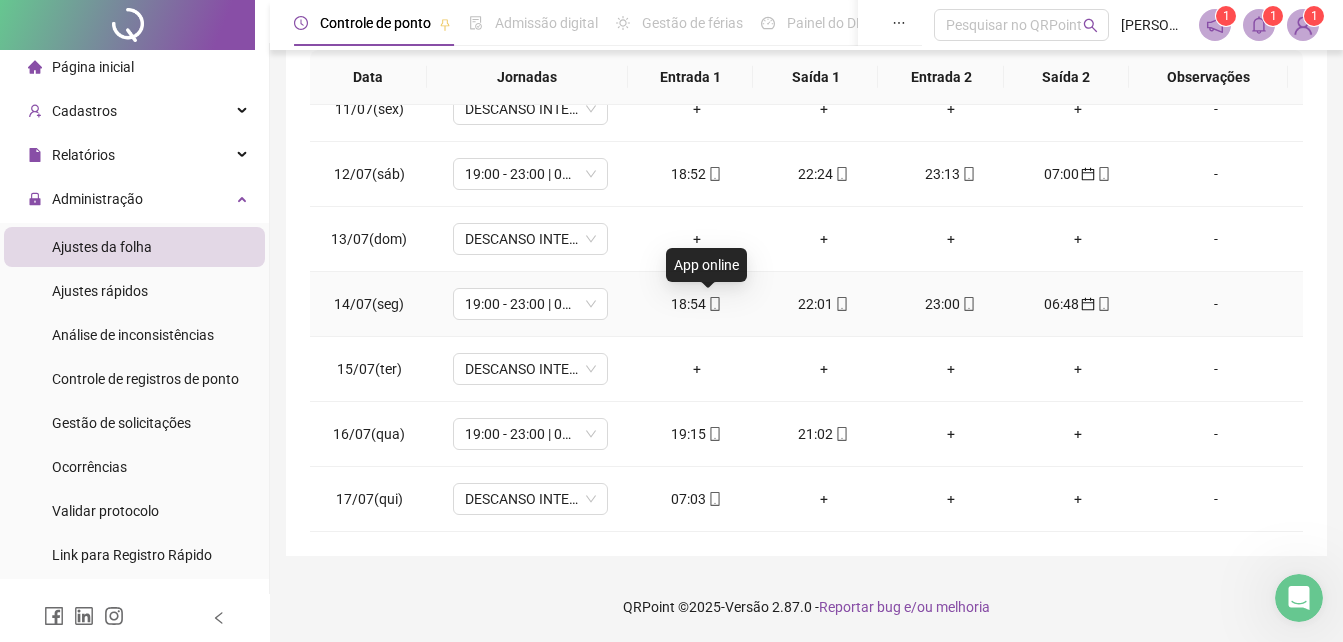 click 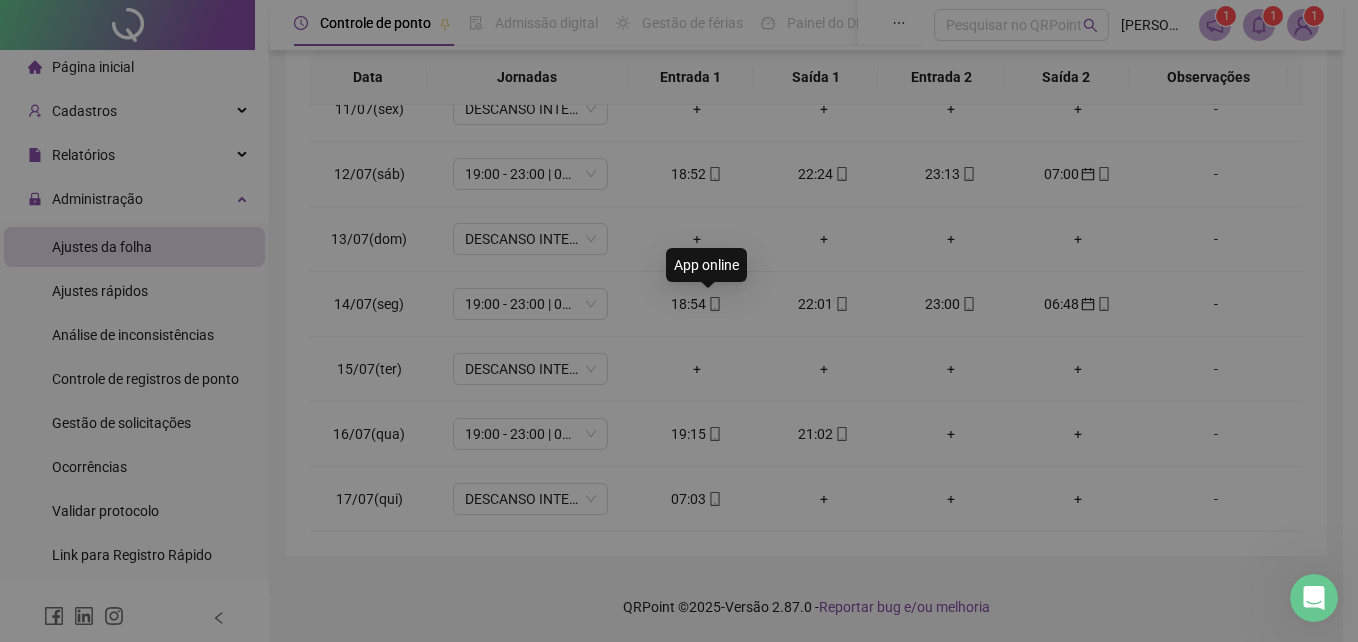 type on "**********" 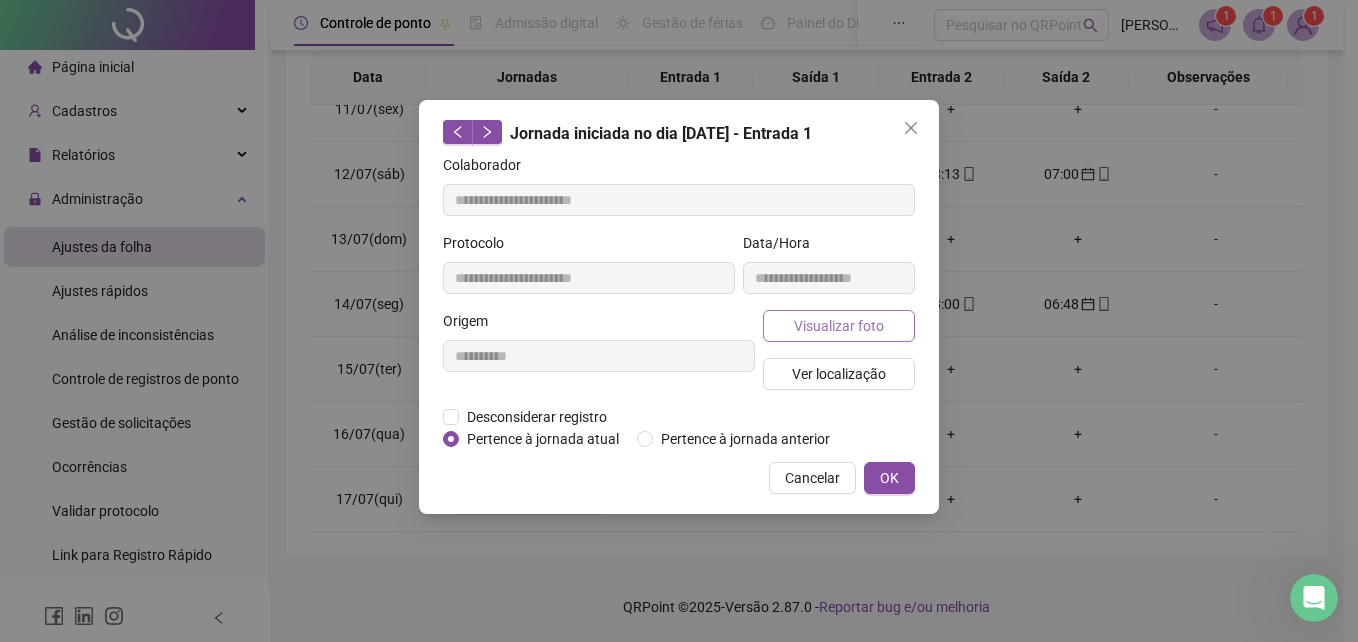 click on "Visualizar foto" at bounding box center [839, 326] 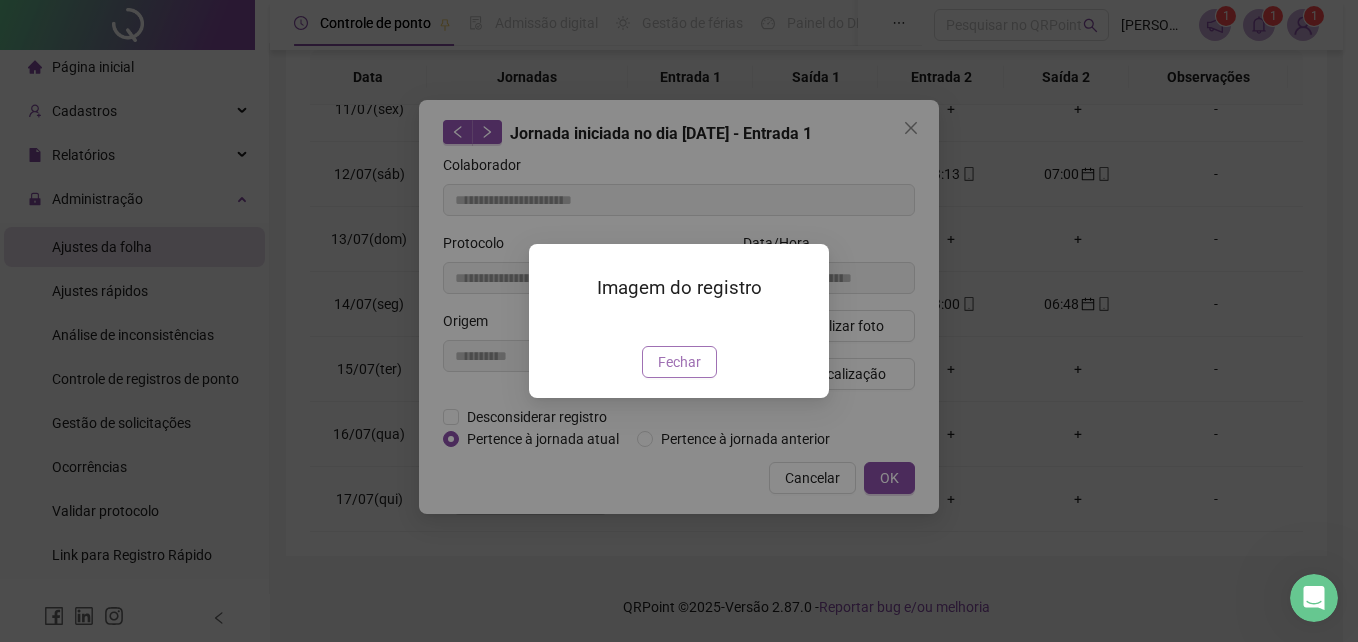 click on "Fechar" at bounding box center (679, 362) 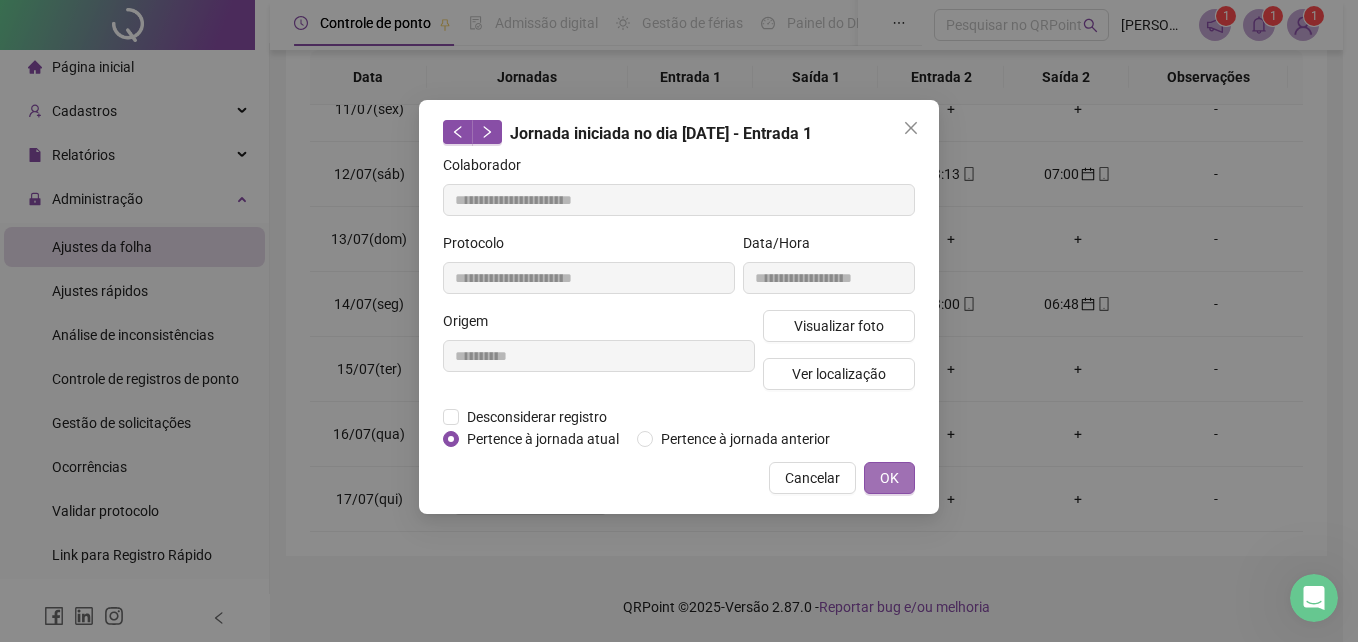 click on "OK" at bounding box center [889, 478] 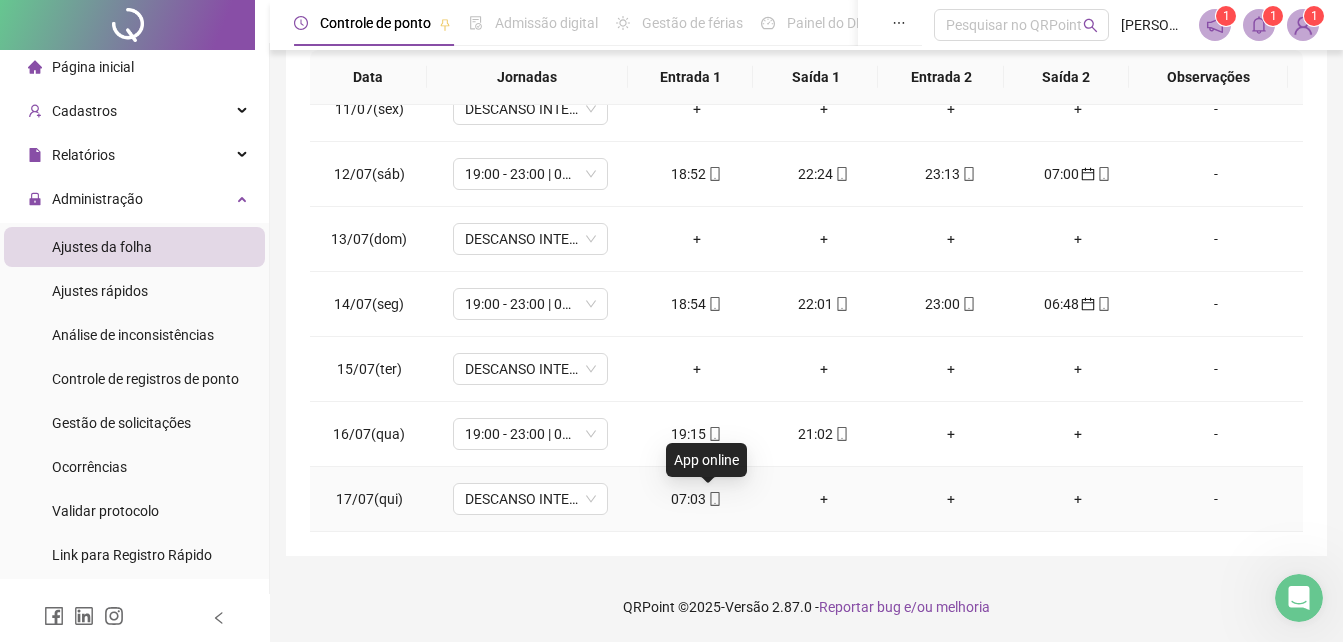 click 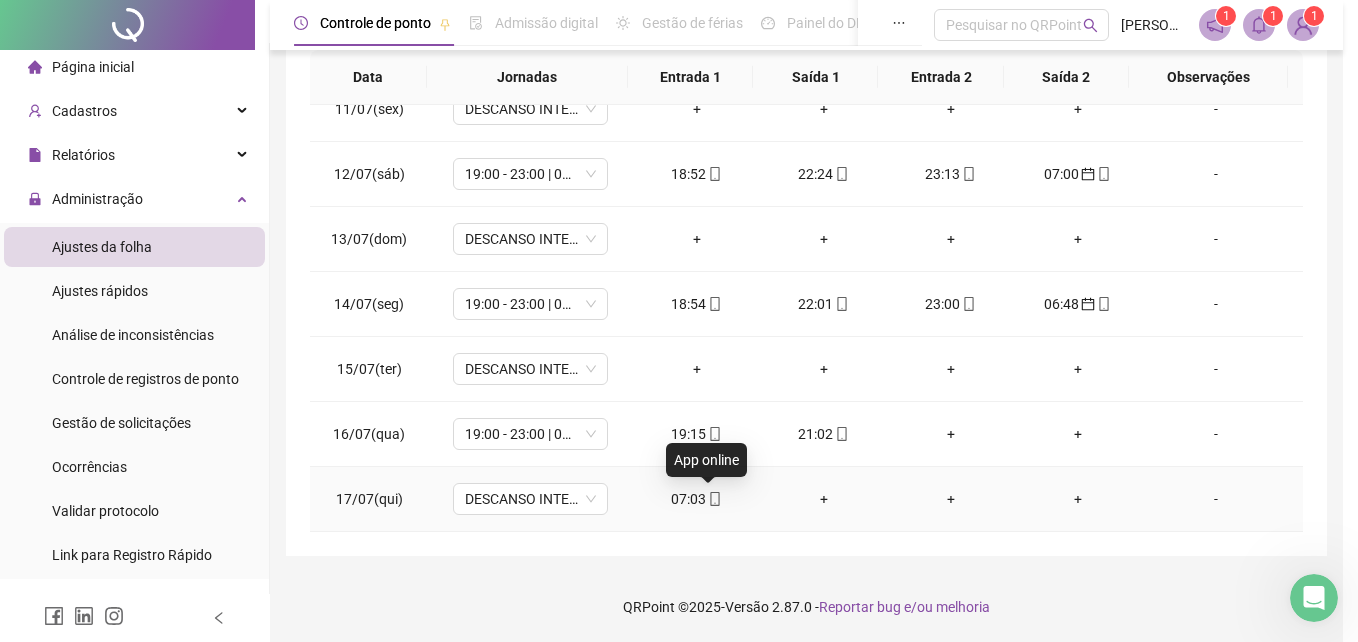 type on "**********" 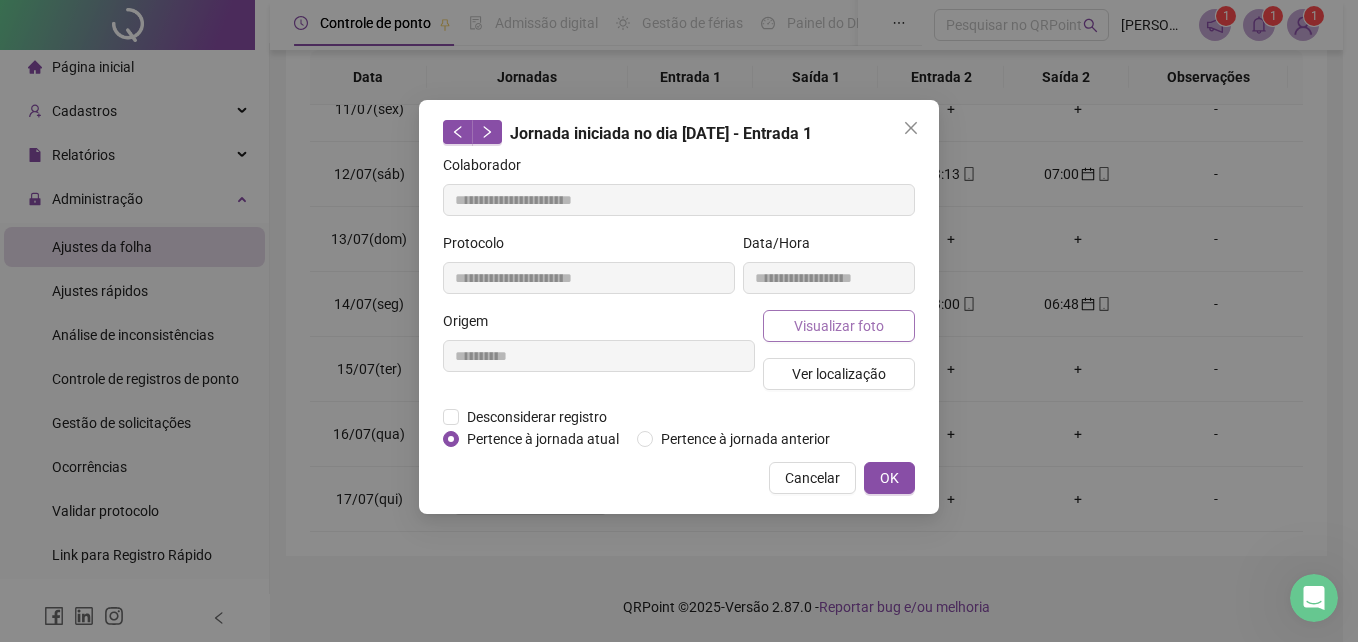 click on "Visualizar foto" at bounding box center (839, 326) 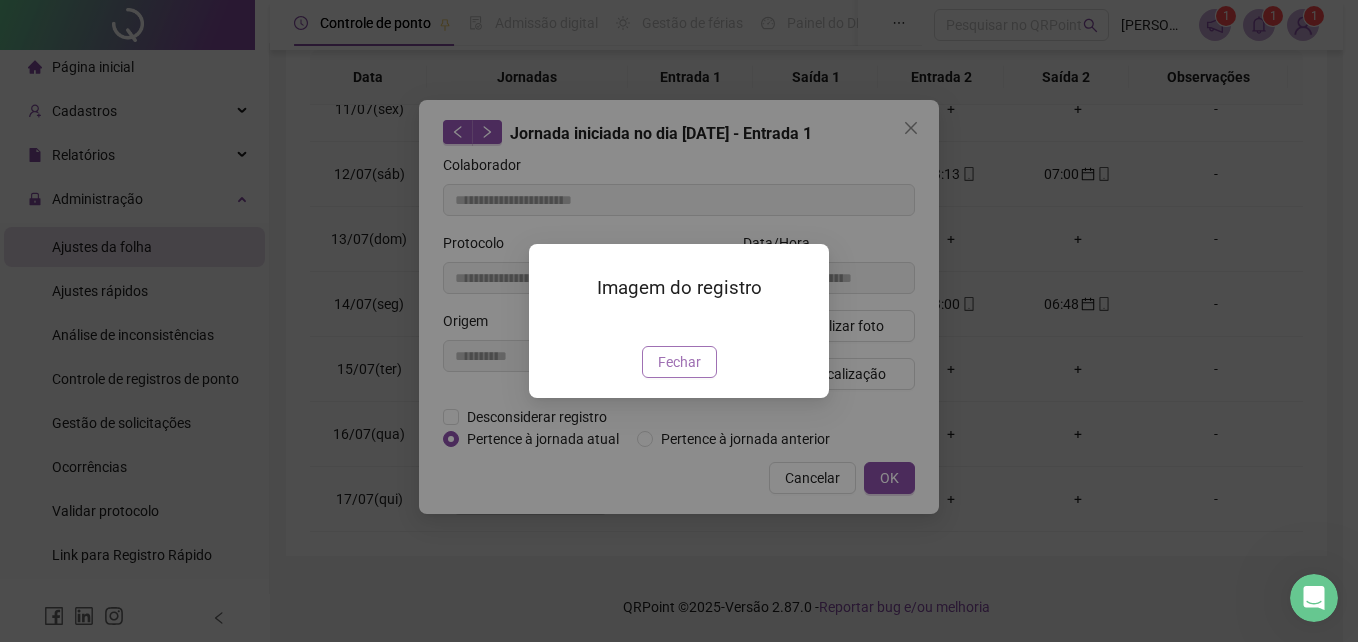 click on "Fechar" at bounding box center [679, 362] 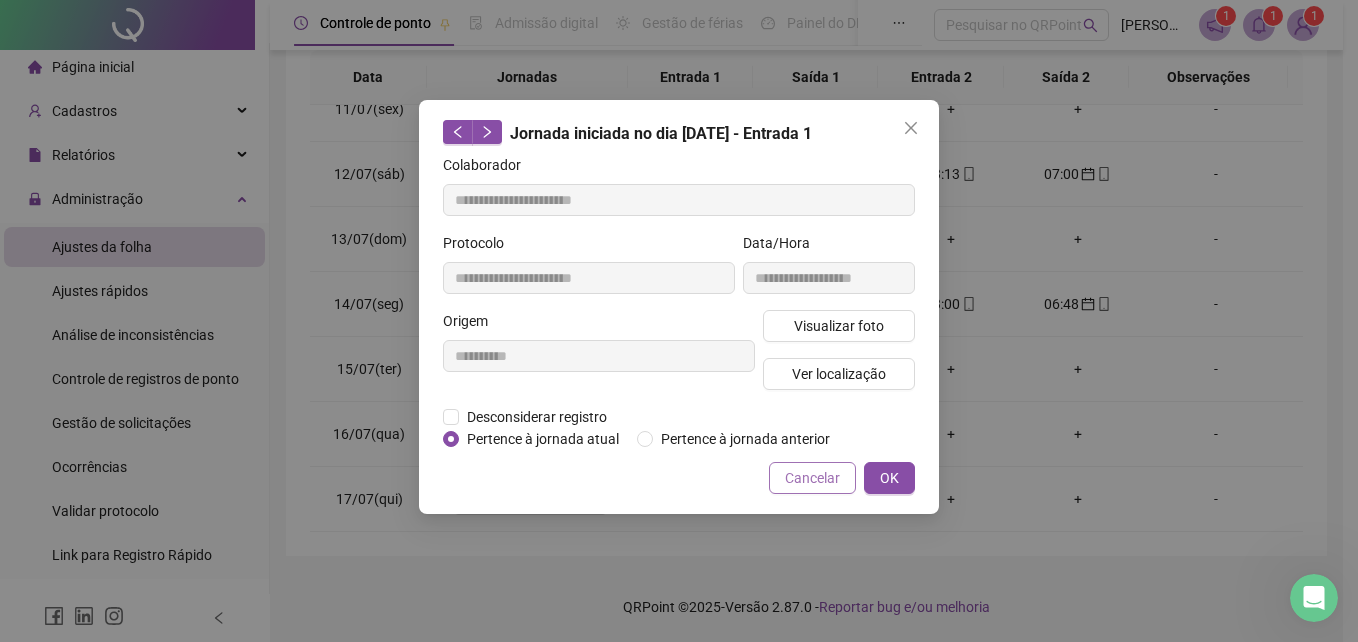 click on "Cancelar" at bounding box center (812, 478) 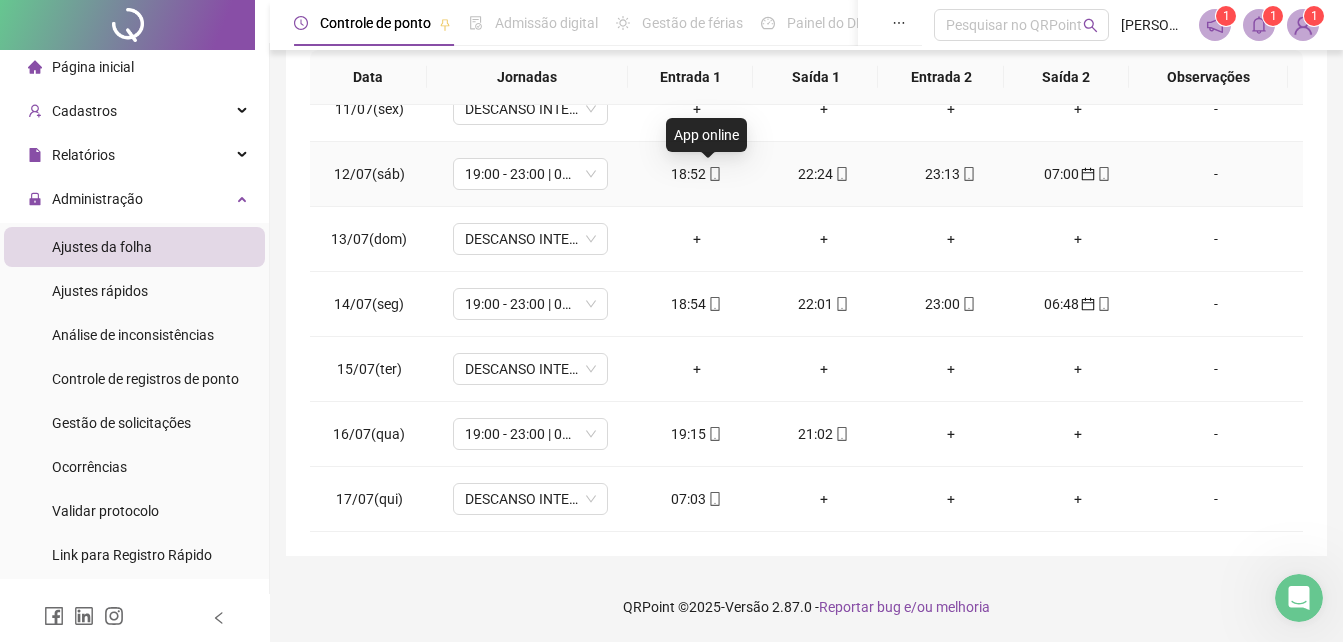 click 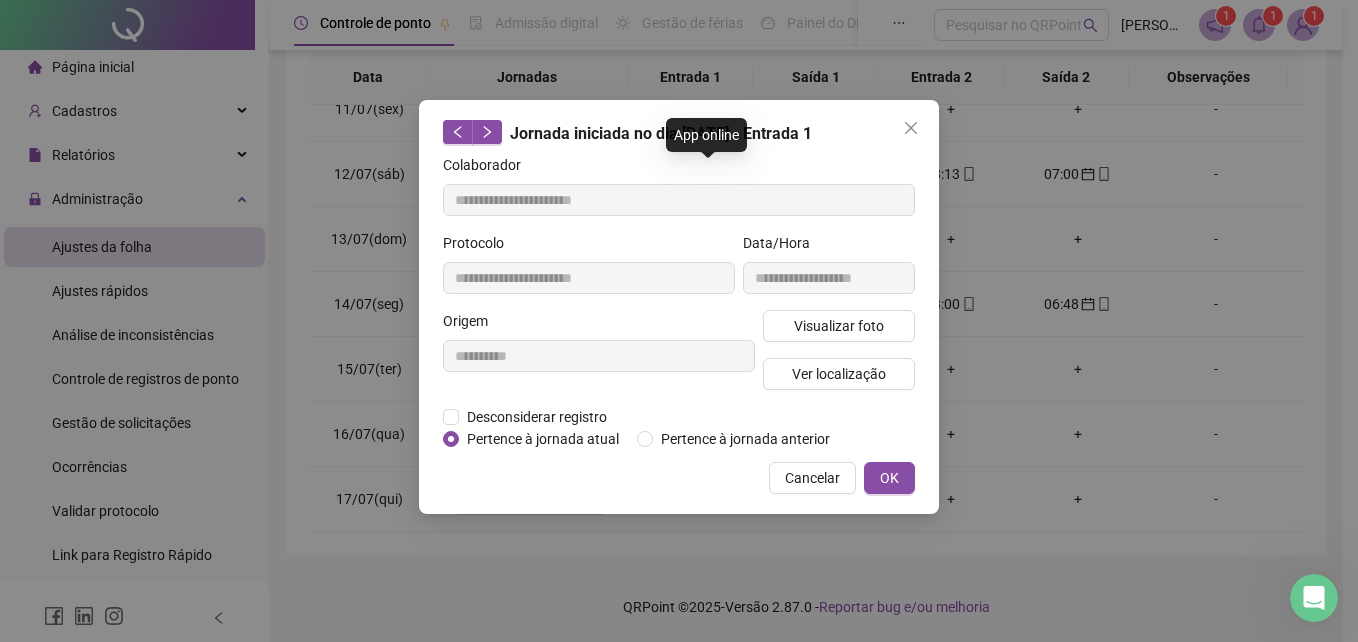 type on "**********" 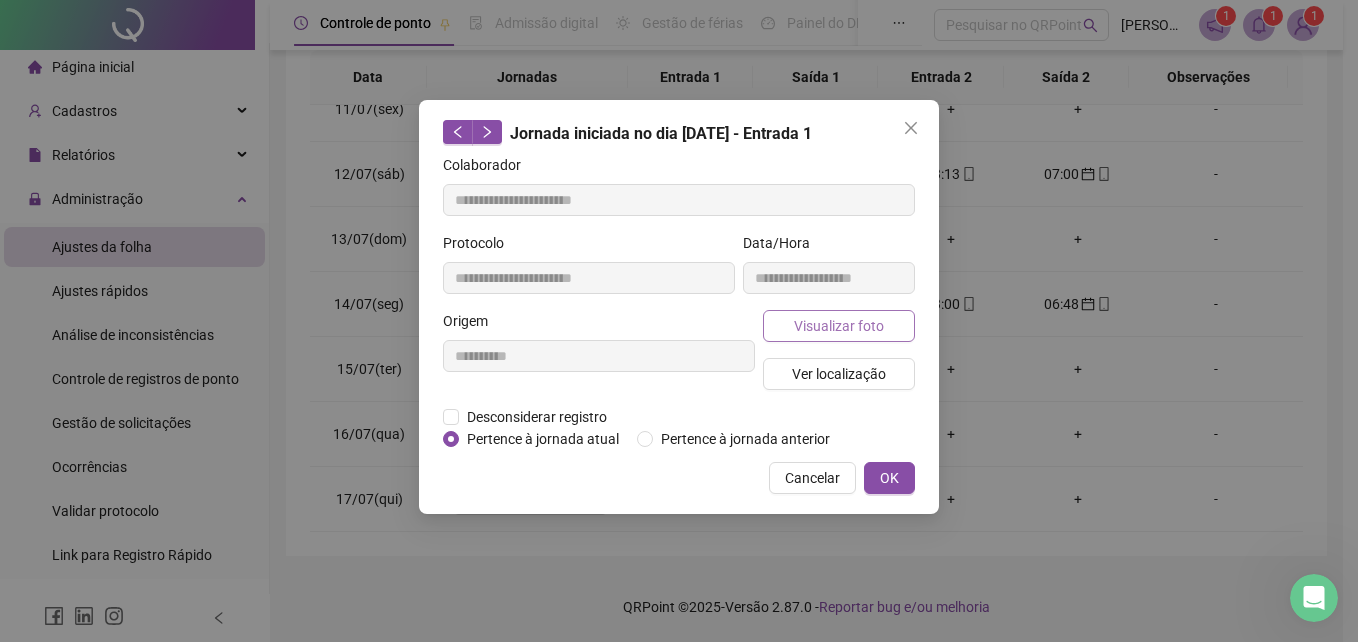 click on "Visualizar foto" at bounding box center [839, 326] 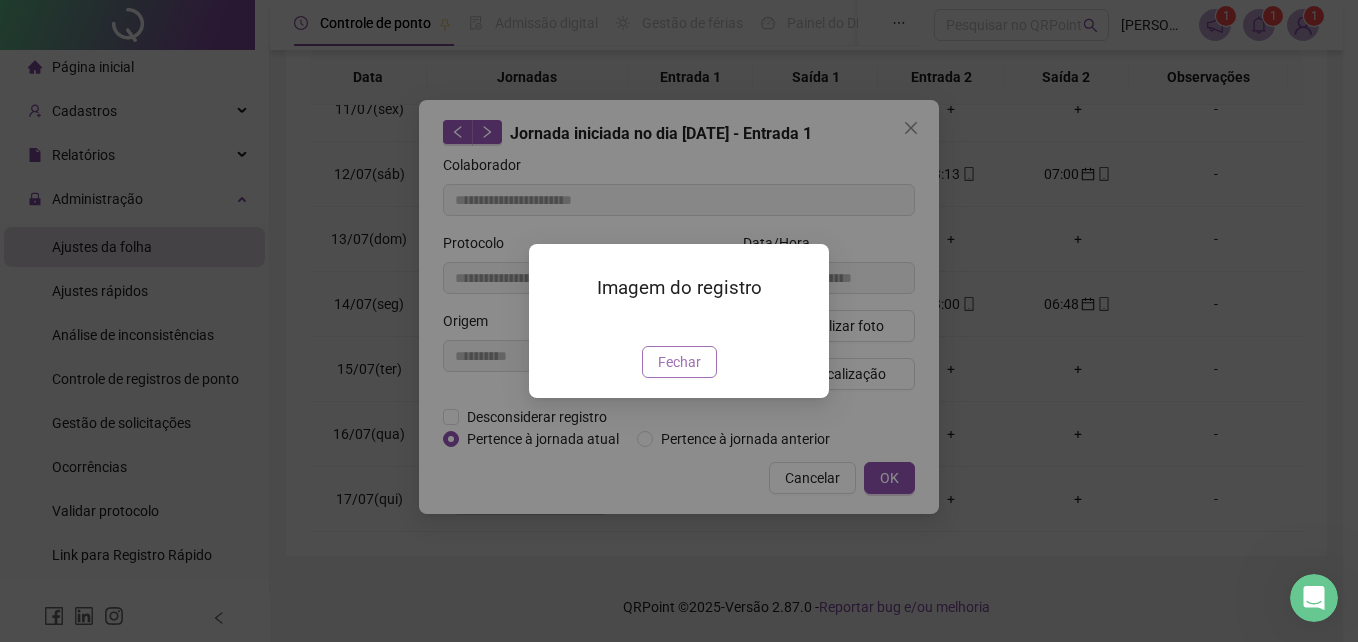 click on "Fechar" at bounding box center (679, 362) 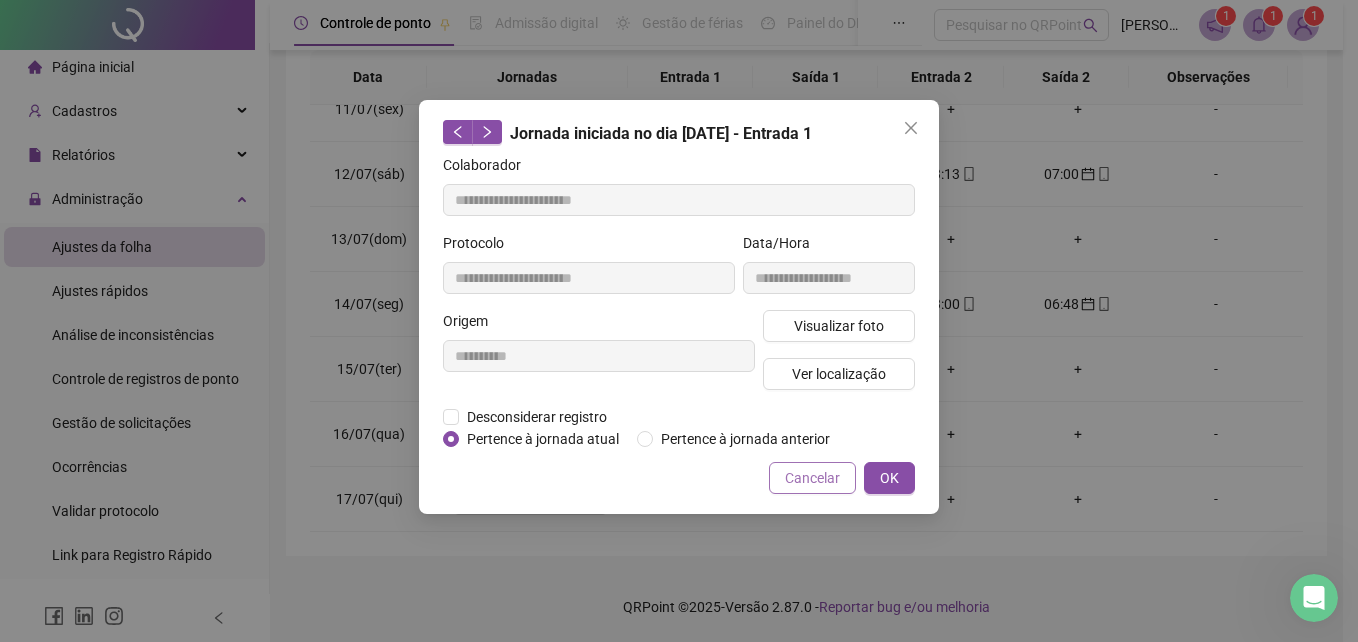 click on "Cancelar" at bounding box center [812, 478] 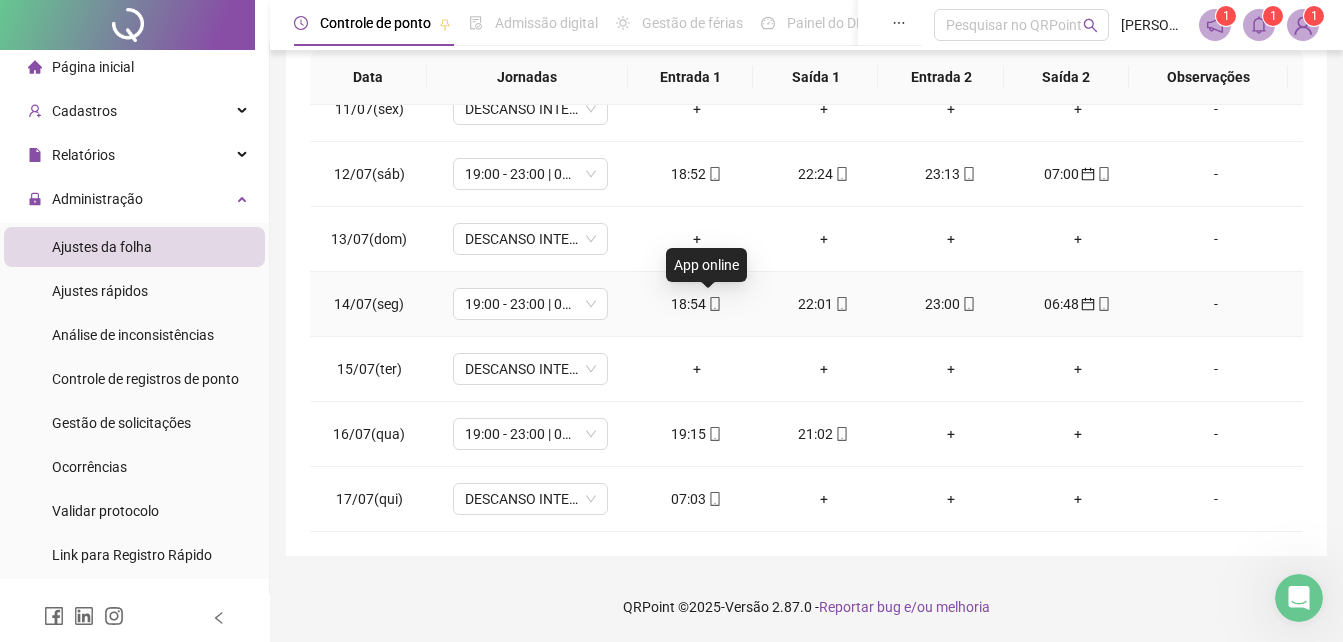 click 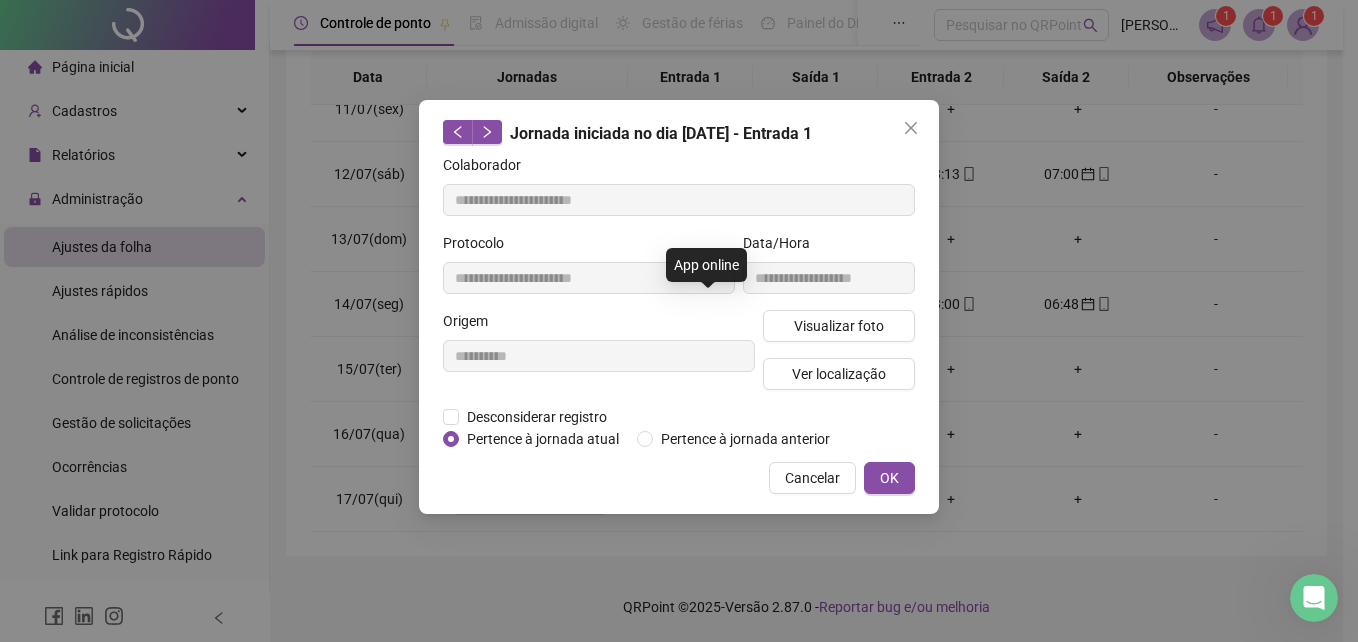 type on "**********" 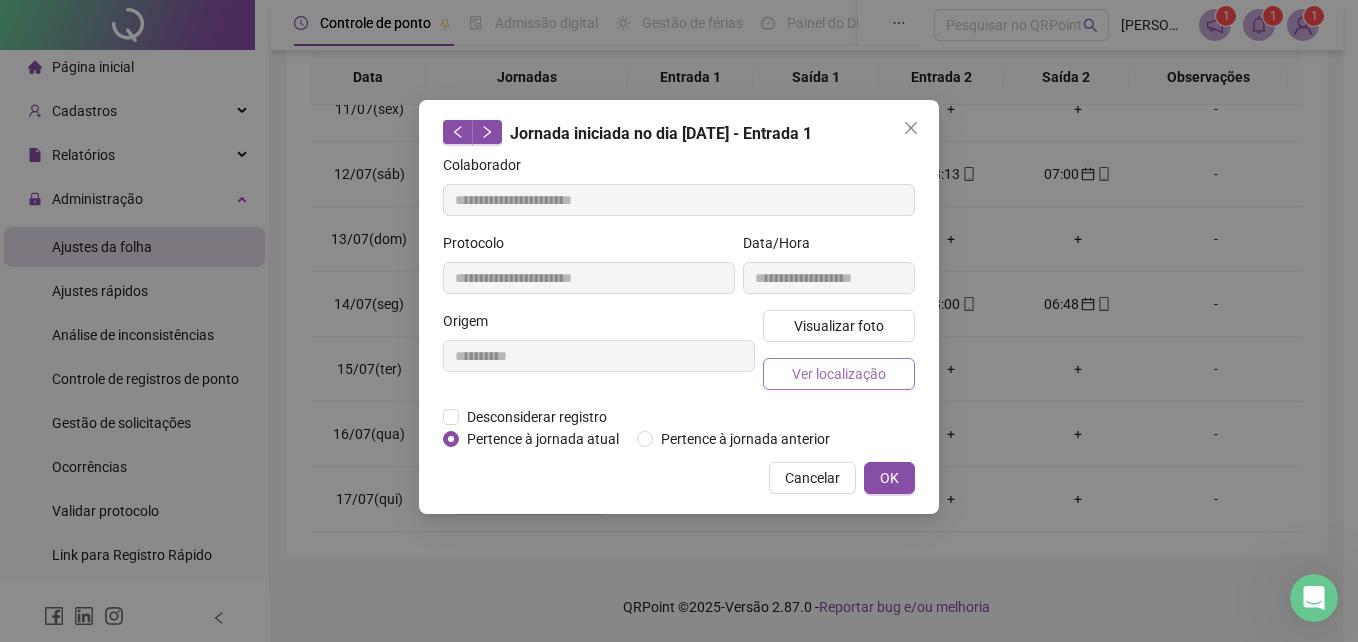 click on "Ver localização" at bounding box center [839, 374] 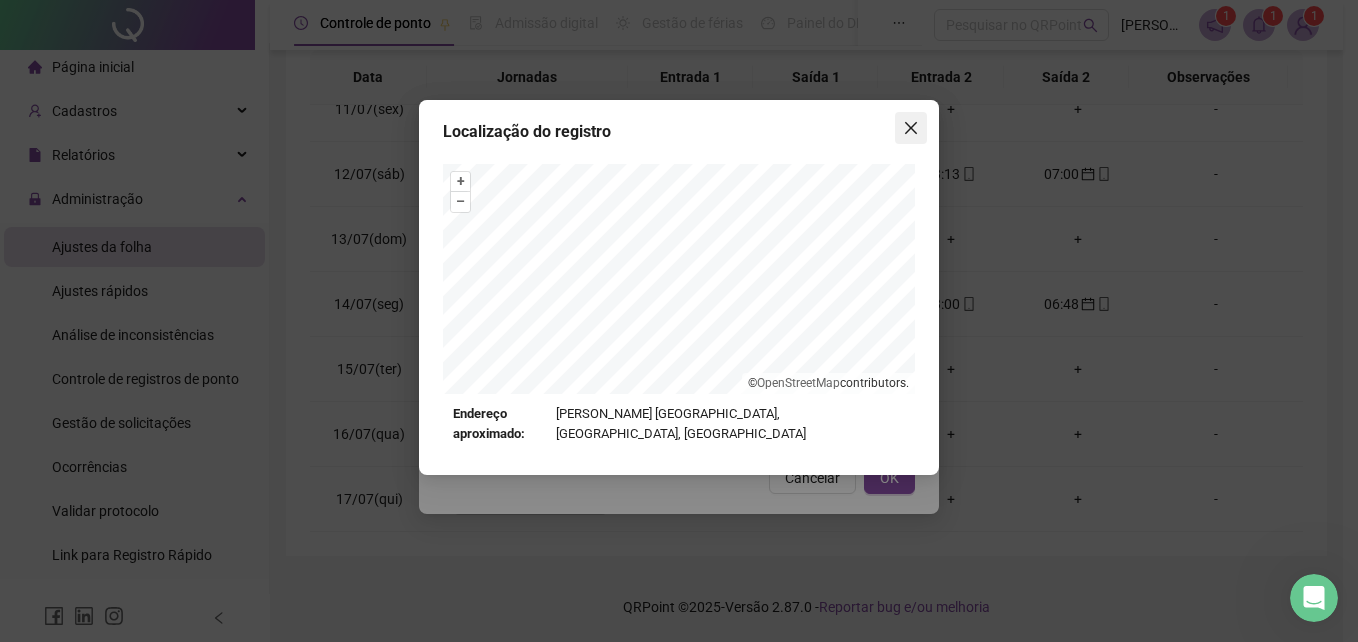 click 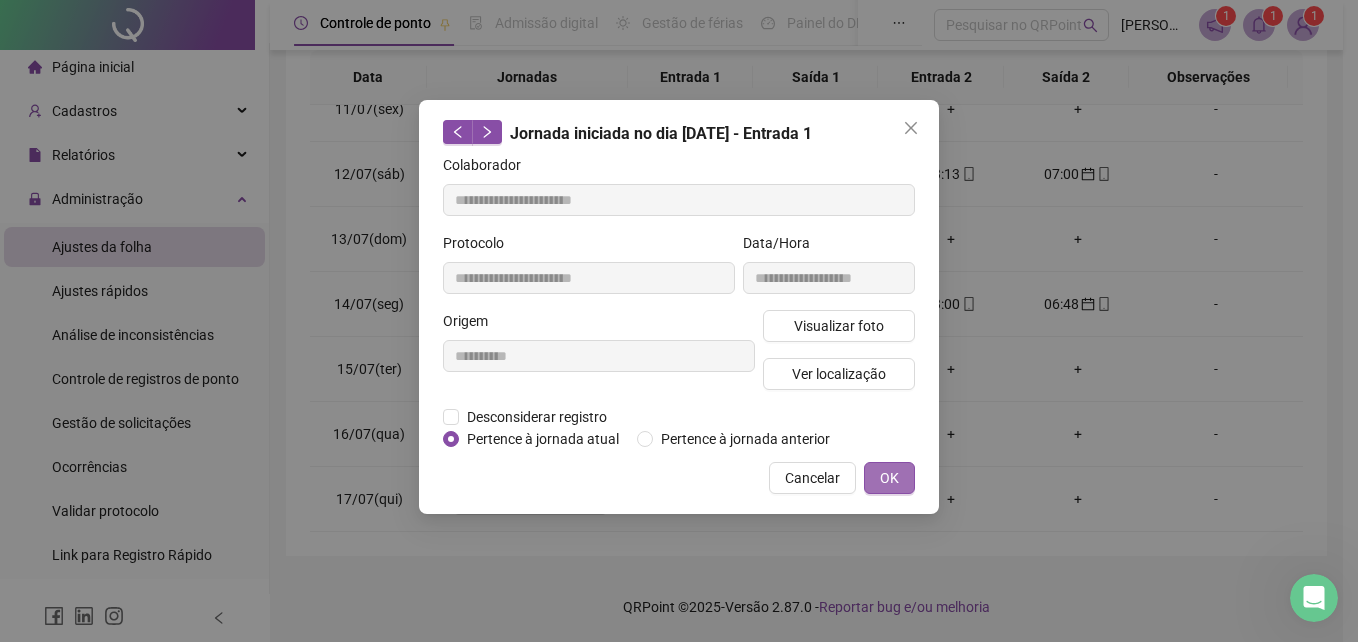 click on "OK" at bounding box center (889, 478) 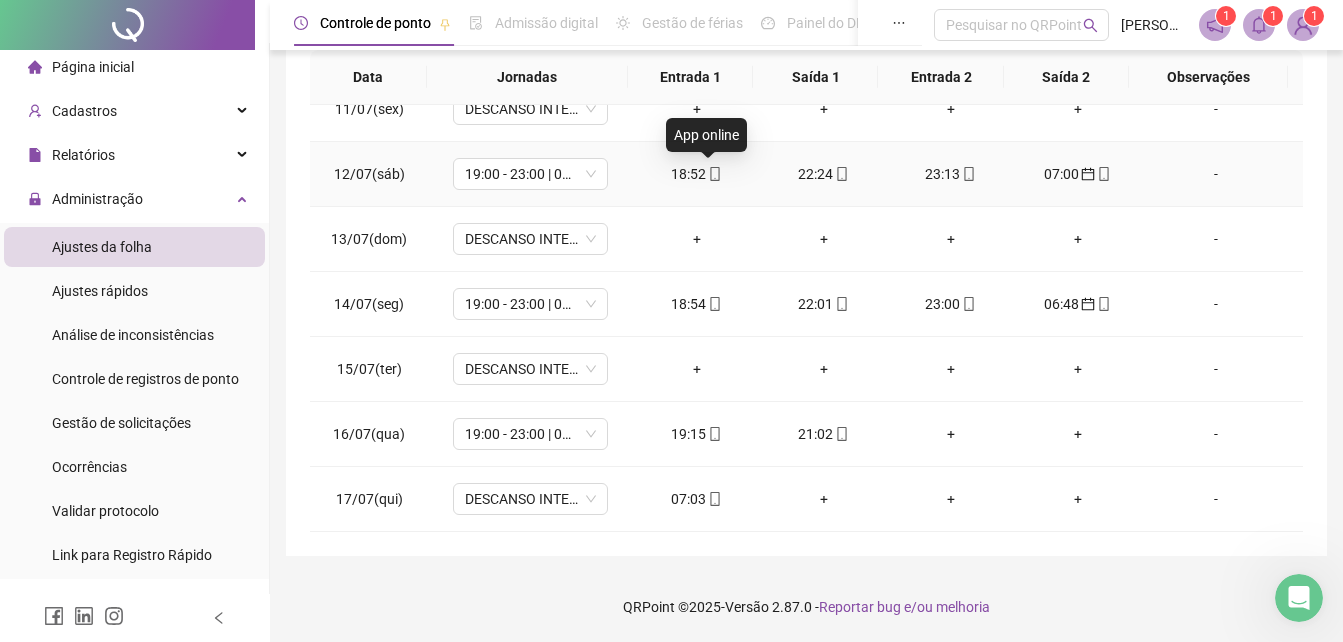 click 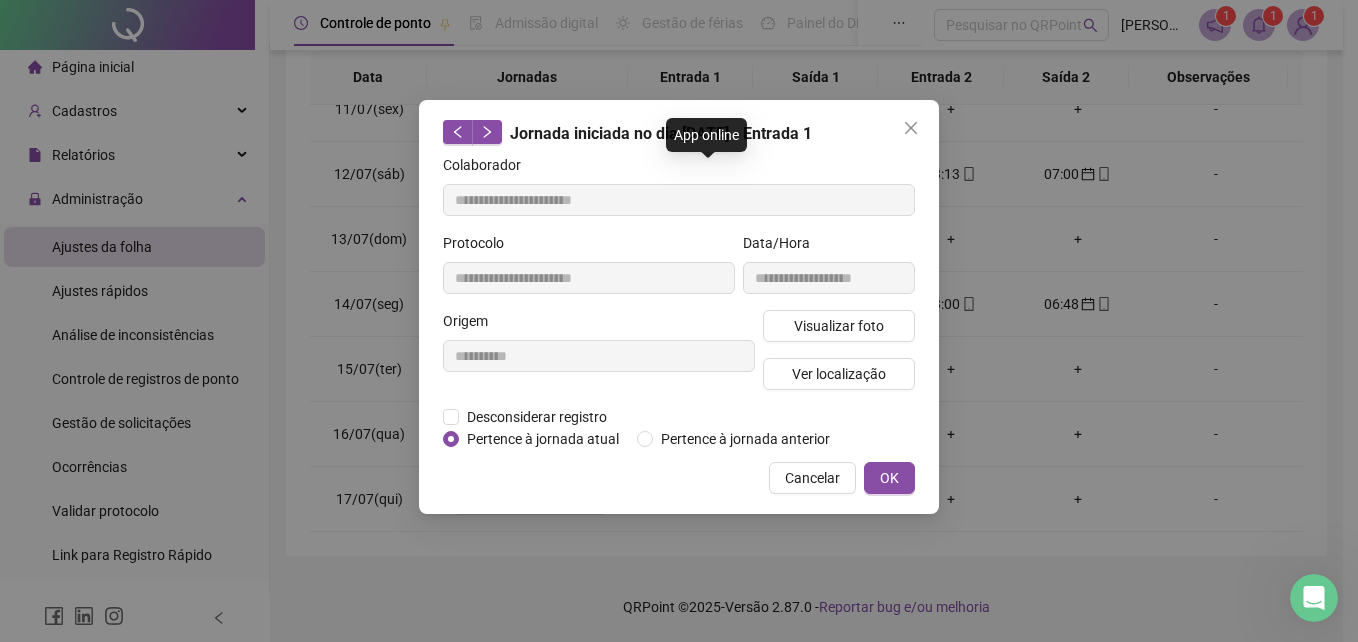 type on "**********" 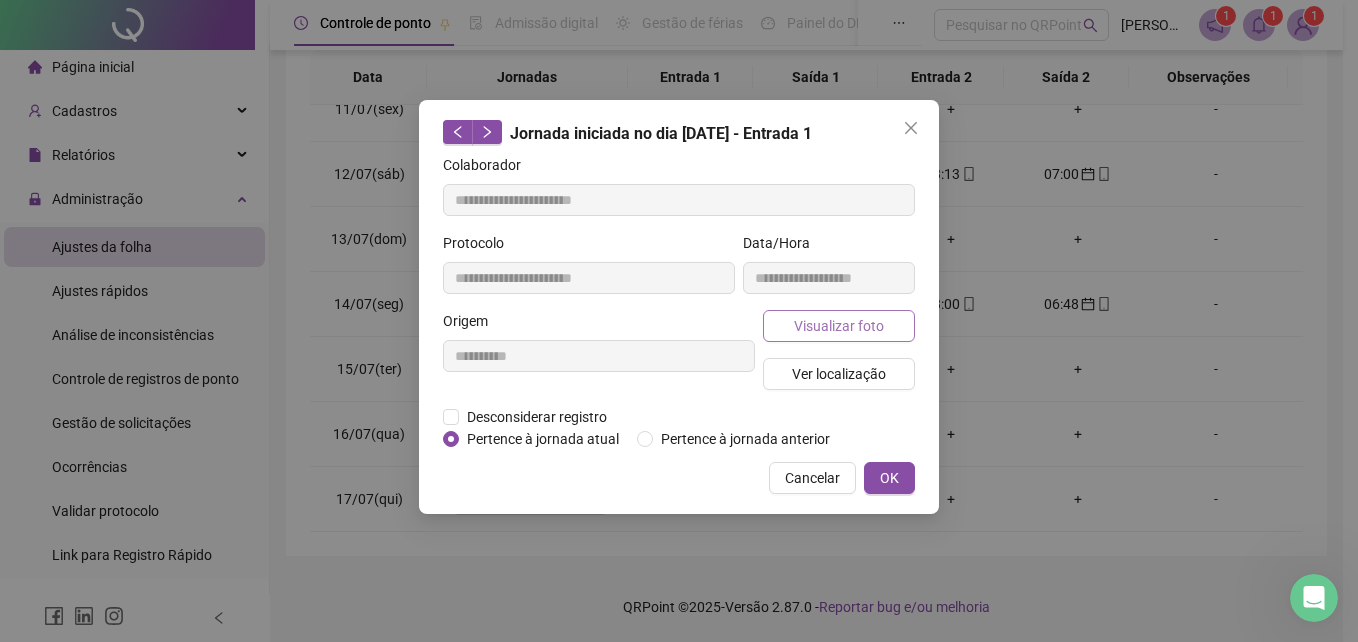click on "Visualizar foto" at bounding box center (839, 326) 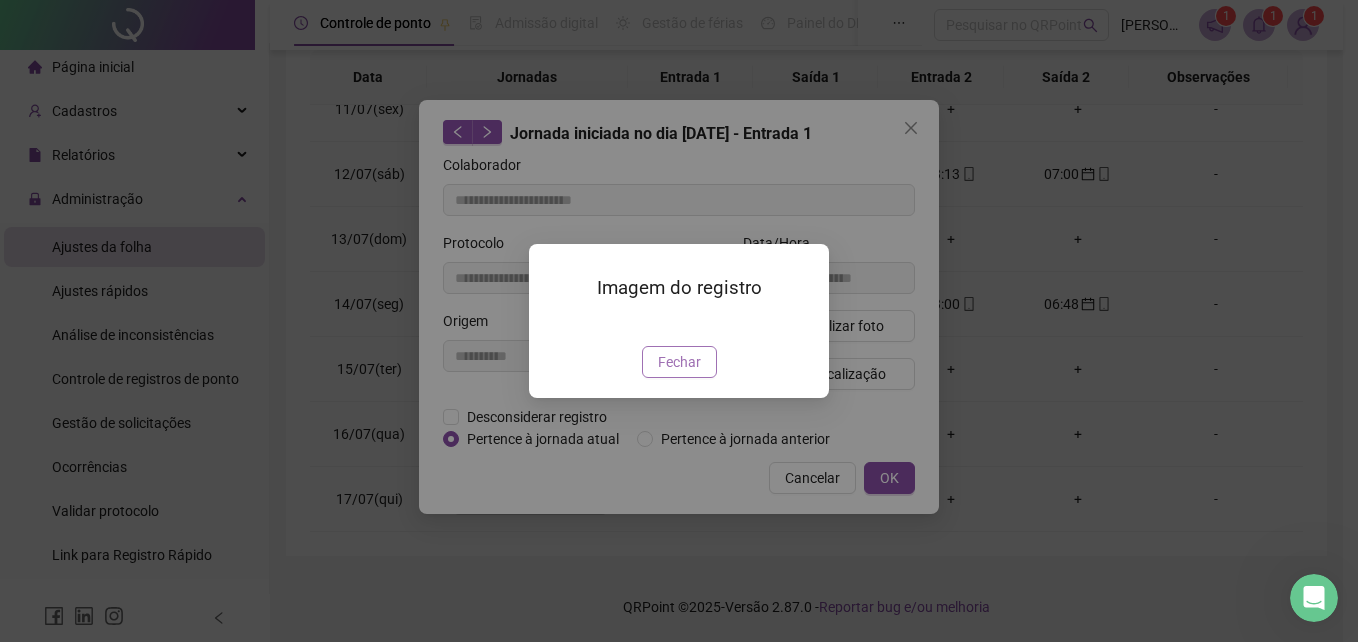 click on "Fechar" at bounding box center (679, 362) 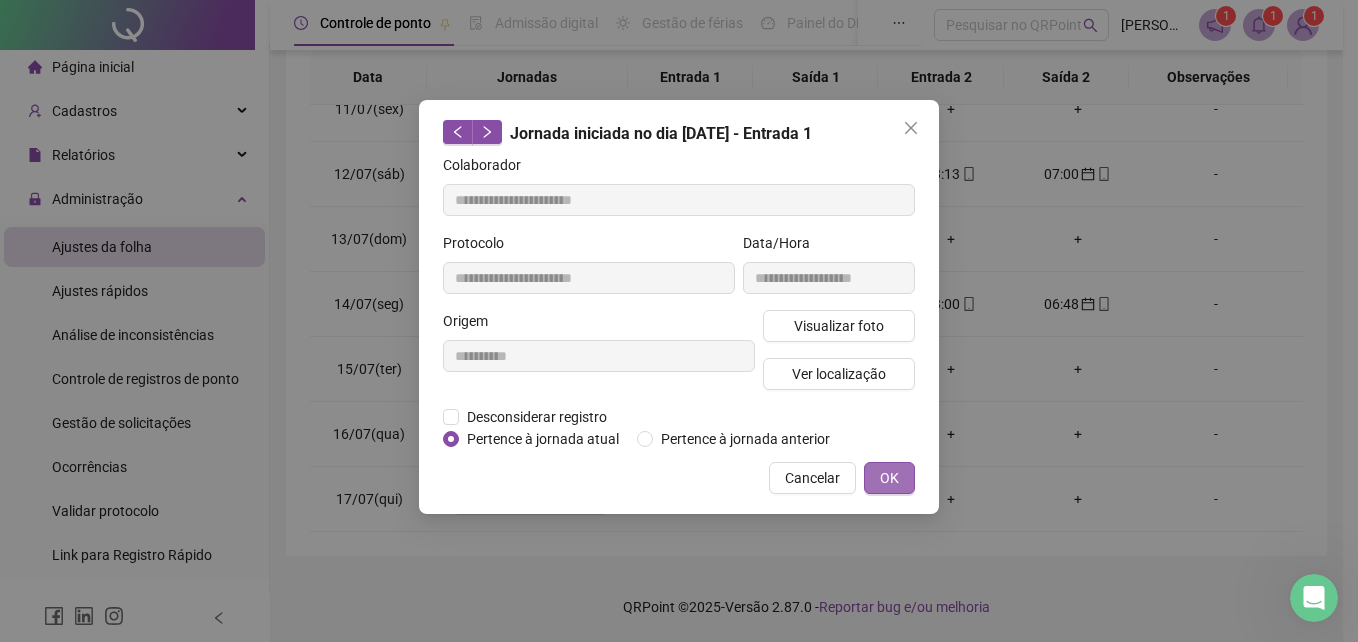 click on "OK" at bounding box center (889, 478) 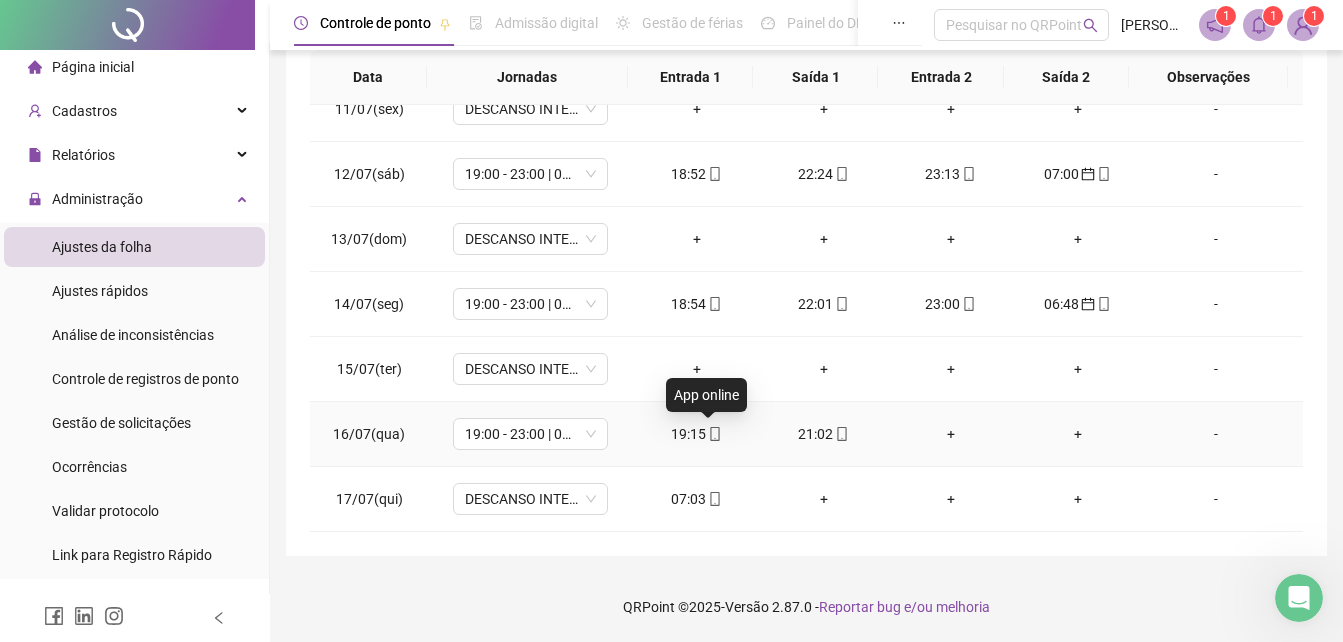 click 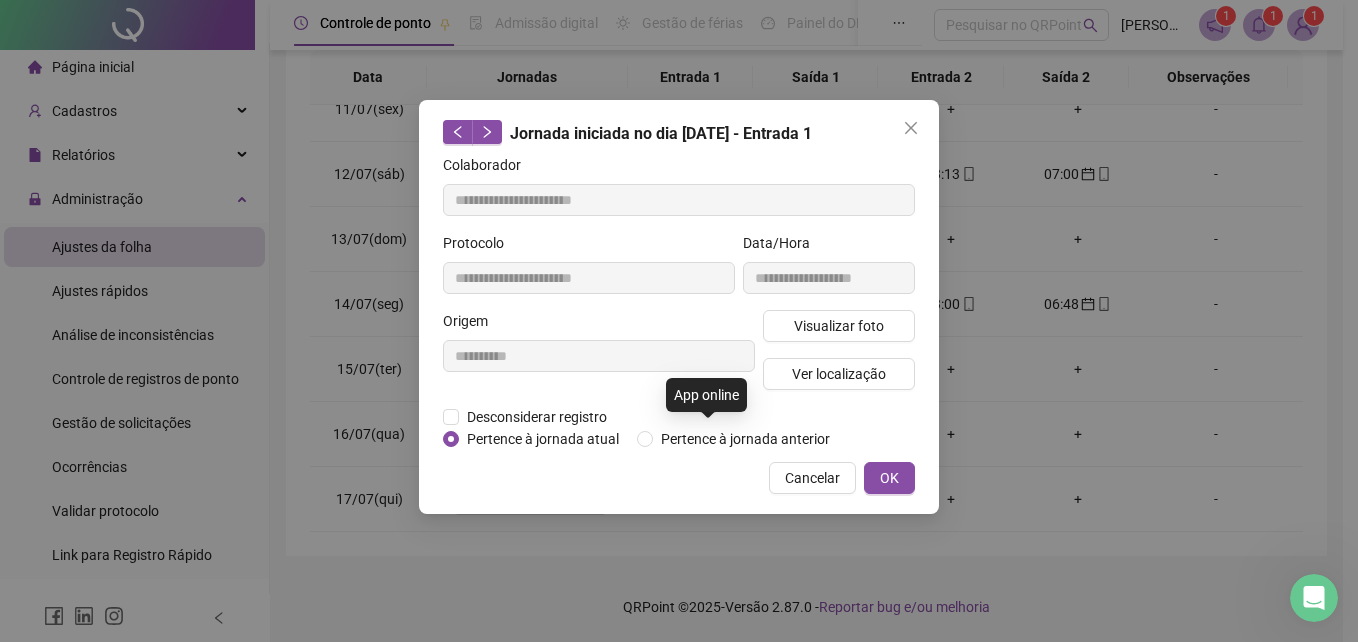 type on "**********" 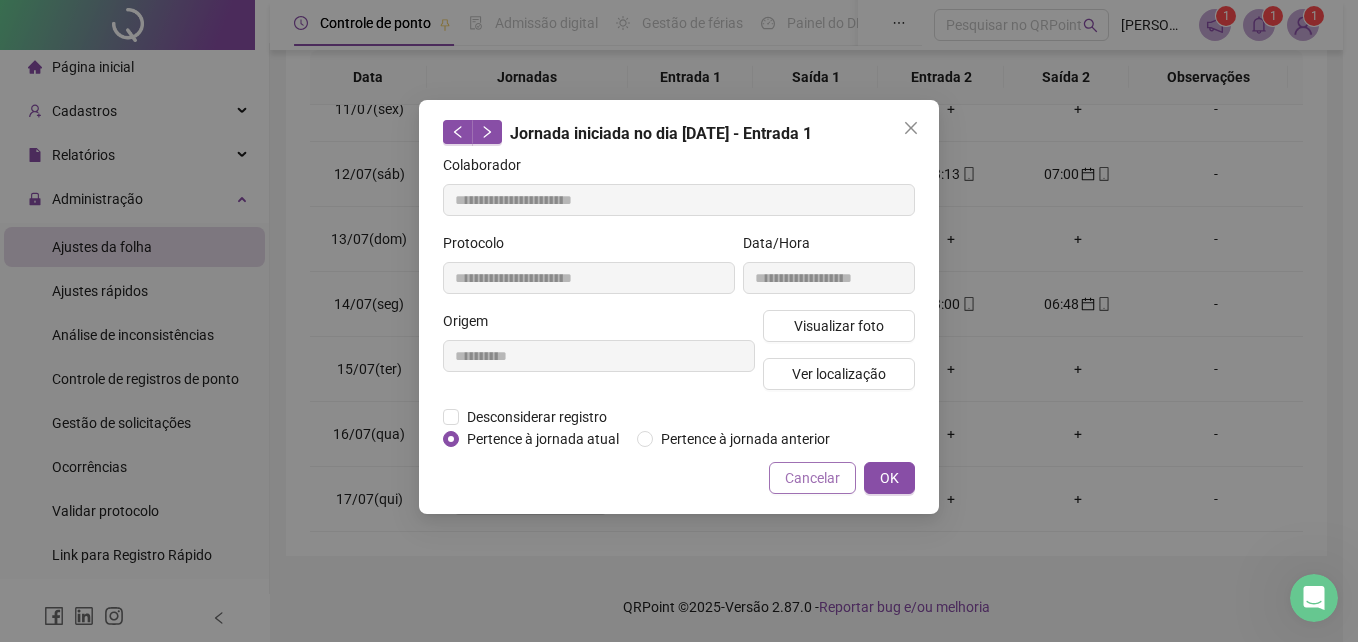 click on "Cancelar" at bounding box center (812, 478) 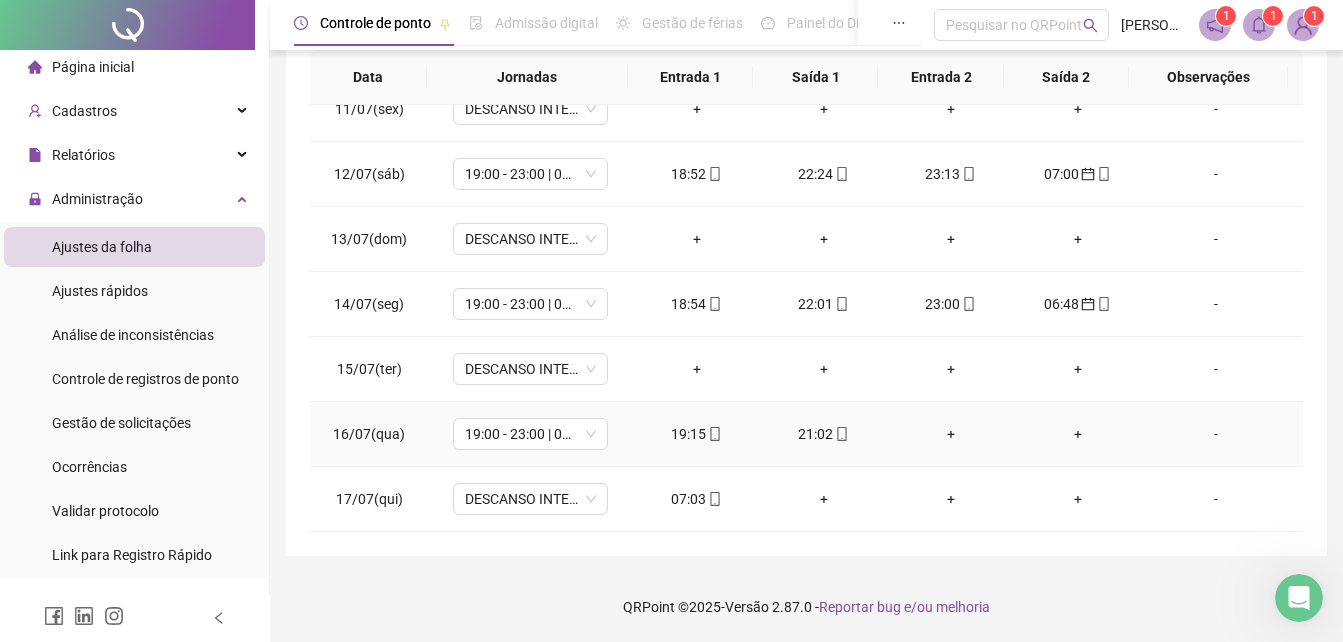 click on "+" at bounding box center (950, 434) 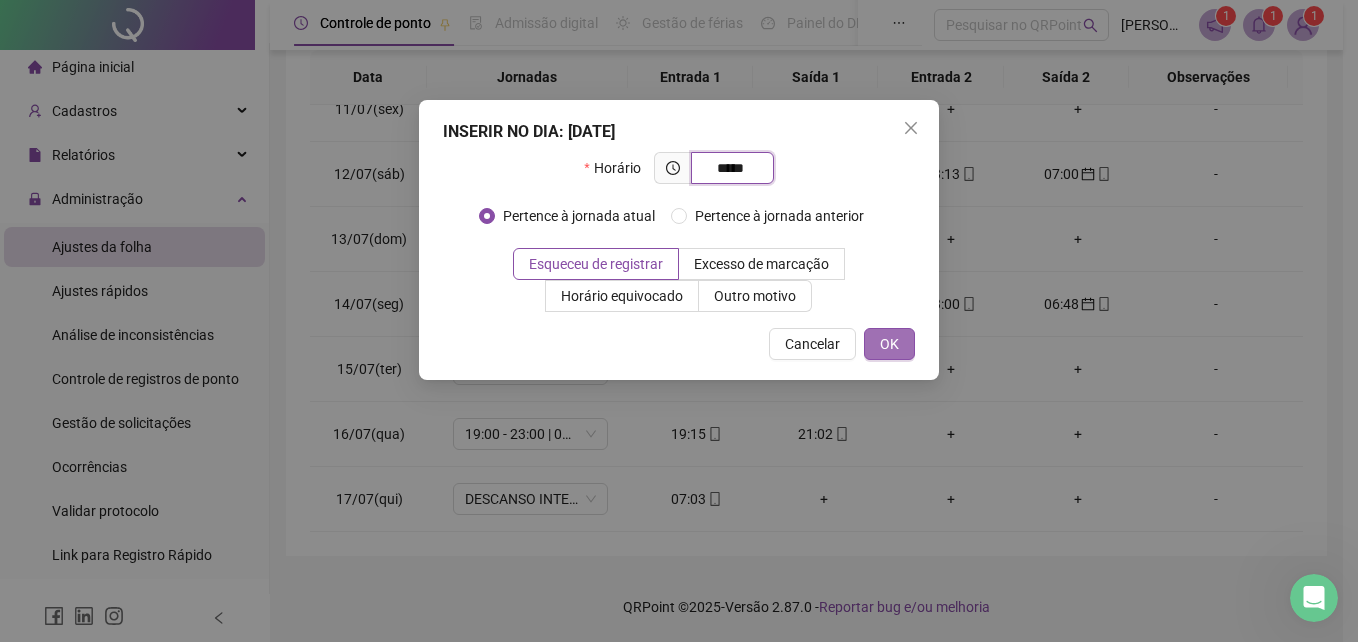 type on "*****" 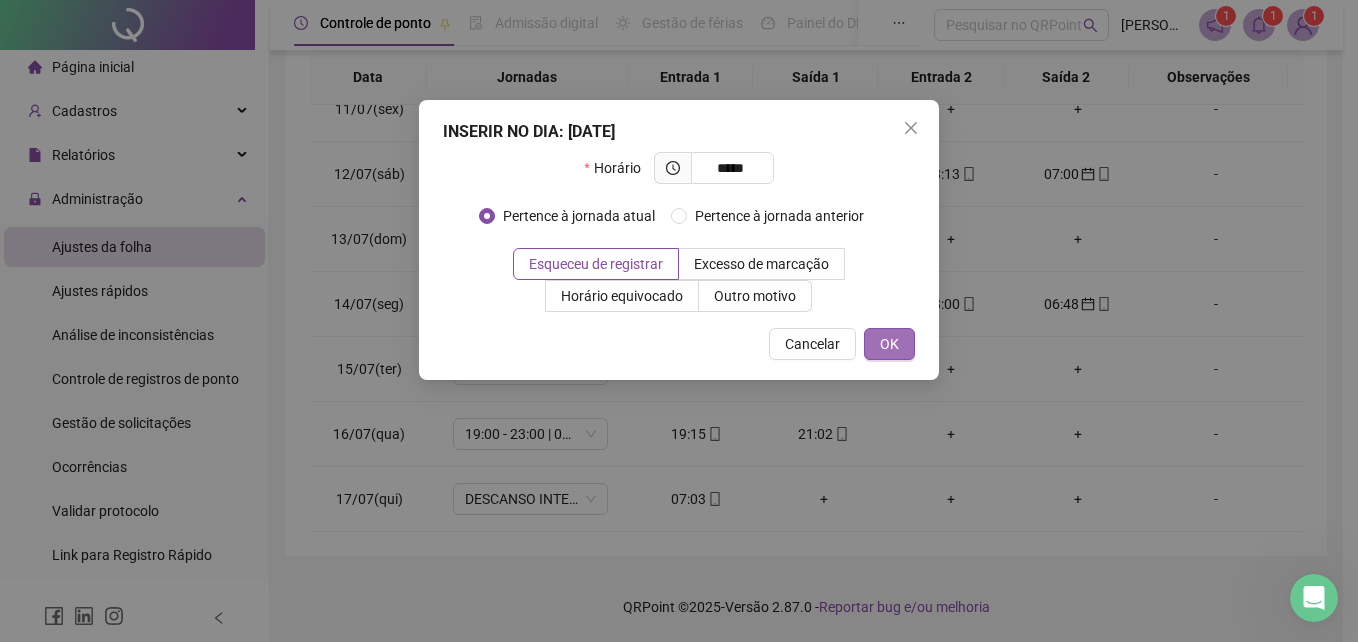 click on "OK" at bounding box center (889, 344) 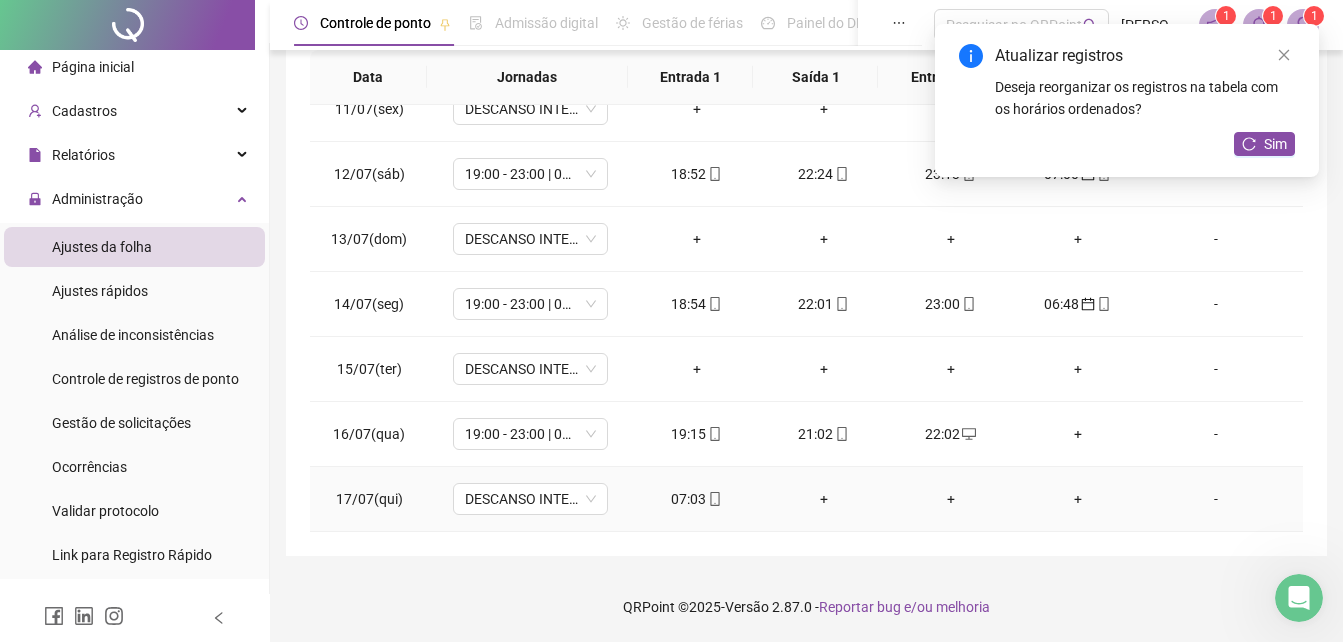 click on "07:03" at bounding box center (696, 499) 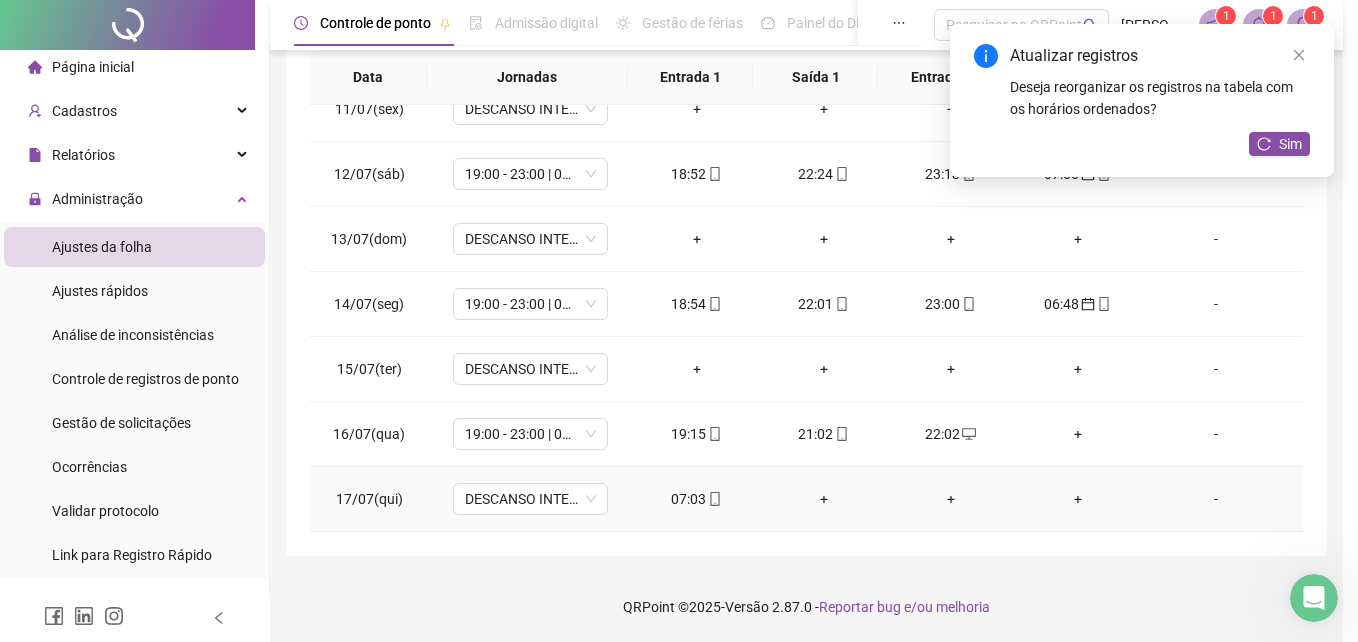 type on "**********" 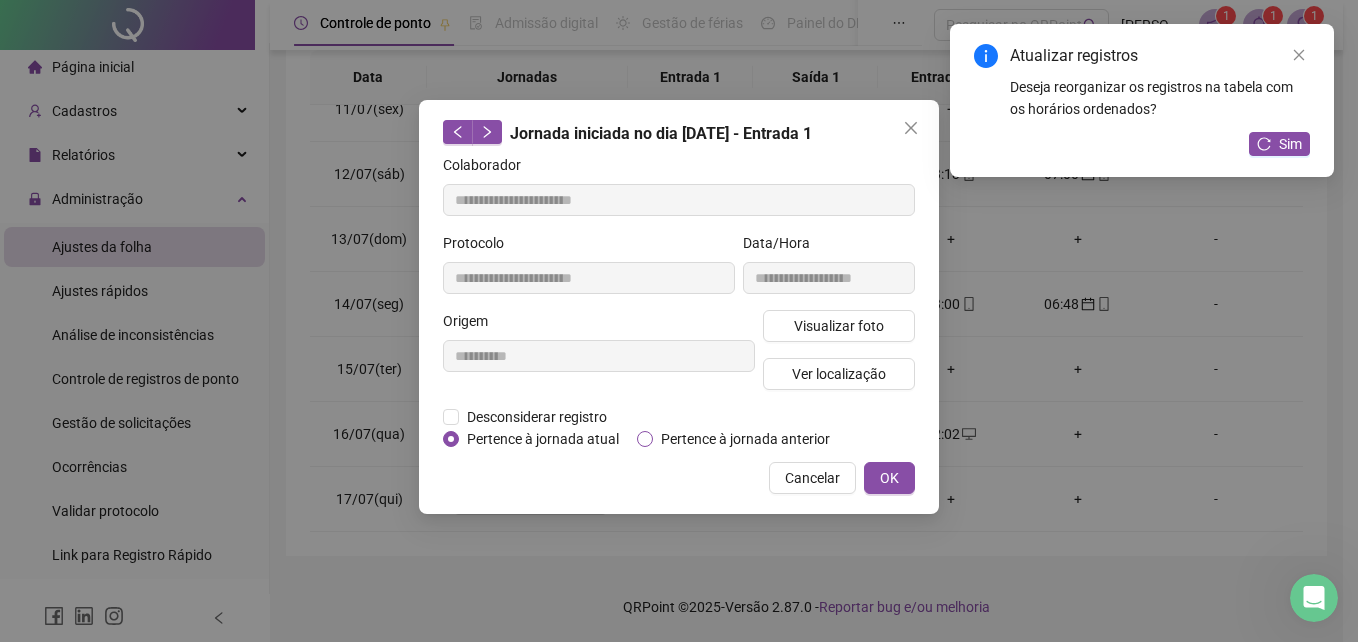 click on "Pertence à jornada anterior" at bounding box center [745, 439] 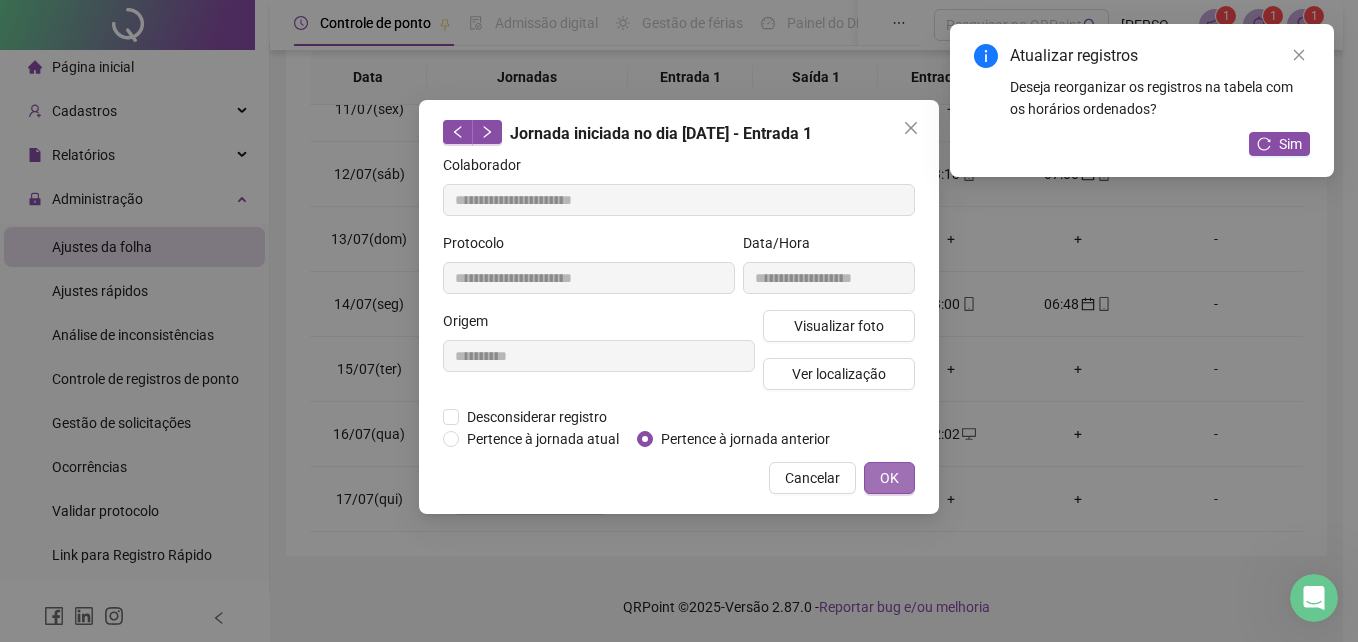 click on "OK" at bounding box center (889, 478) 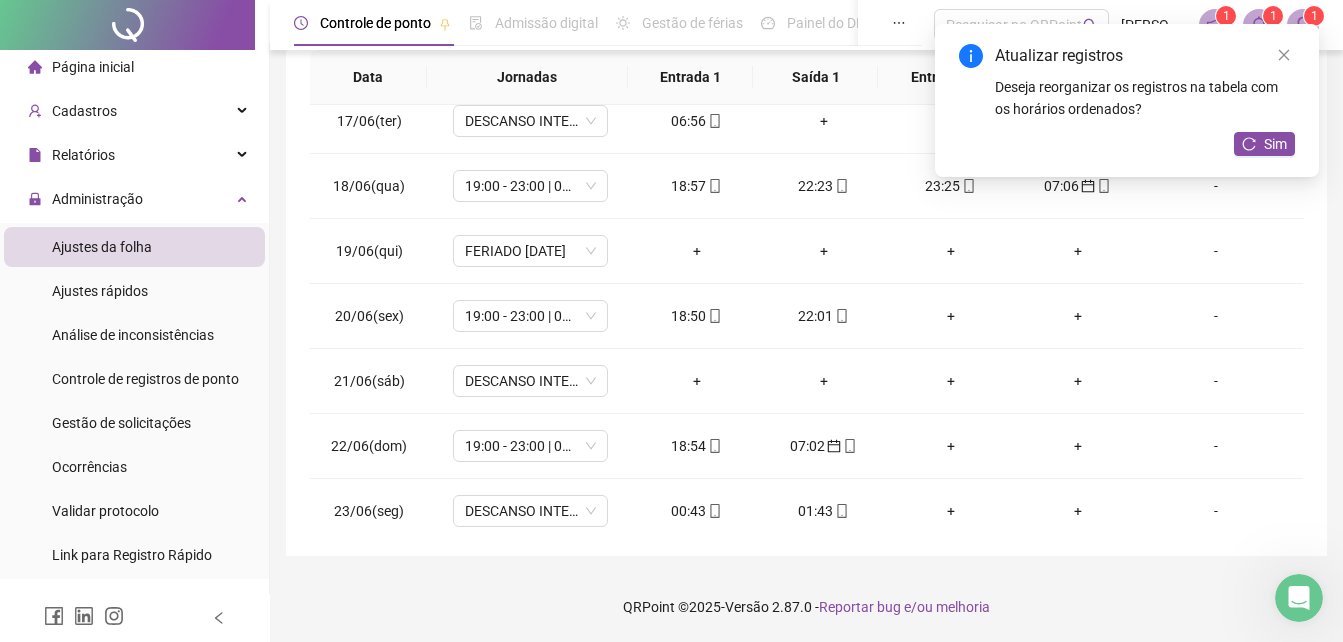 scroll, scrollTop: 0, scrollLeft: 0, axis: both 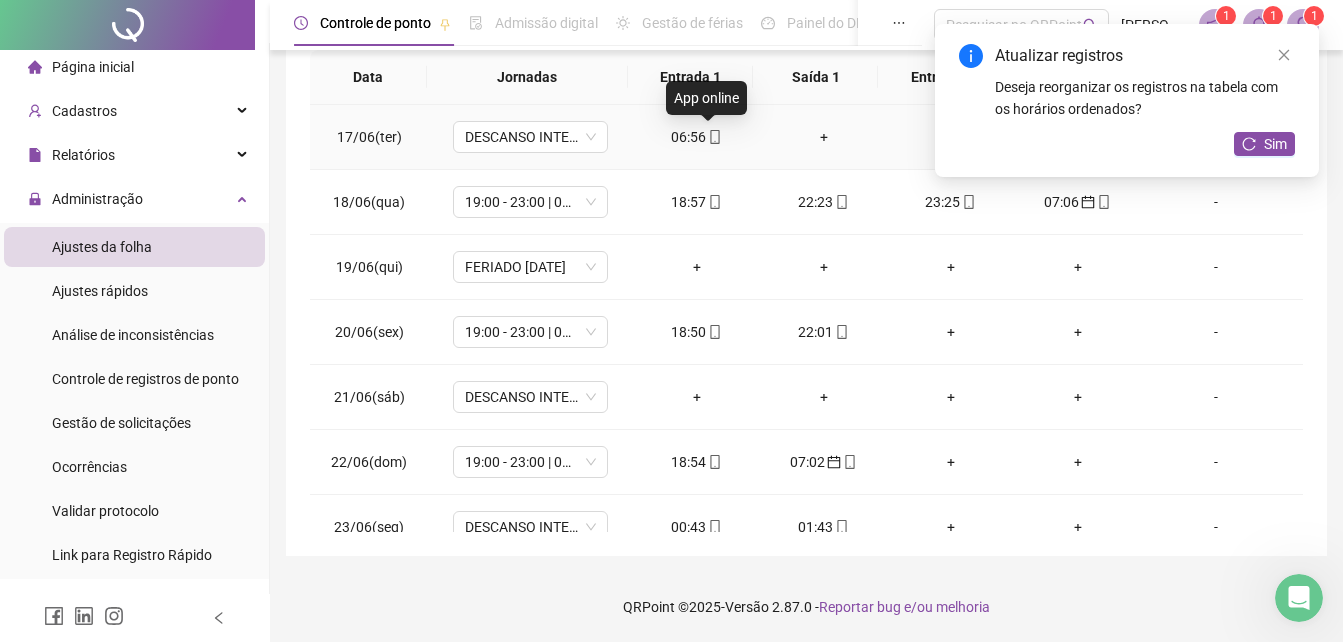 click 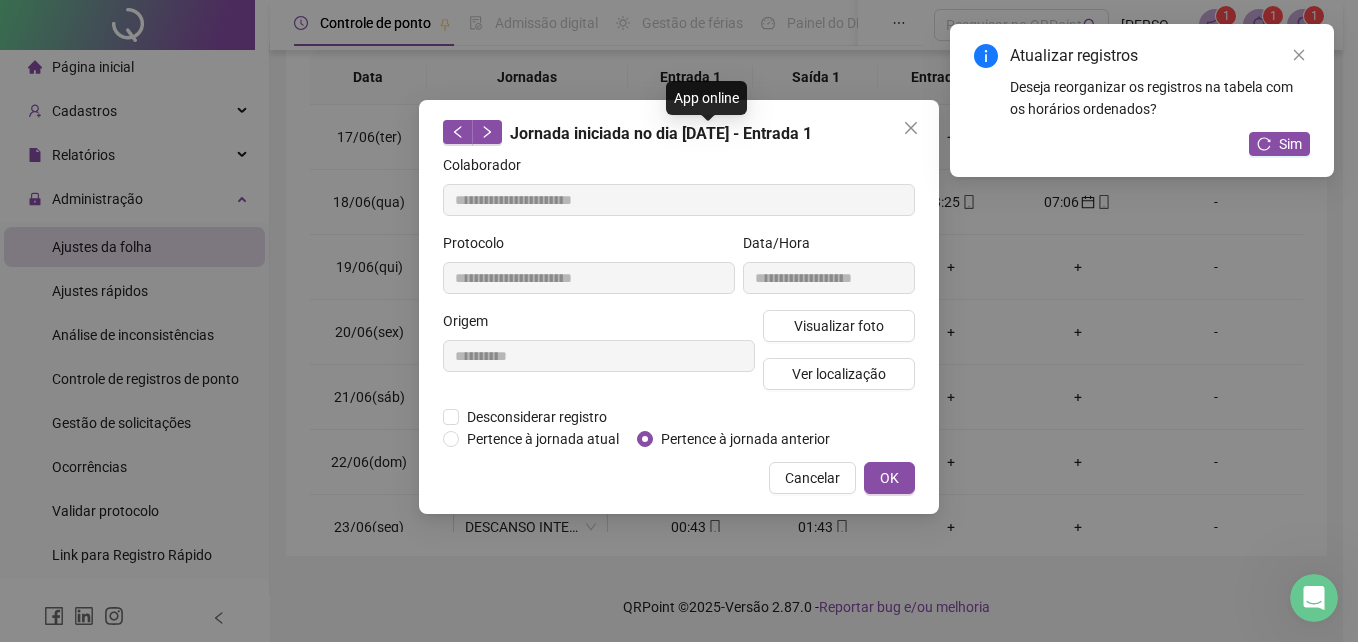 type on "**********" 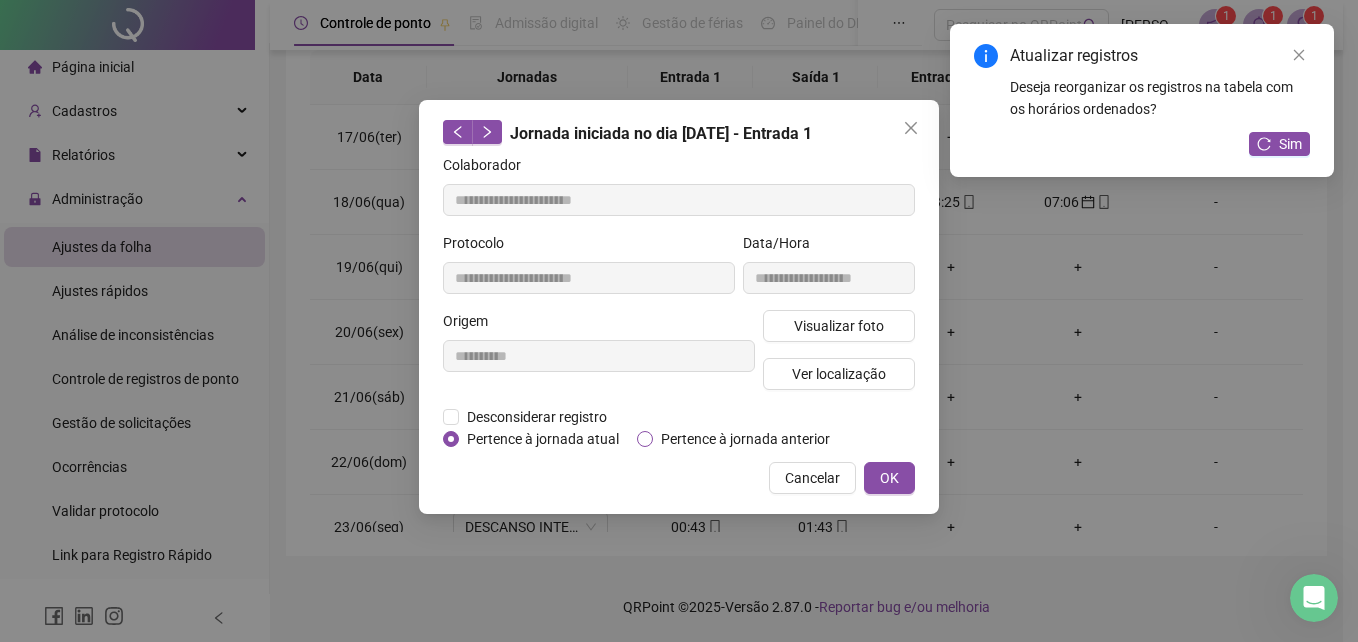 click on "Pertence à jornada anterior" at bounding box center [745, 439] 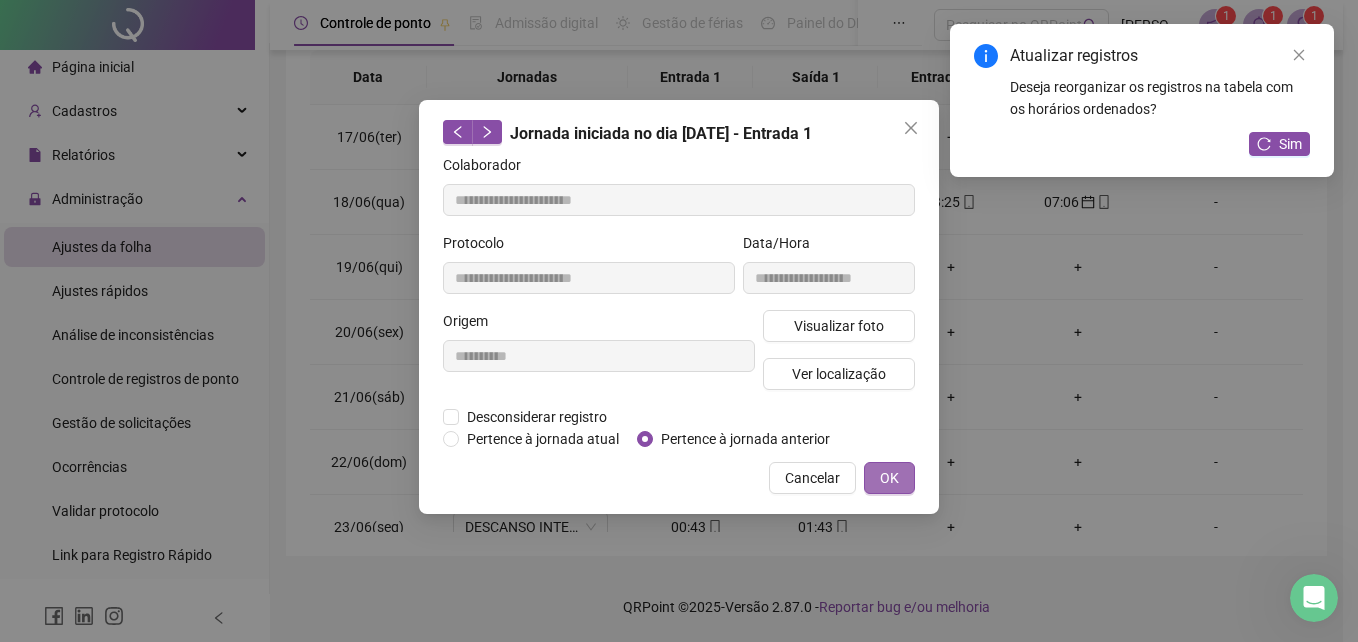 click on "OK" at bounding box center [889, 478] 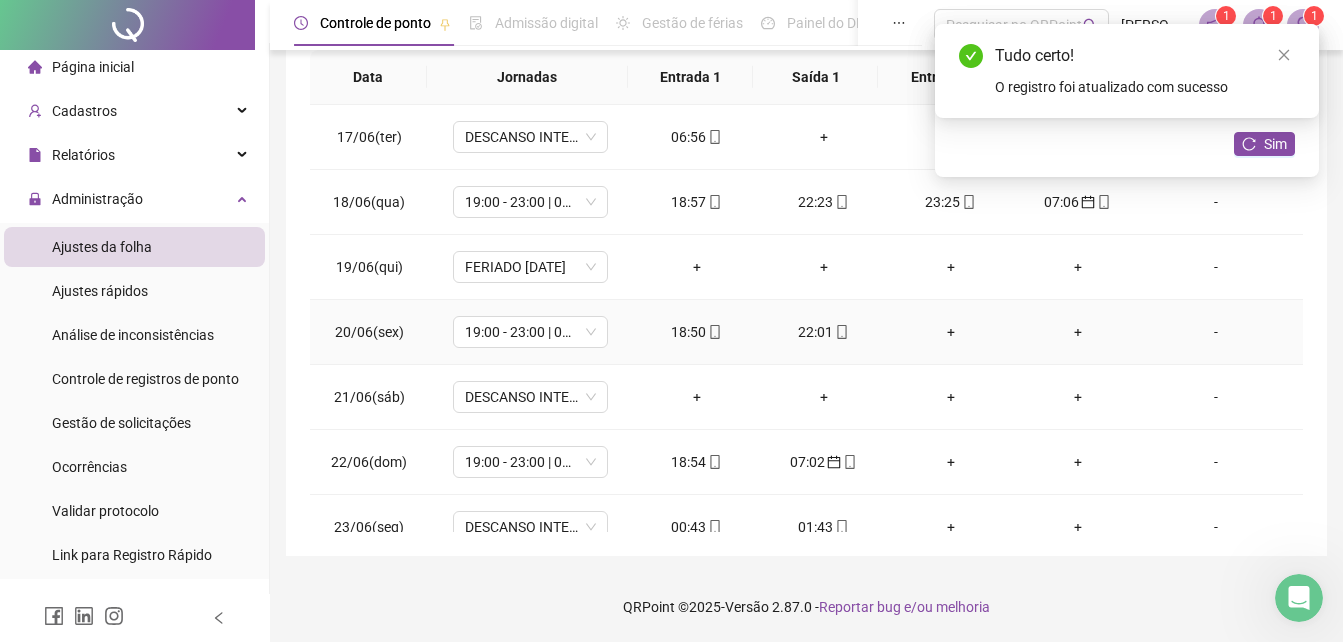 click on "+" at bounding box center (950, 332) 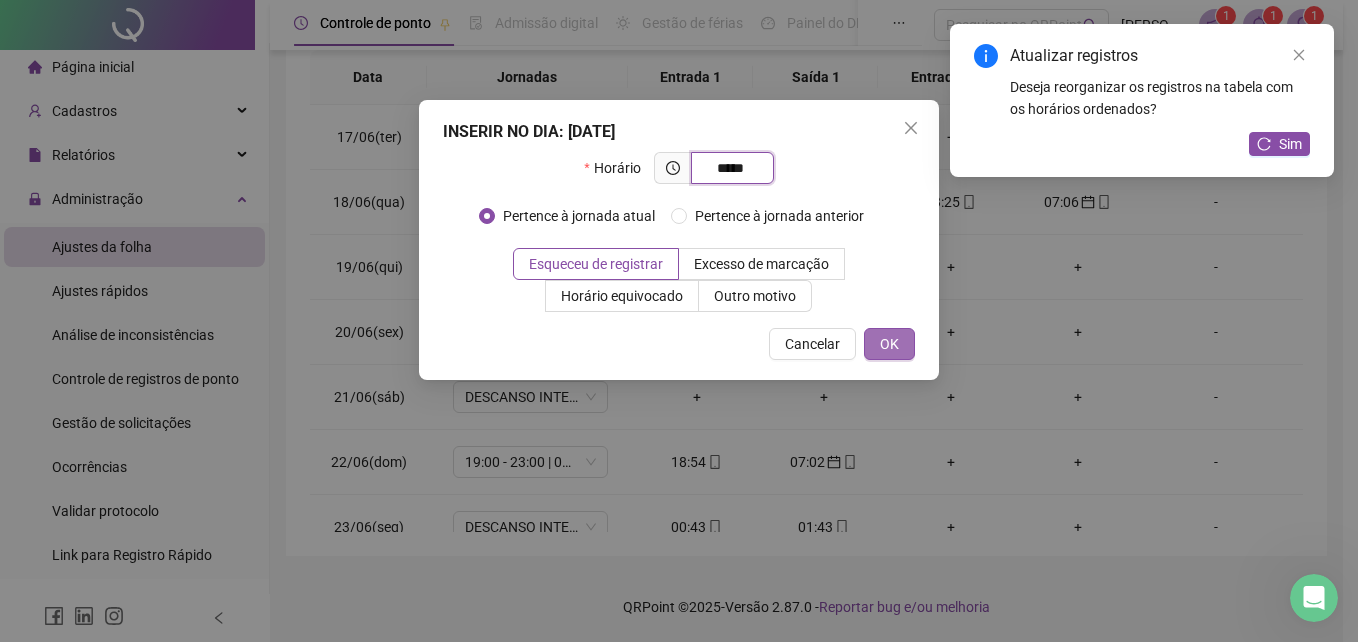 type on "*****" 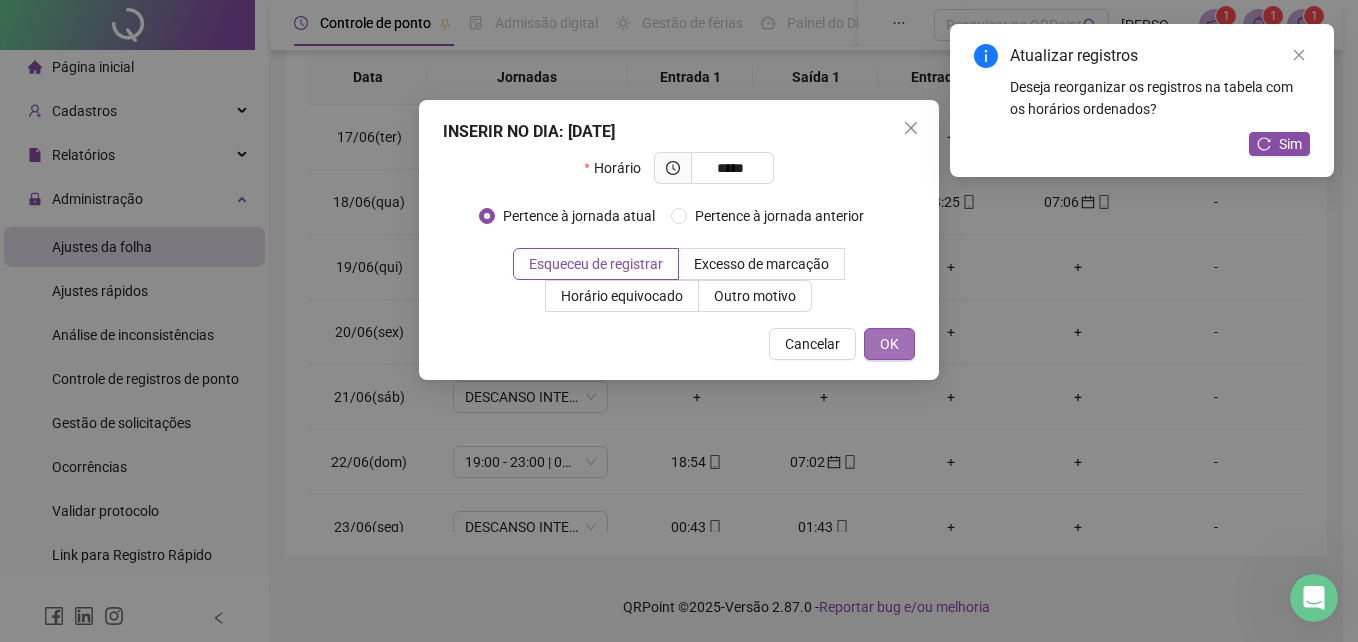 click on "OK" at bounding box center [889, 344] 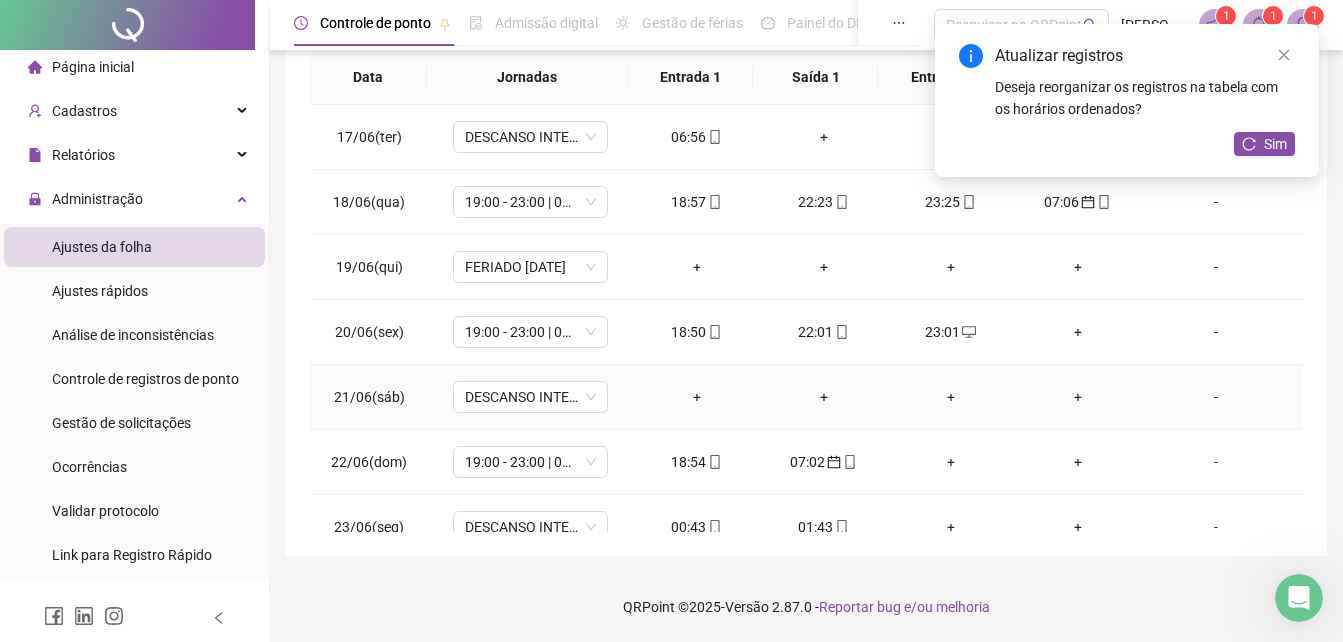 click on "+" at bounding box center (696, 397) 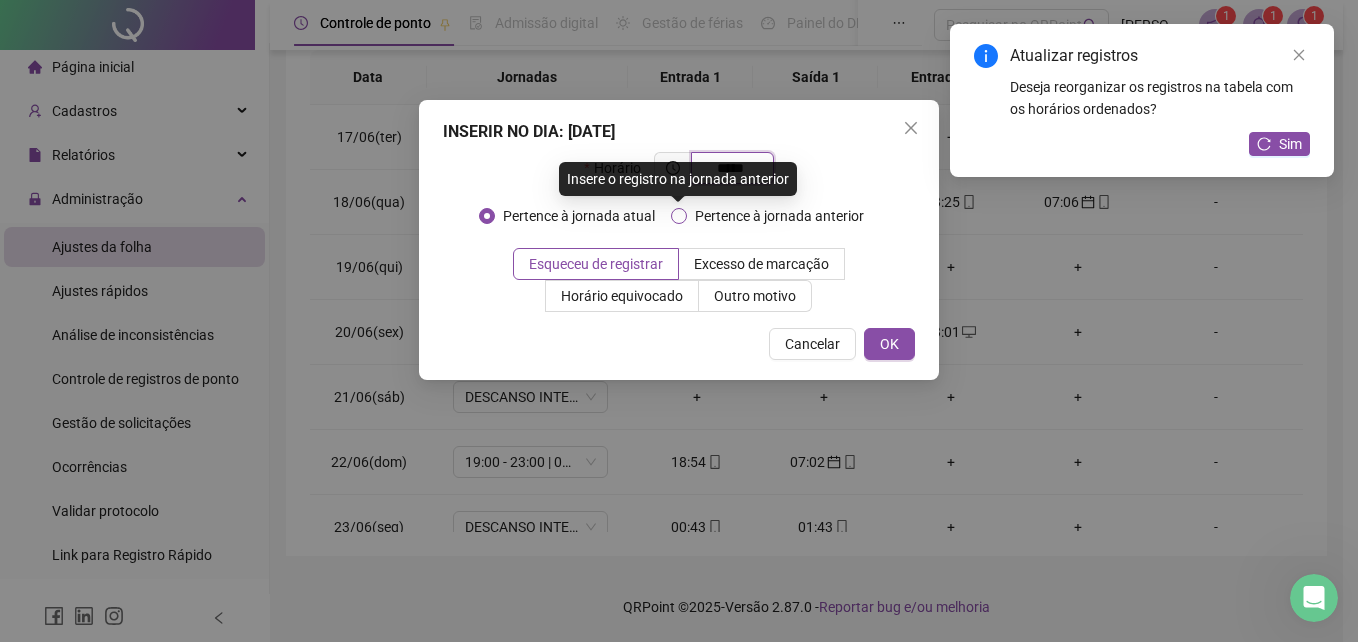 type on "*****" 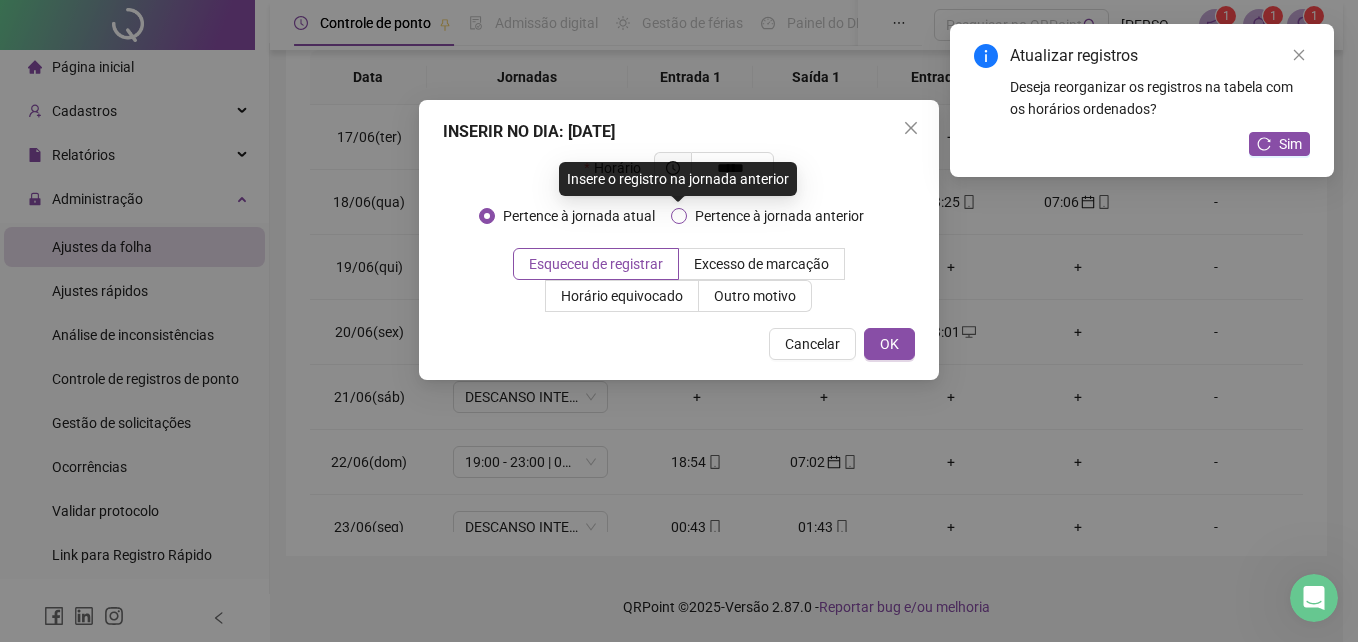 click on "Pertence à jornada anterior" at bounding box center (779, 216) 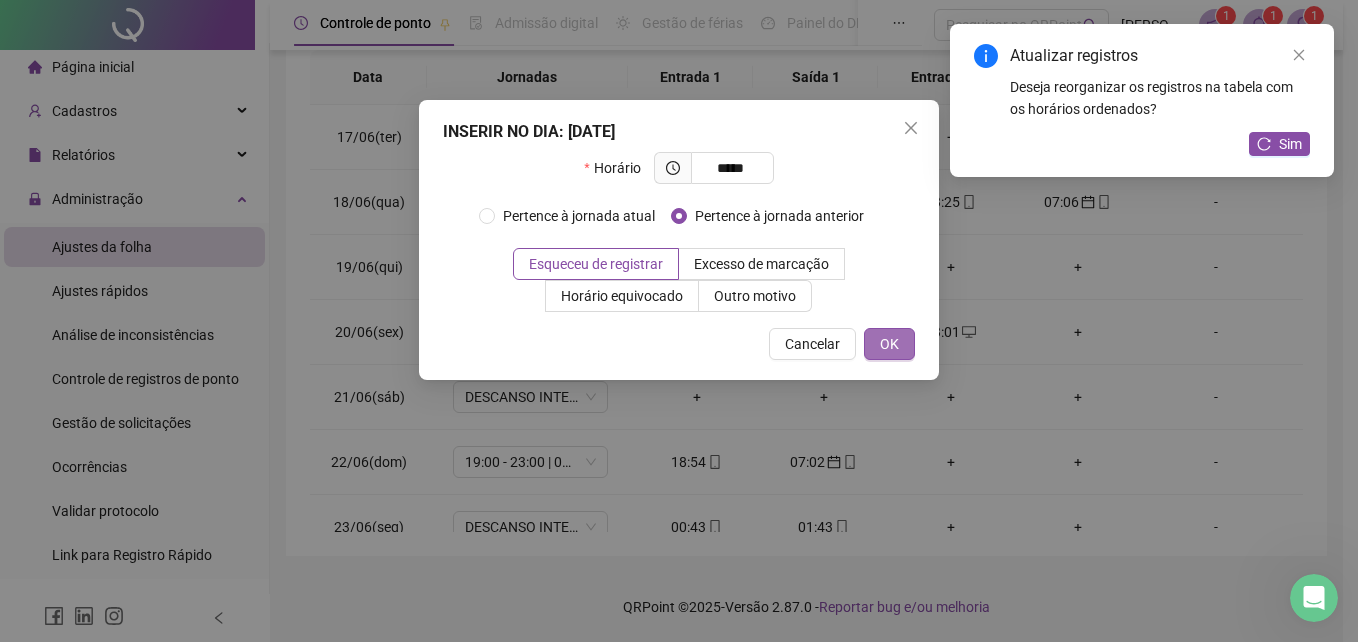 click on "OK" at bounding box center (889, 344) 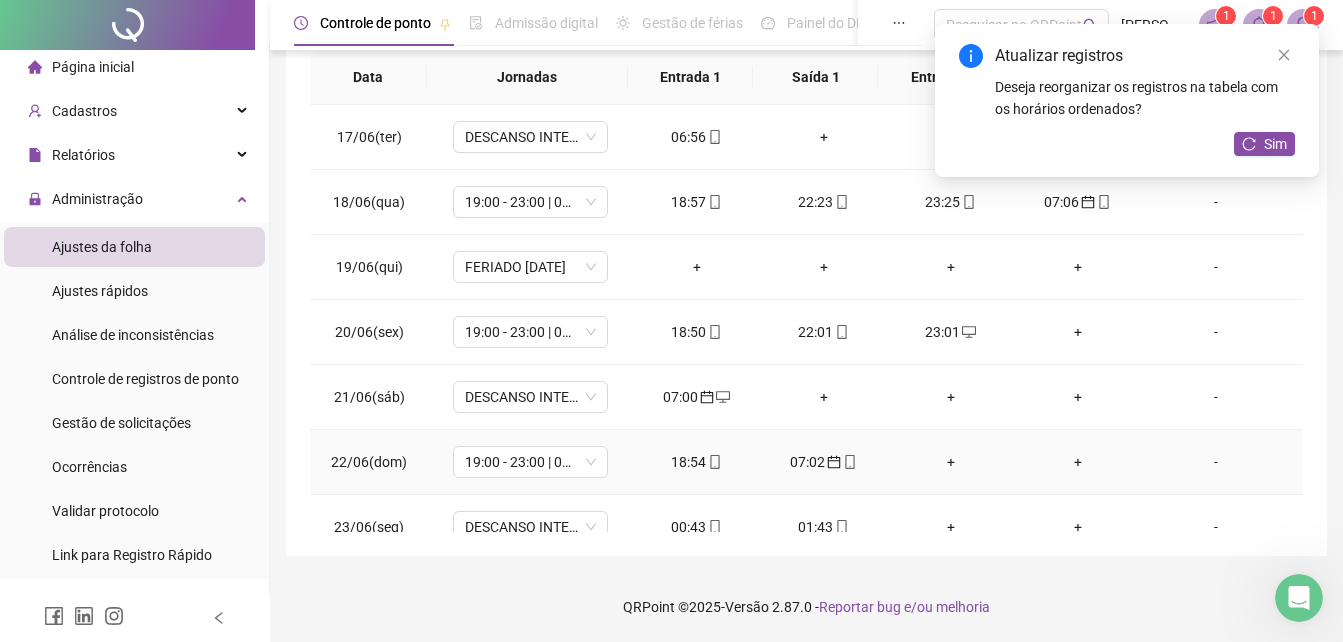 click on "+" at bounding box center (950, 462) 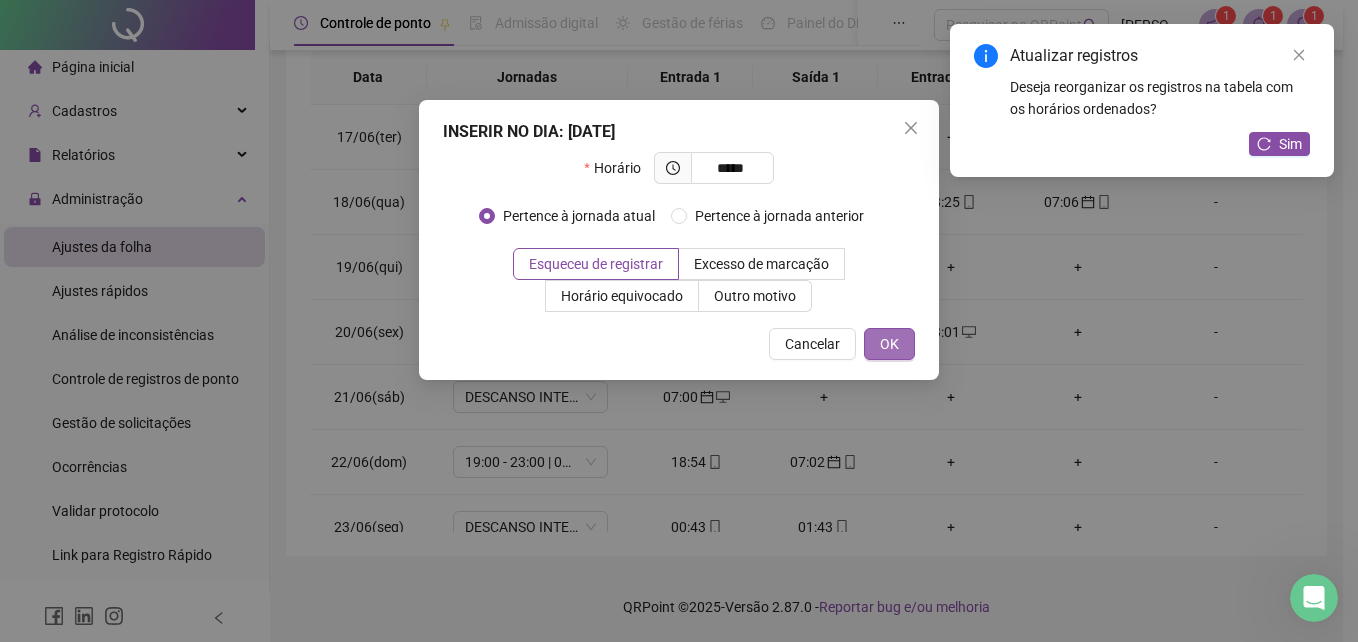 type on "*****" 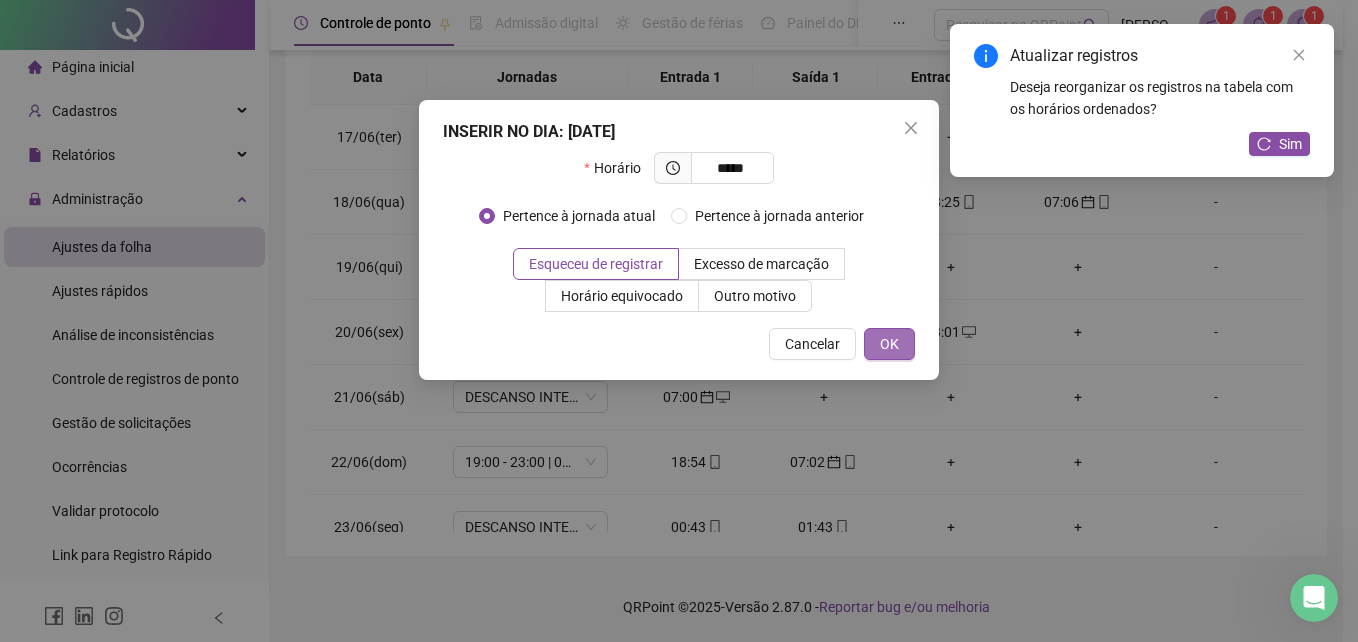 click on "OK" at bounding box center [889, 344] 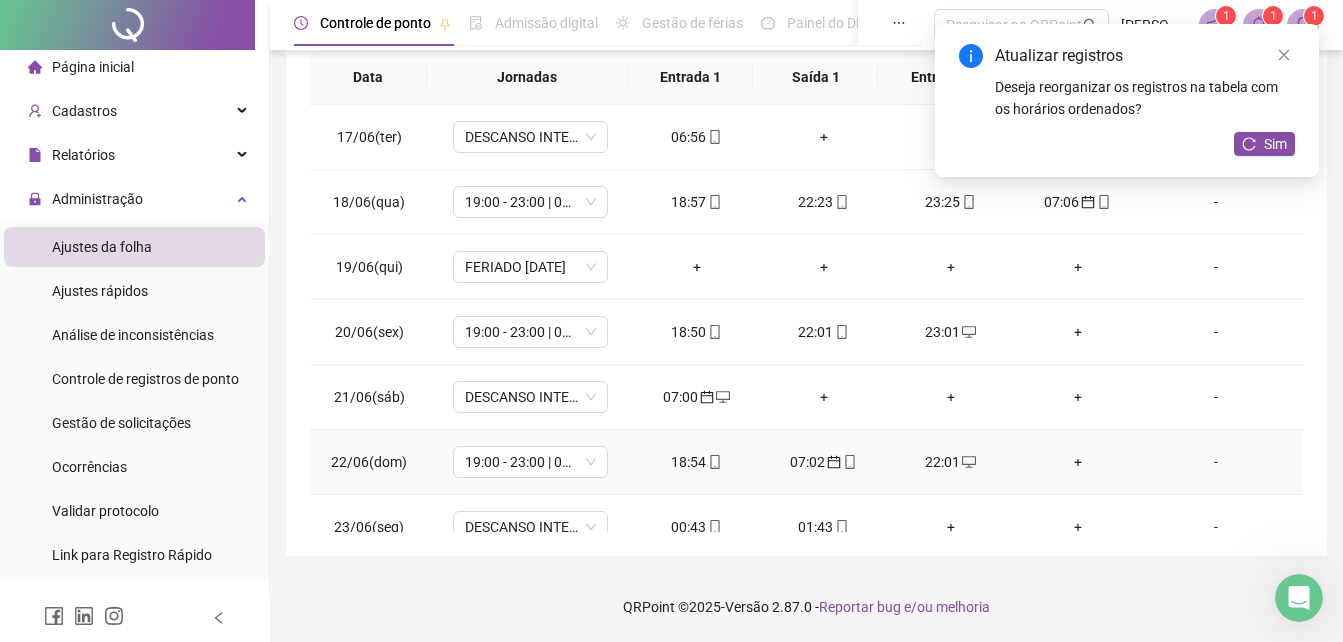 click on "+" at bounding box center (1077, 462) 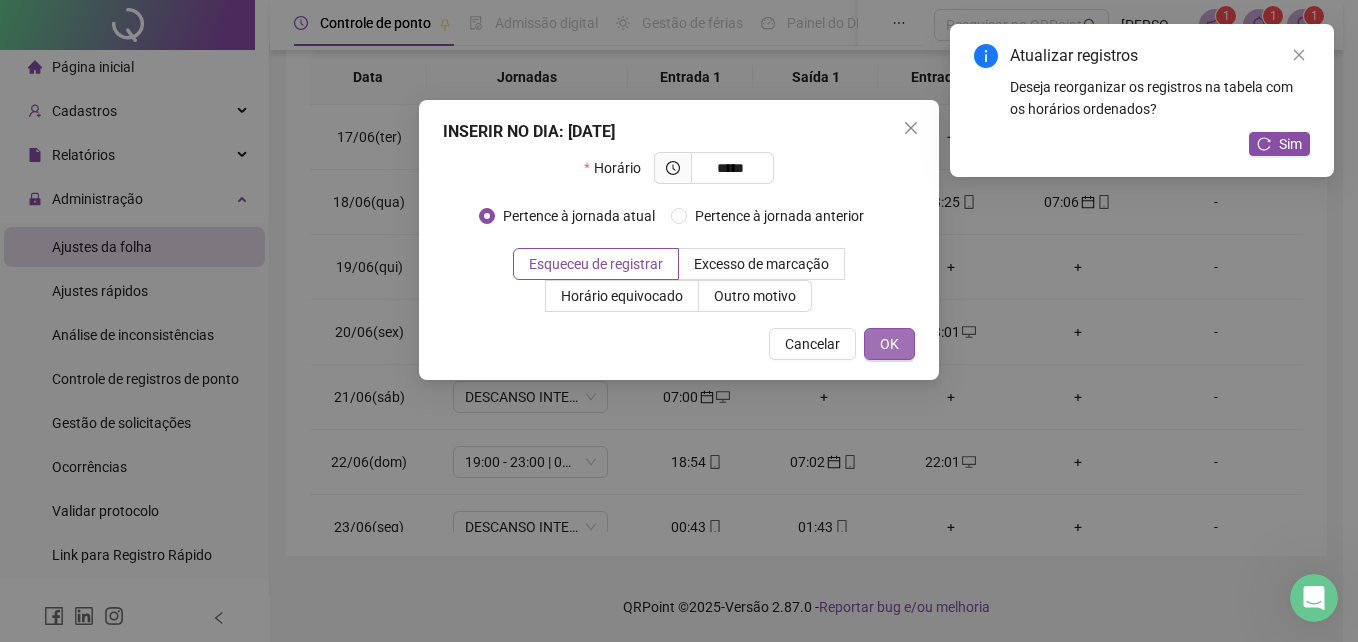 type on "*****" 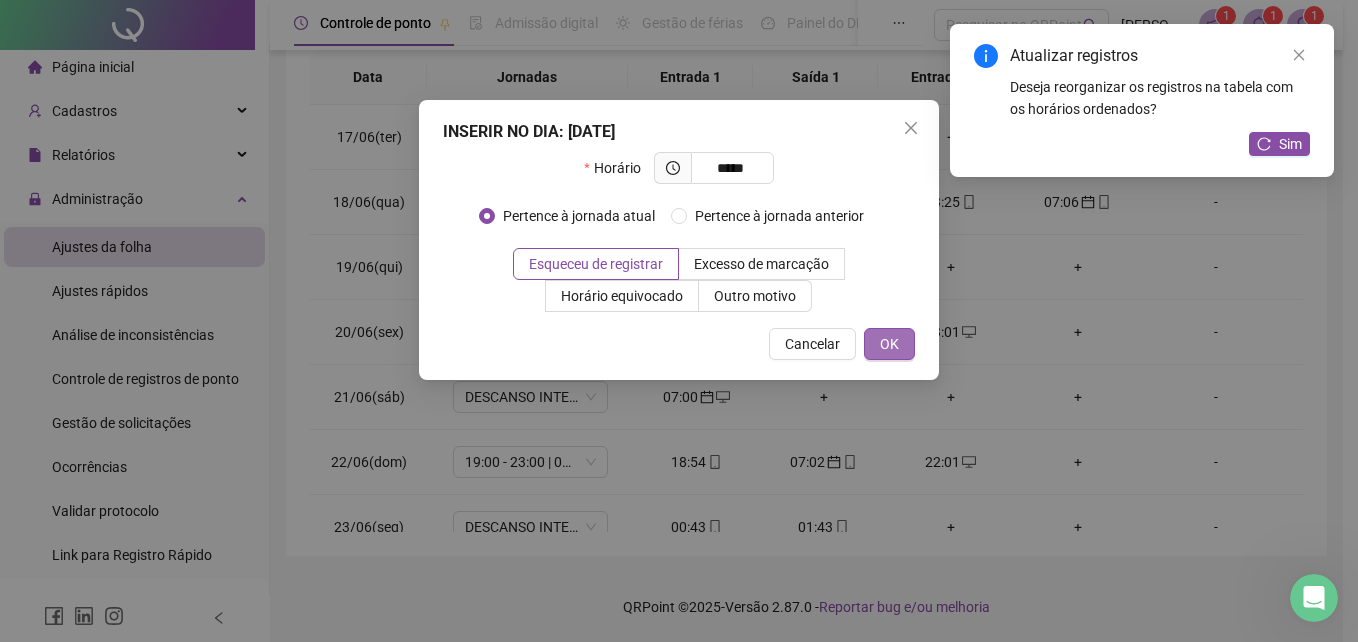 click on "OK" at bounding box center [889, 344] 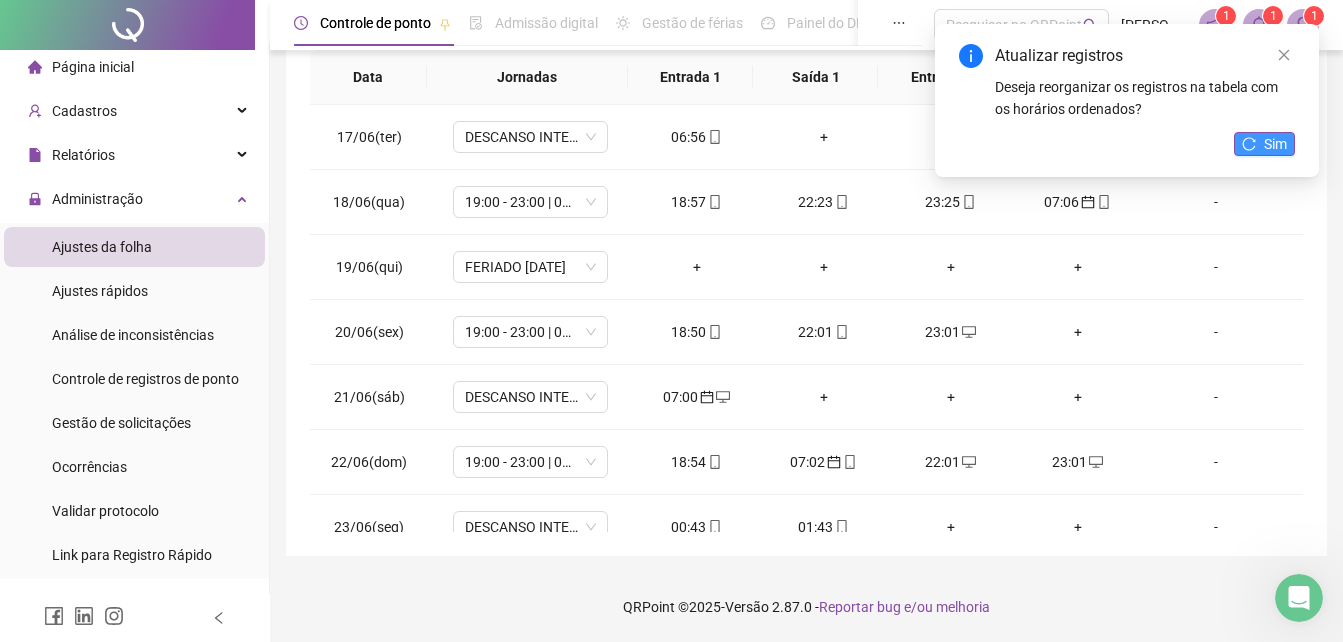 click on "Sim" at bounding box center [1275, 144] 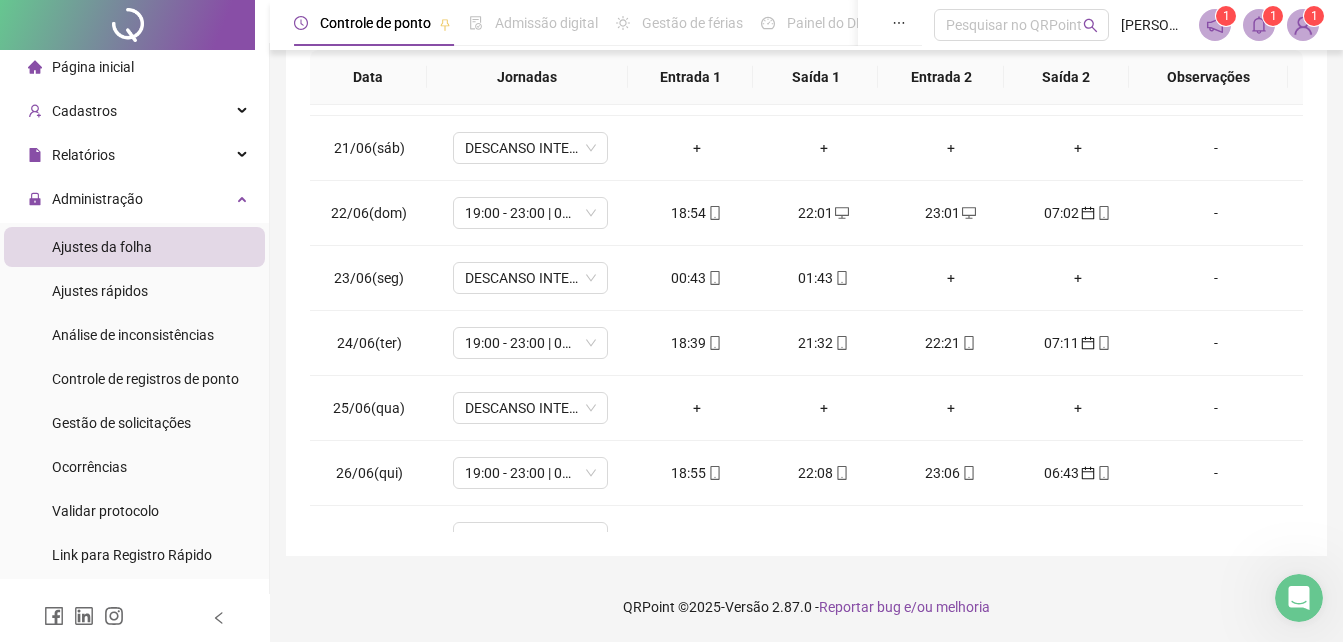 scroll, scrollTop: 259, scrollLeft: 0, axis: vertical 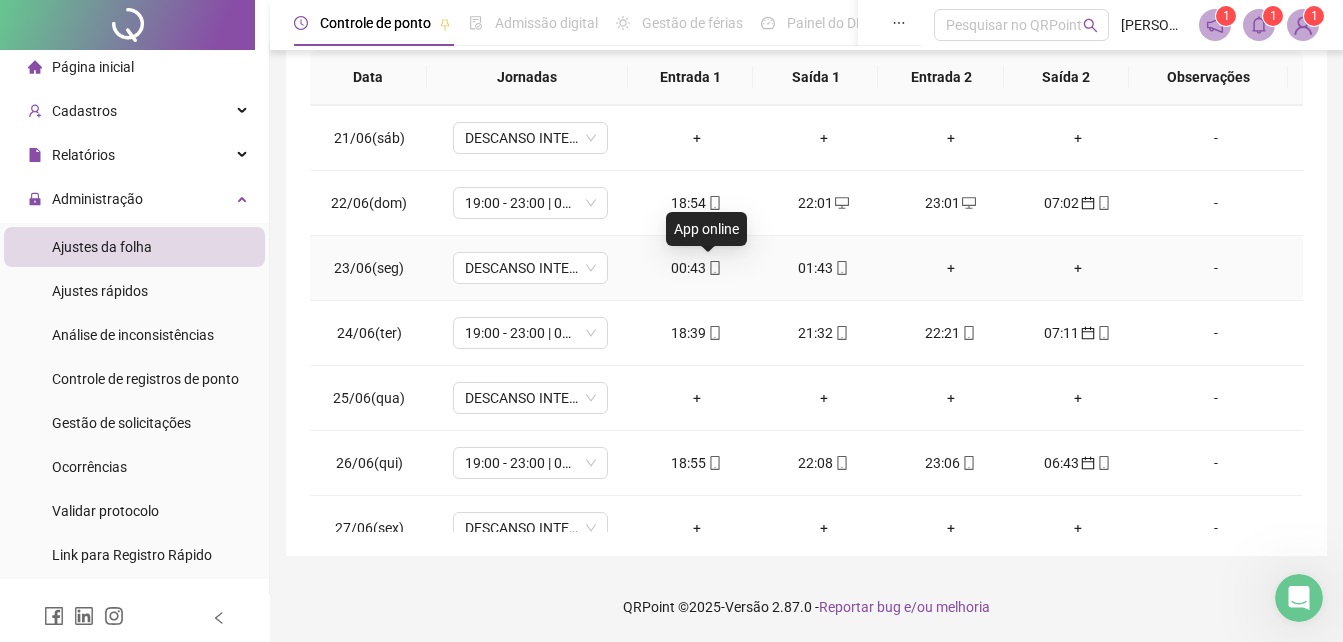 click 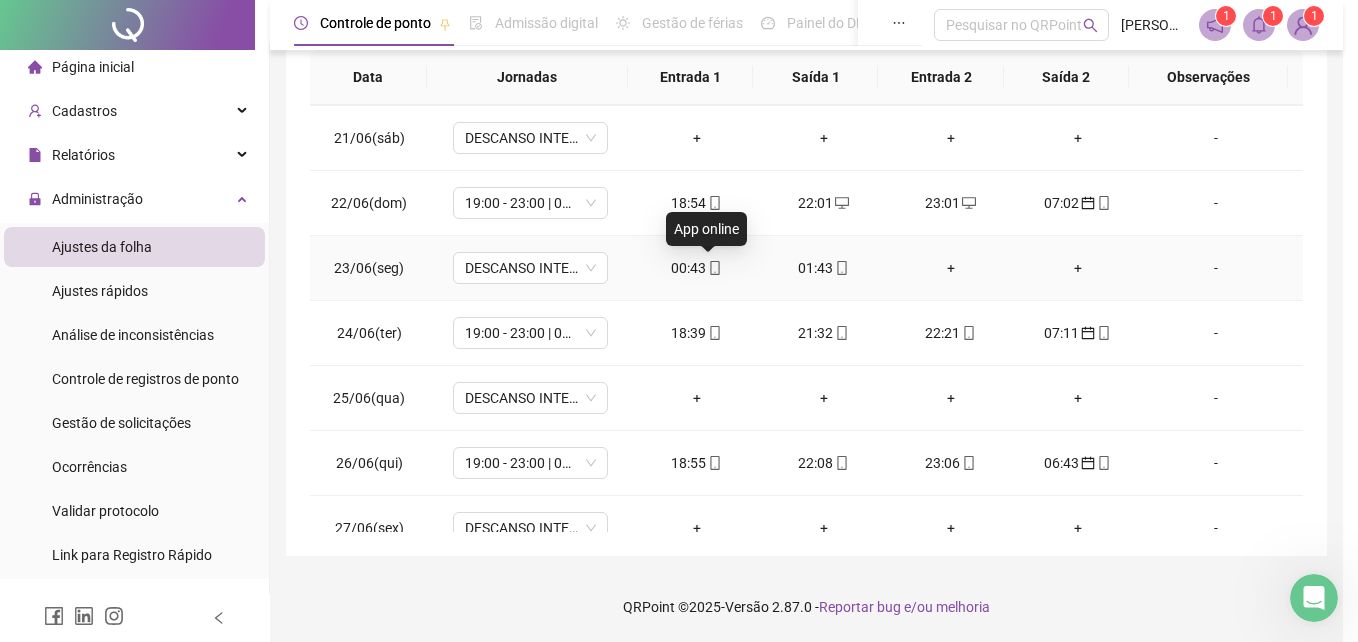 type on "**********" 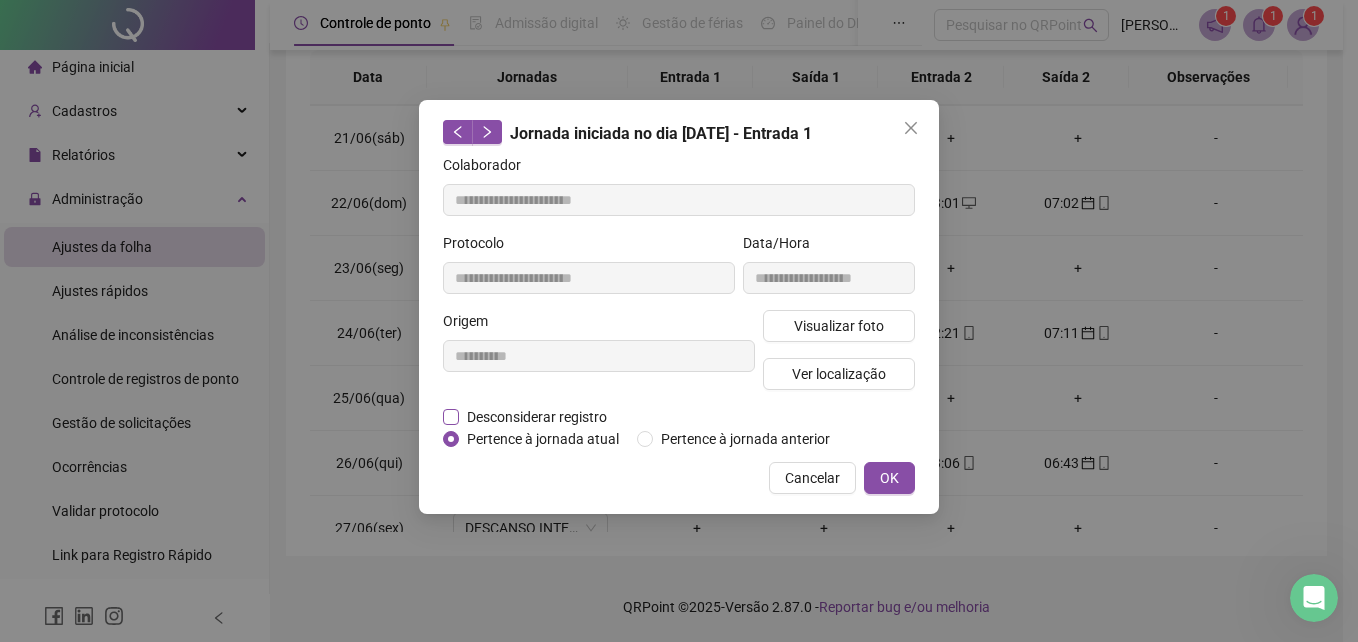 click on "Desconsiderar registro" at bounding box center (537, 417) 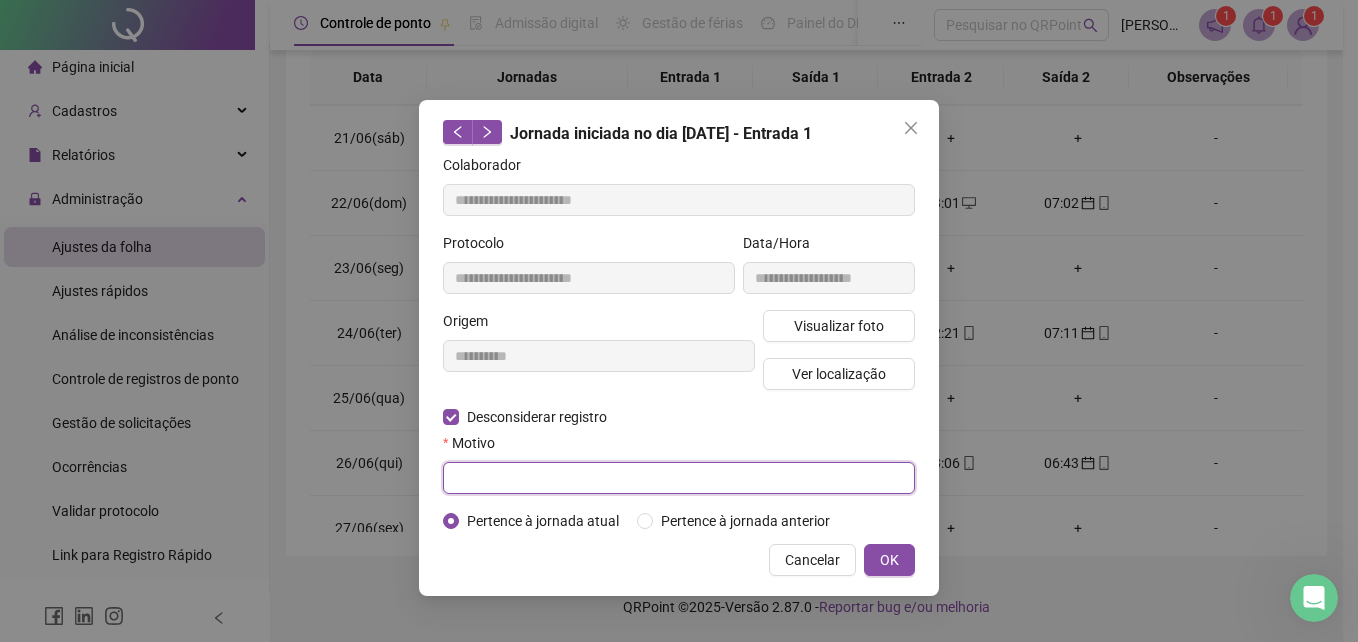 click at bounding box center (679, 478) 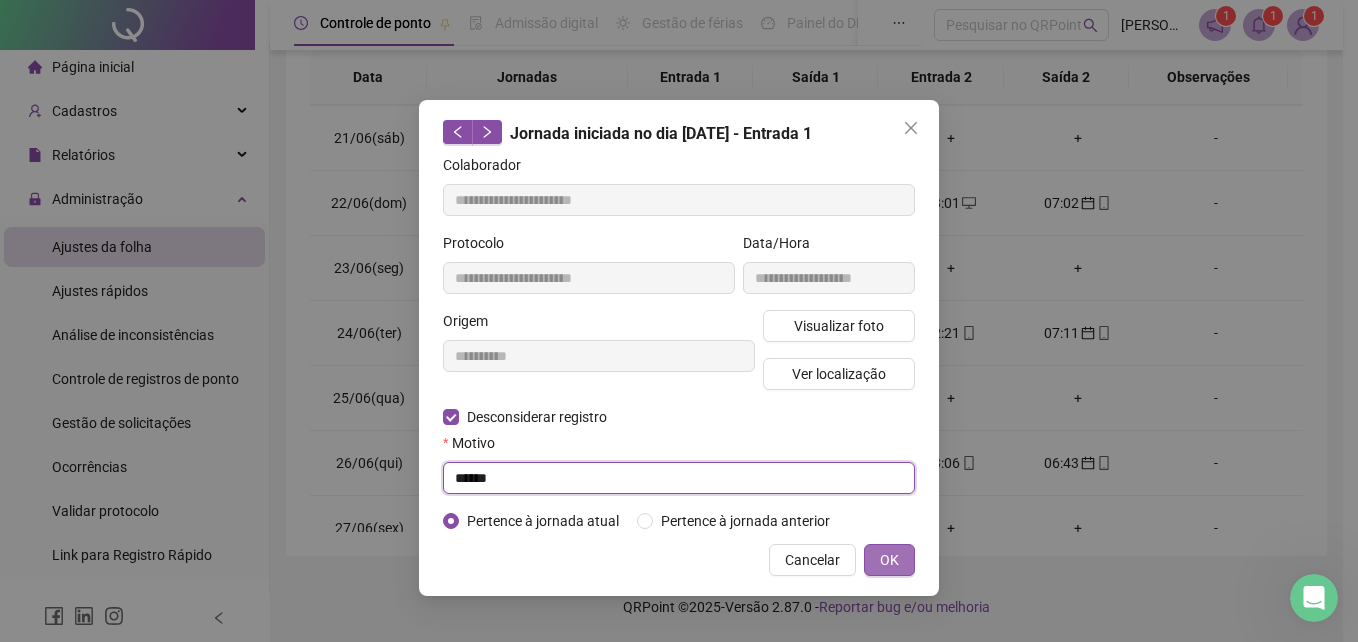 type on "******" 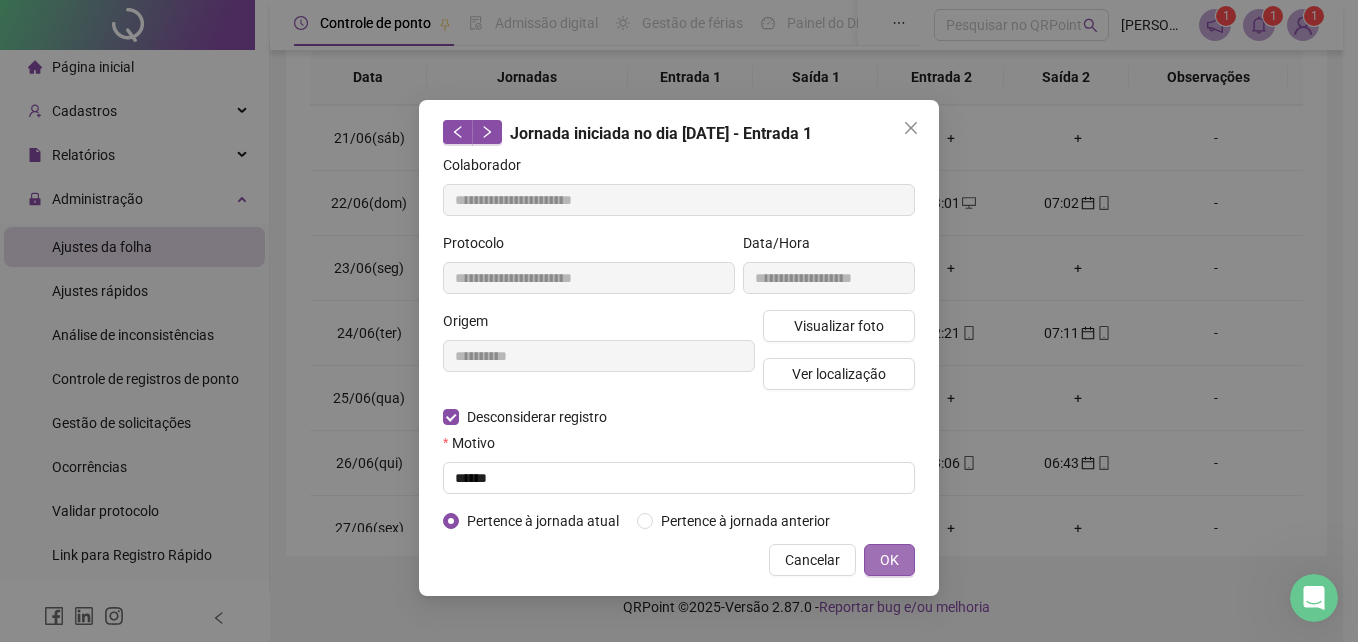 click on "OK" at bounding box center [889, 560] 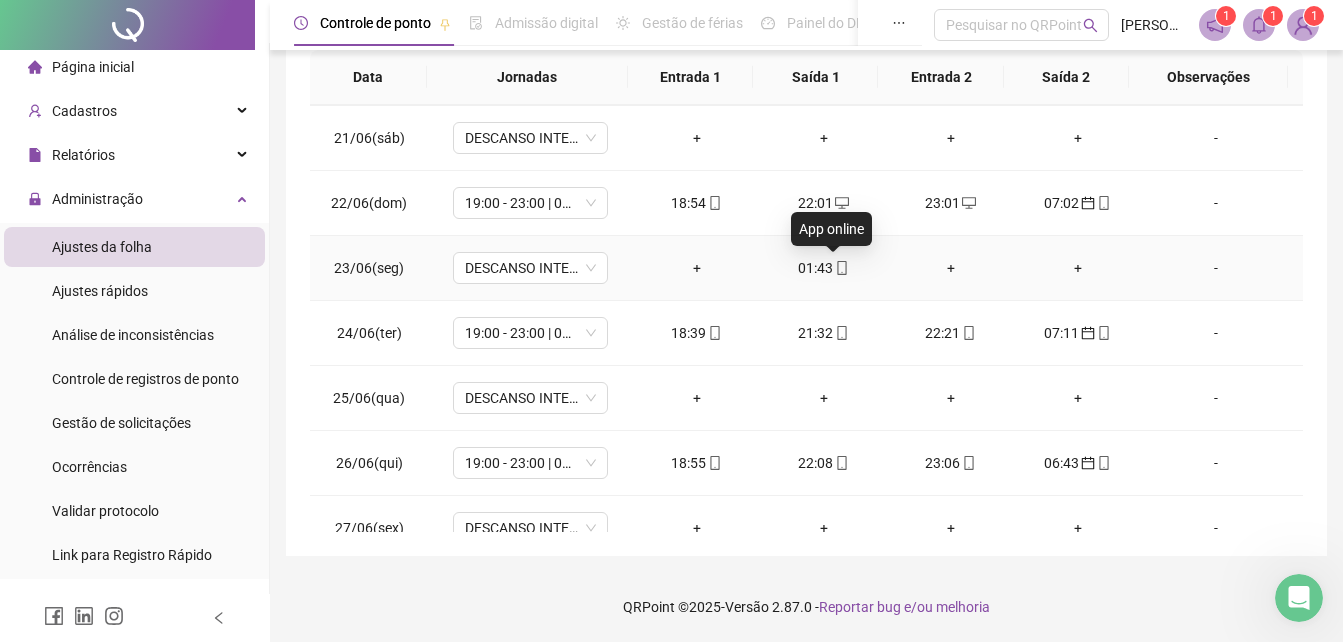scroll, scrollTop: 7, scrollLeft: 0, axis: vertical 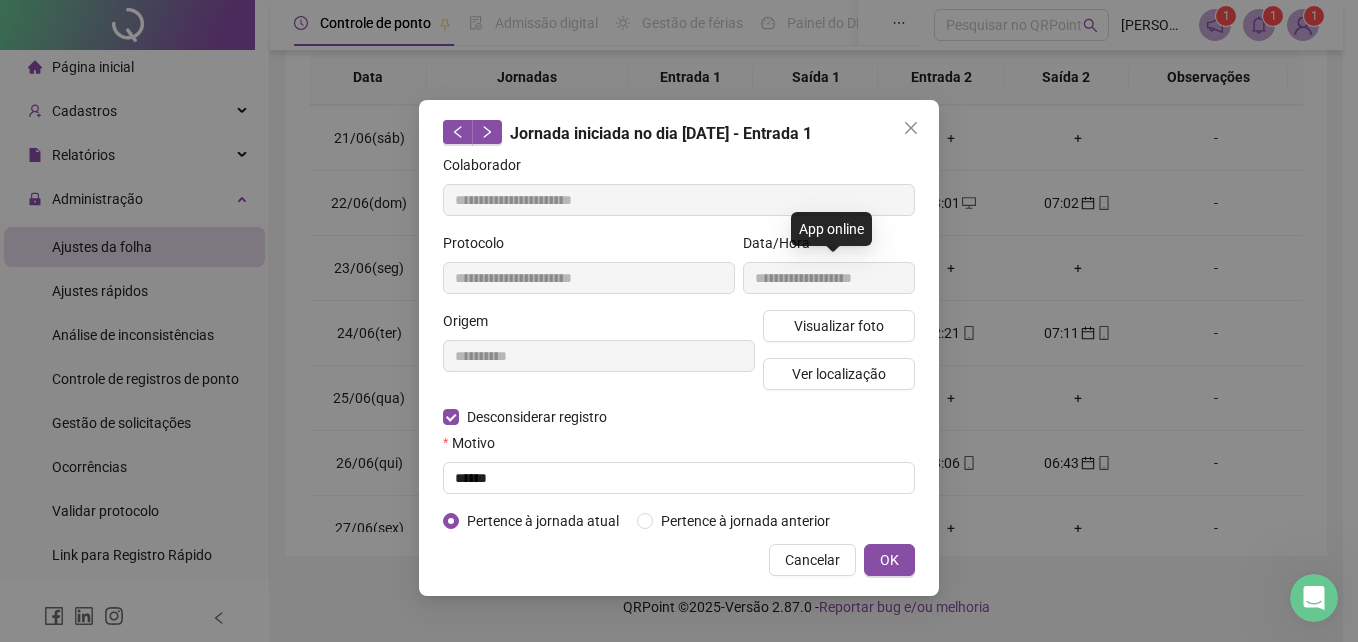type on "**********" 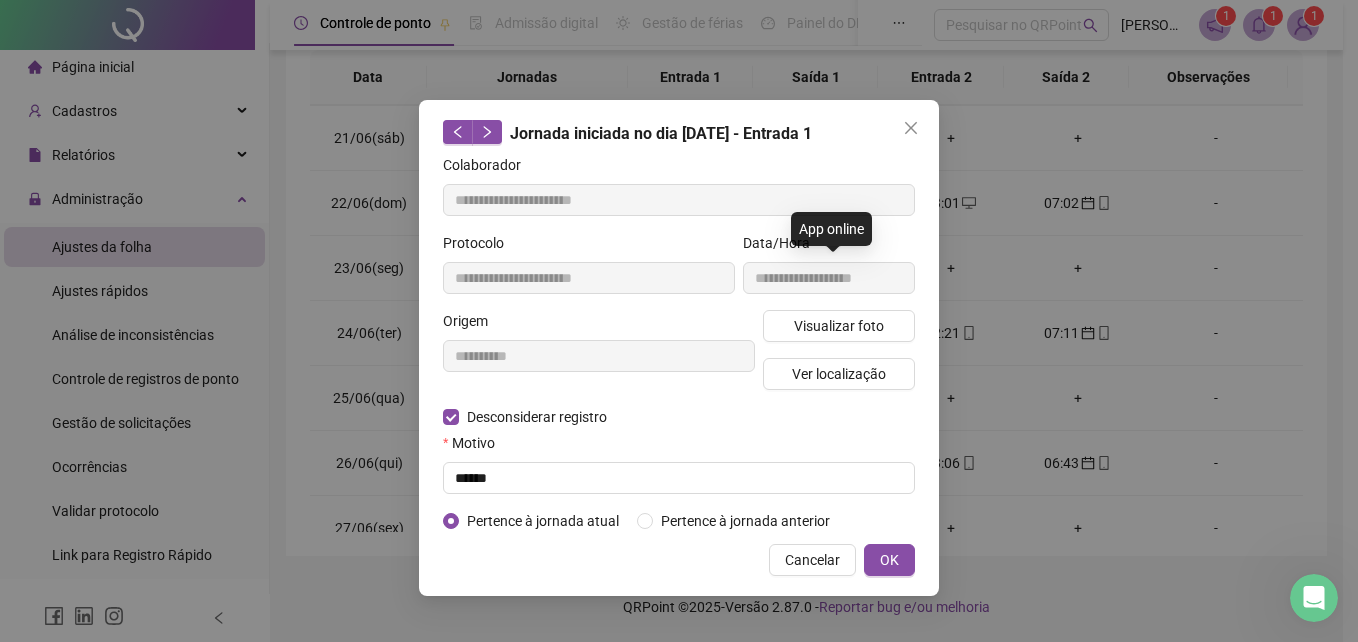 type on "**********" 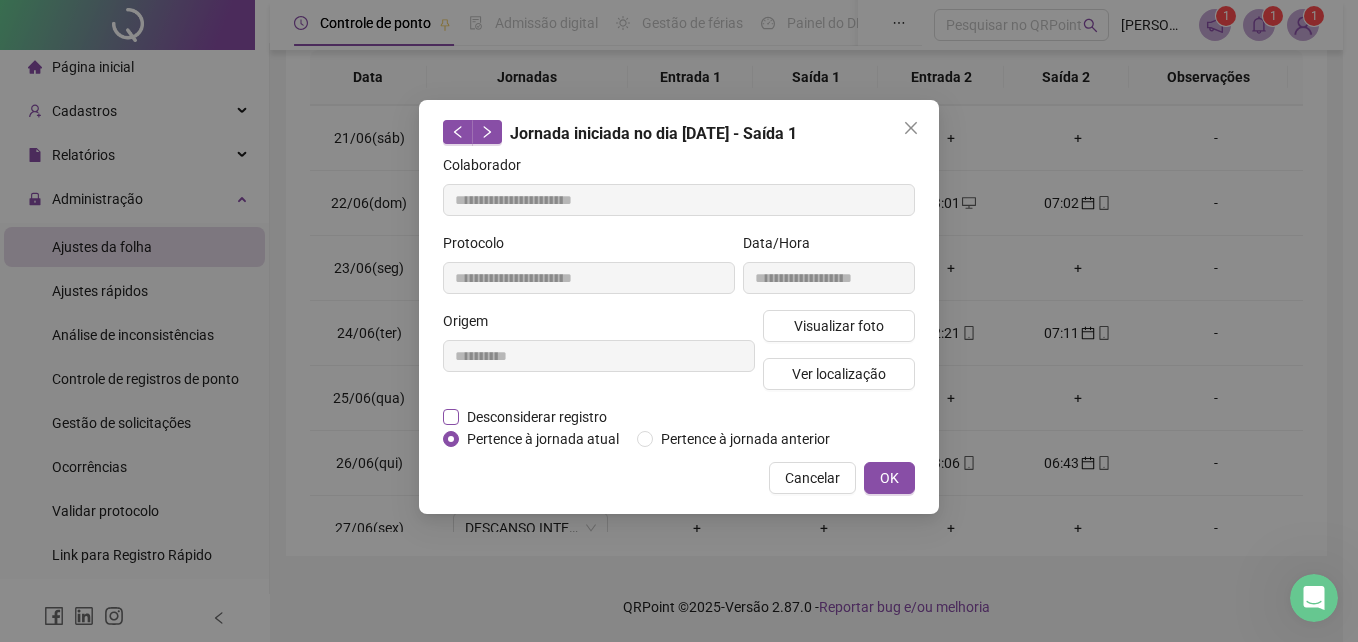 click on "Desconsiderar registro" at bounding box center [537, 417] 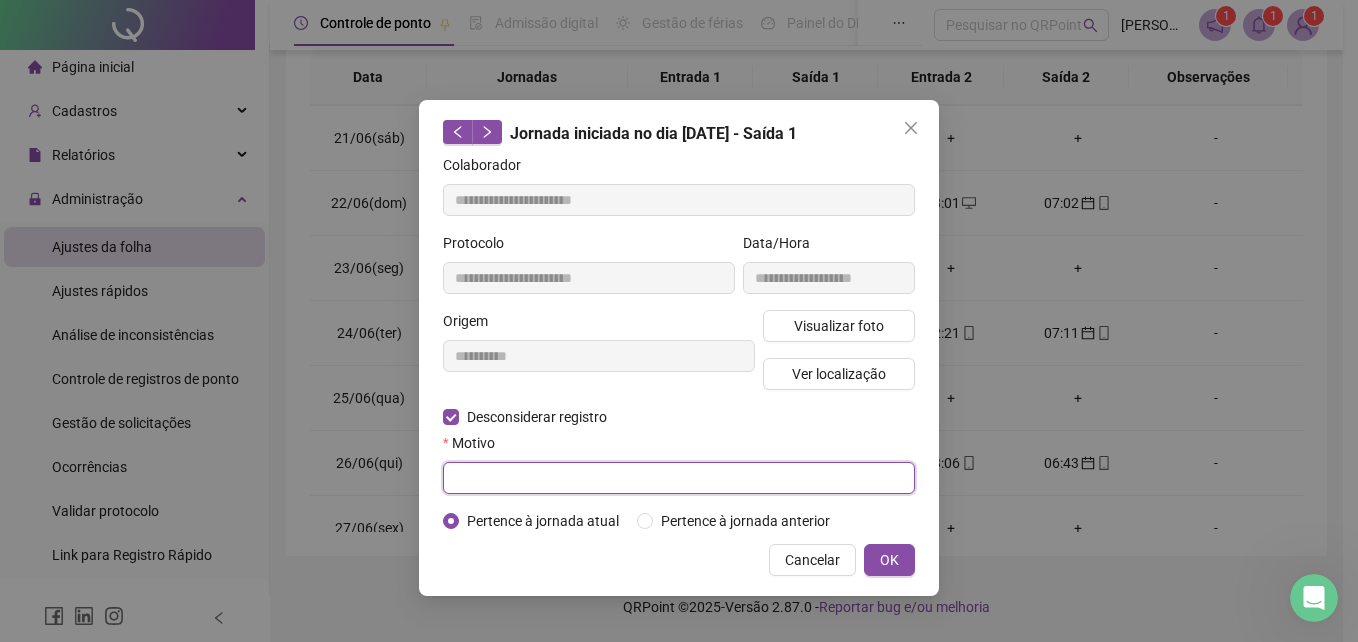 click at bounding box center [679, 478] 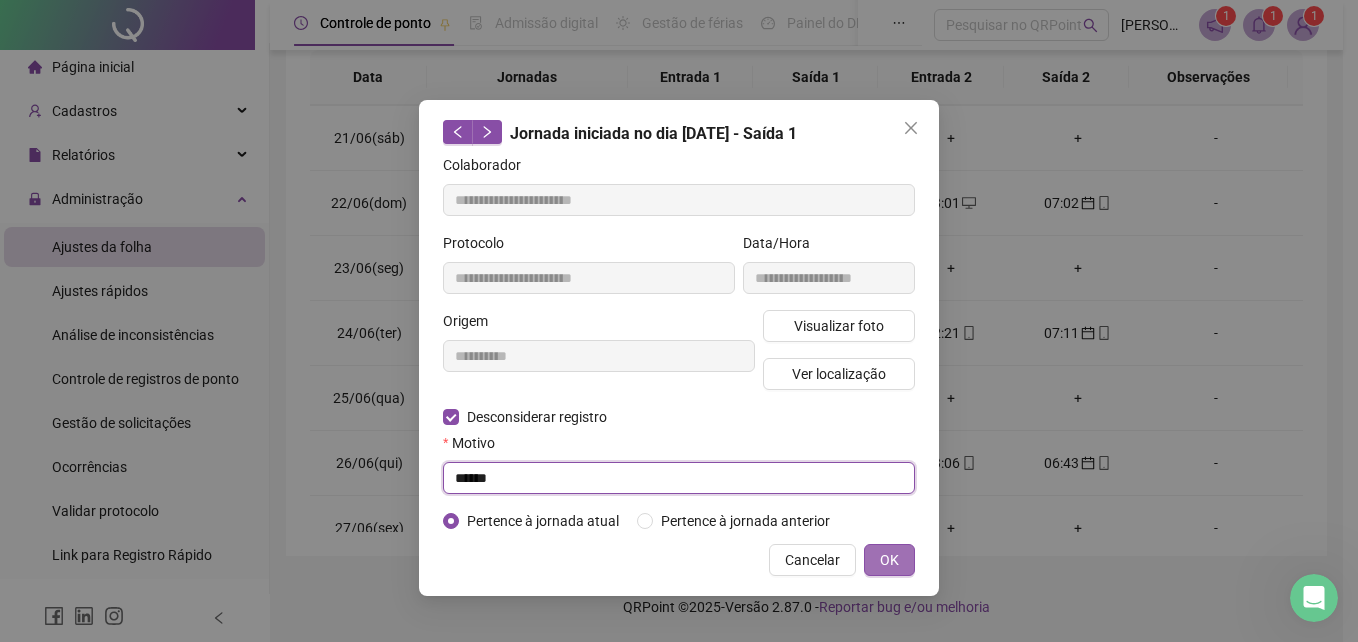 type on "******" 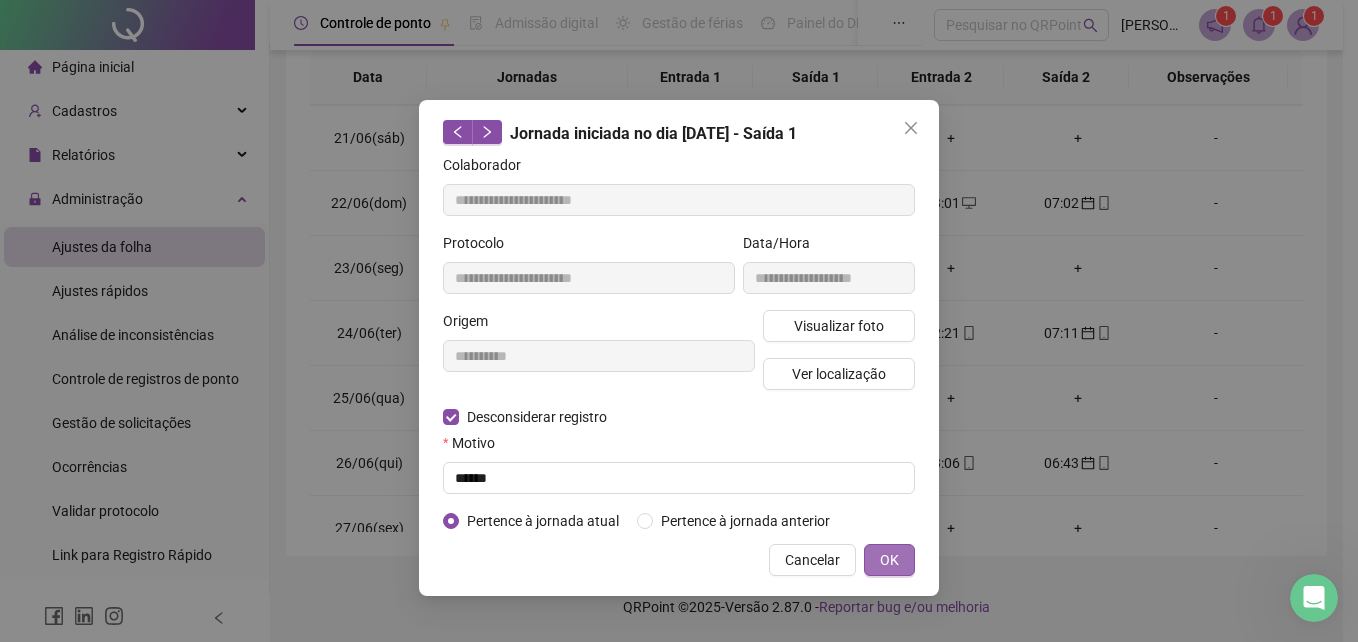 click on "OK" at bounding box center (889, 560) 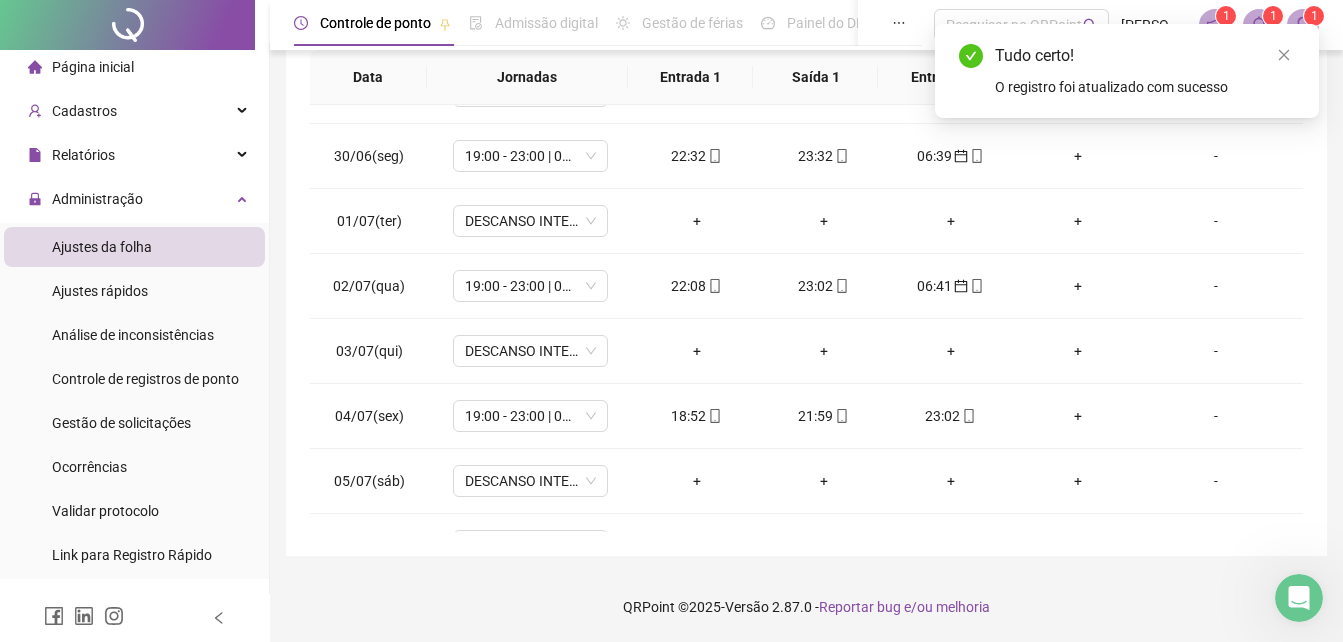 scroll, scrollTop: 836, scrollLeft: 0, axis: vertical 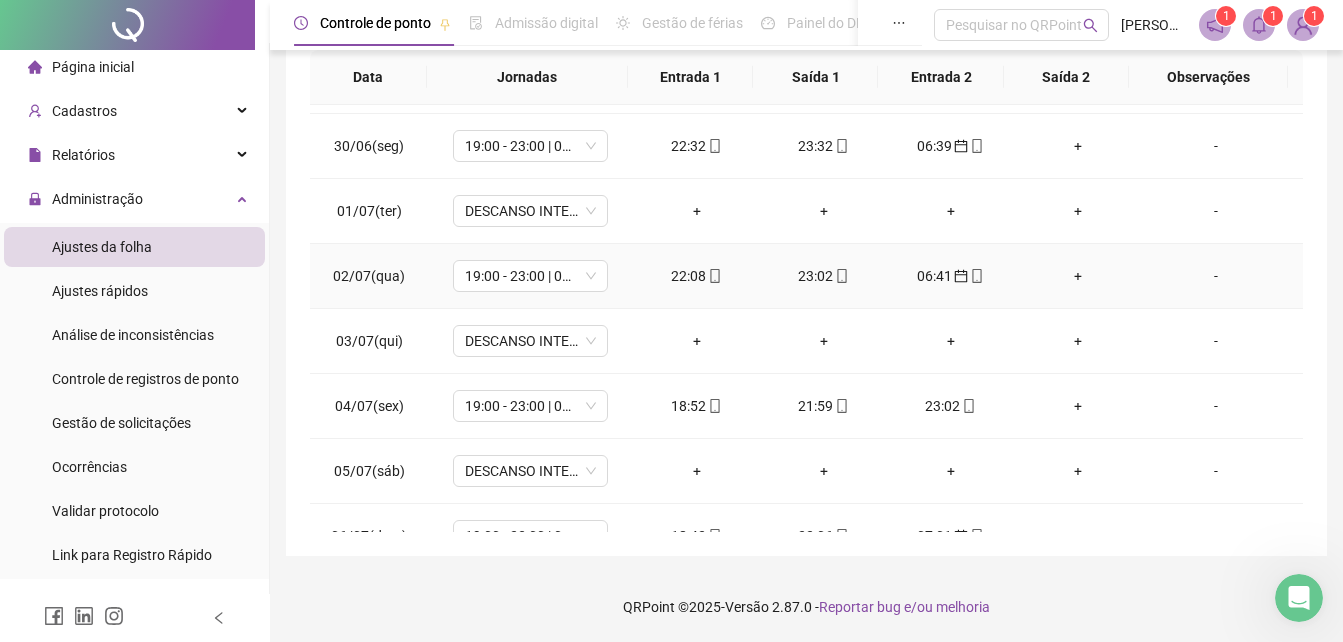 click on "+" at bounding box center (1077, 276) 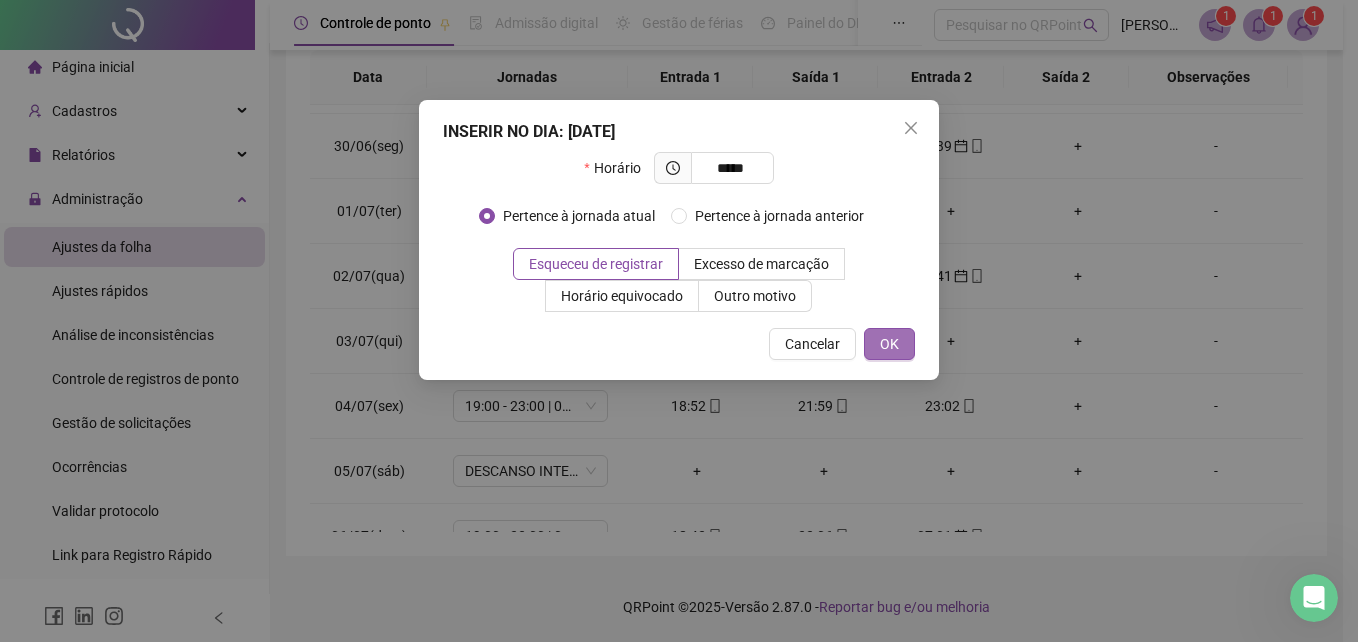 type on "*****" 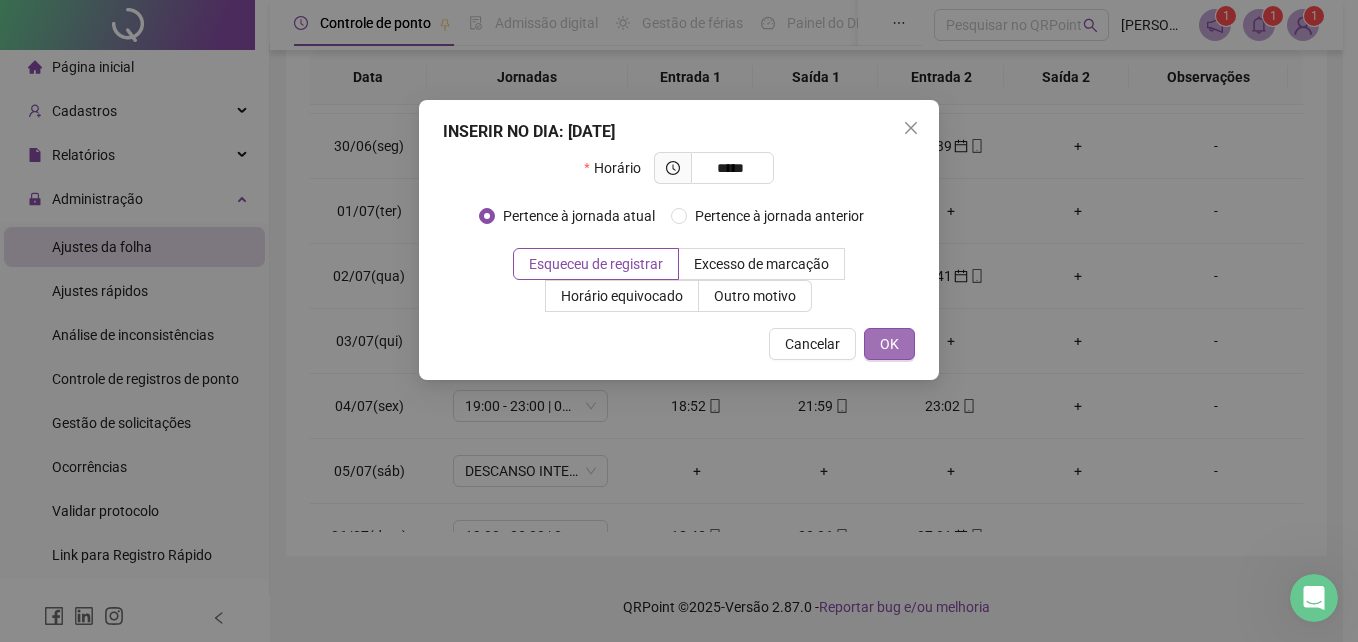 click on "OK" at bounding box center (889, 344) 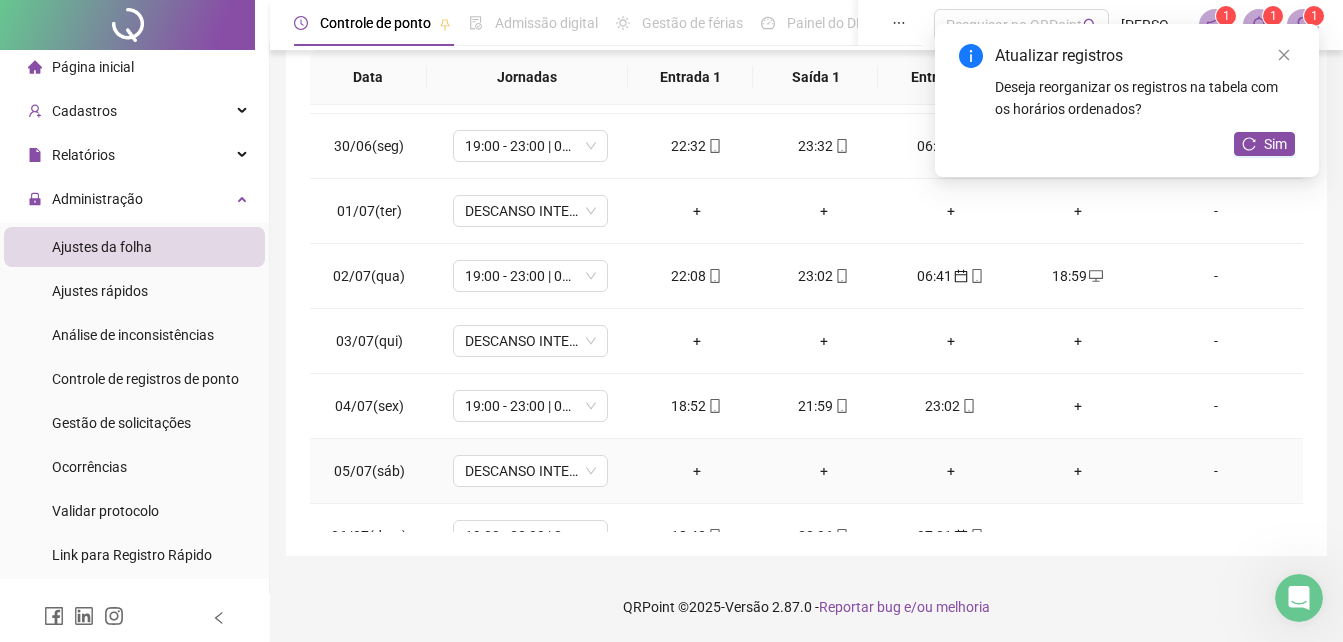 click on "+" at bounding box center (696, 471) 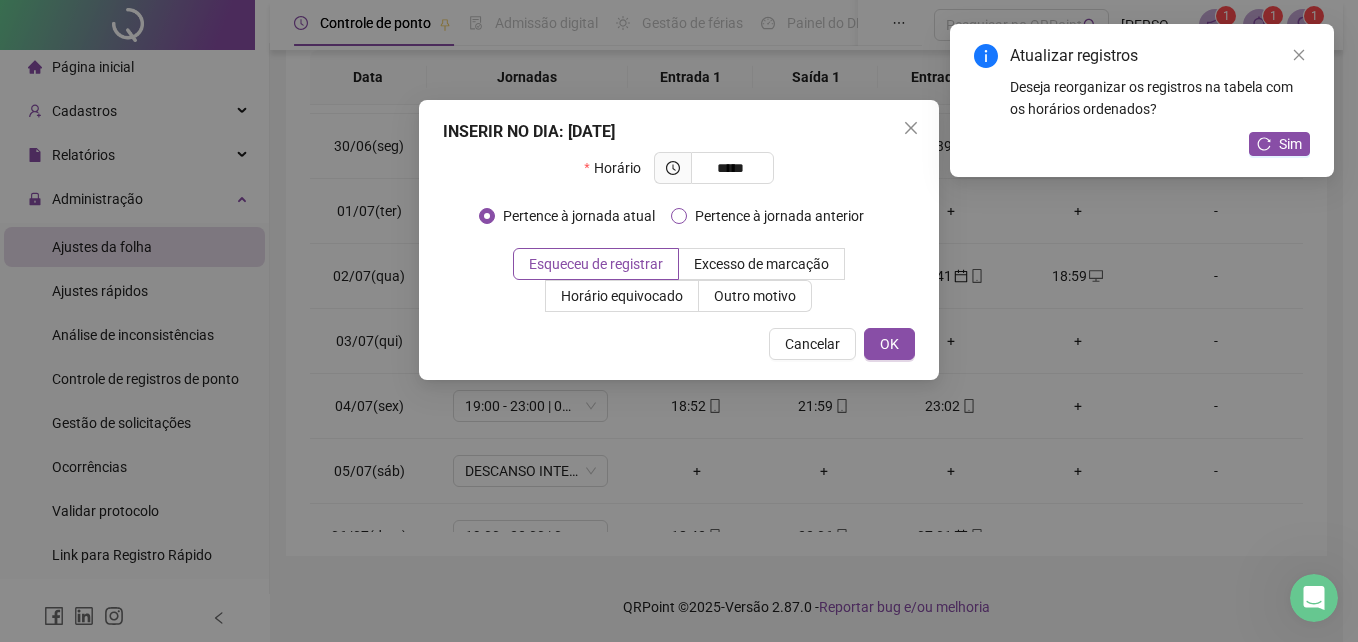 type on "*****" 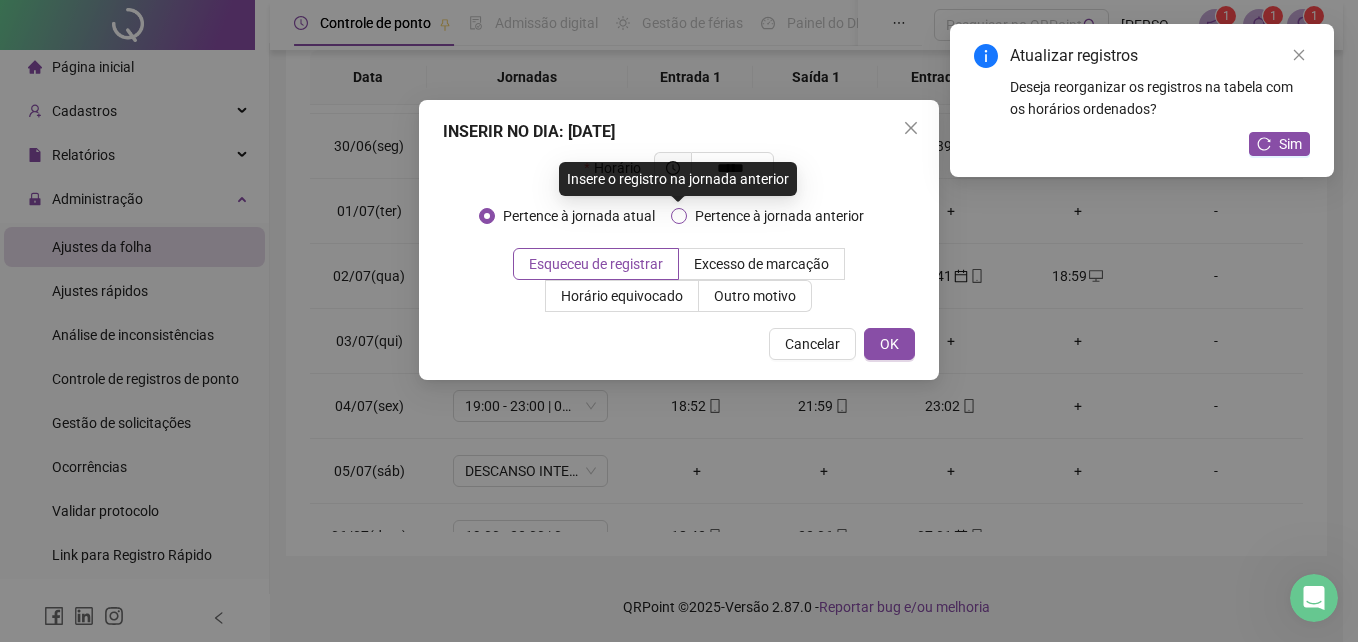 click on "Pertence à jornada anterior" at bounding box center [779, 216] 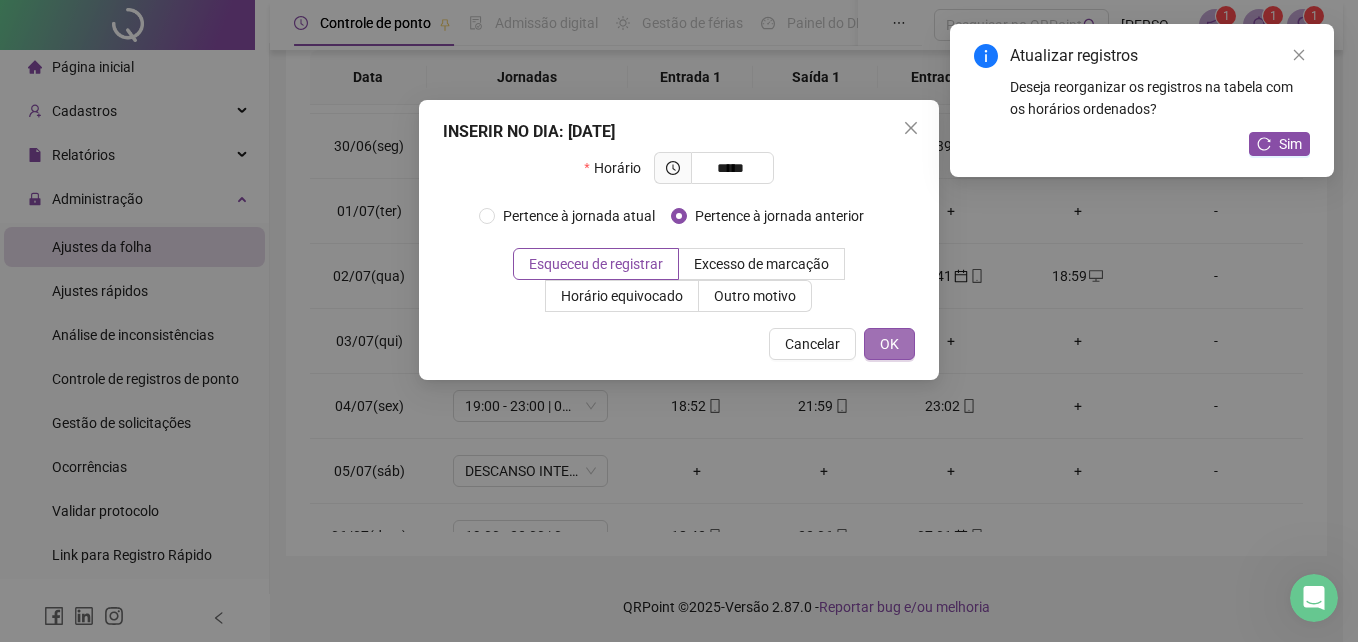 click on "OK" at bounding box center [889, 344] 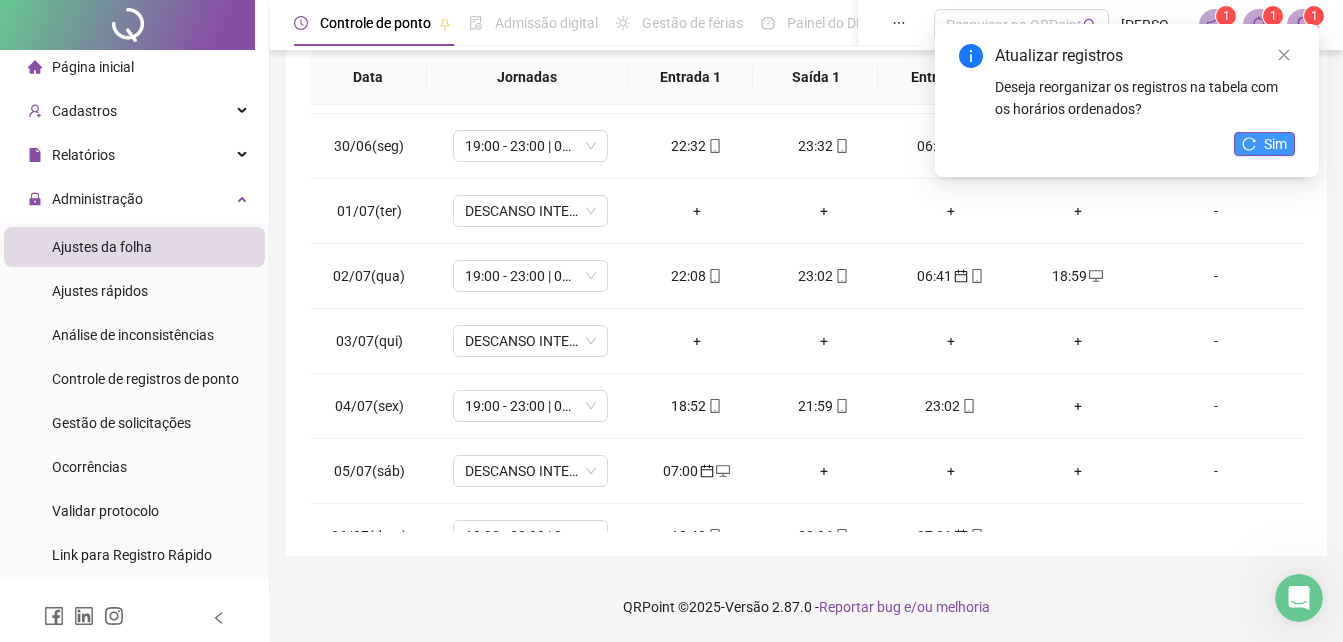 click on "Sim" at bounding box center (1275, 144) 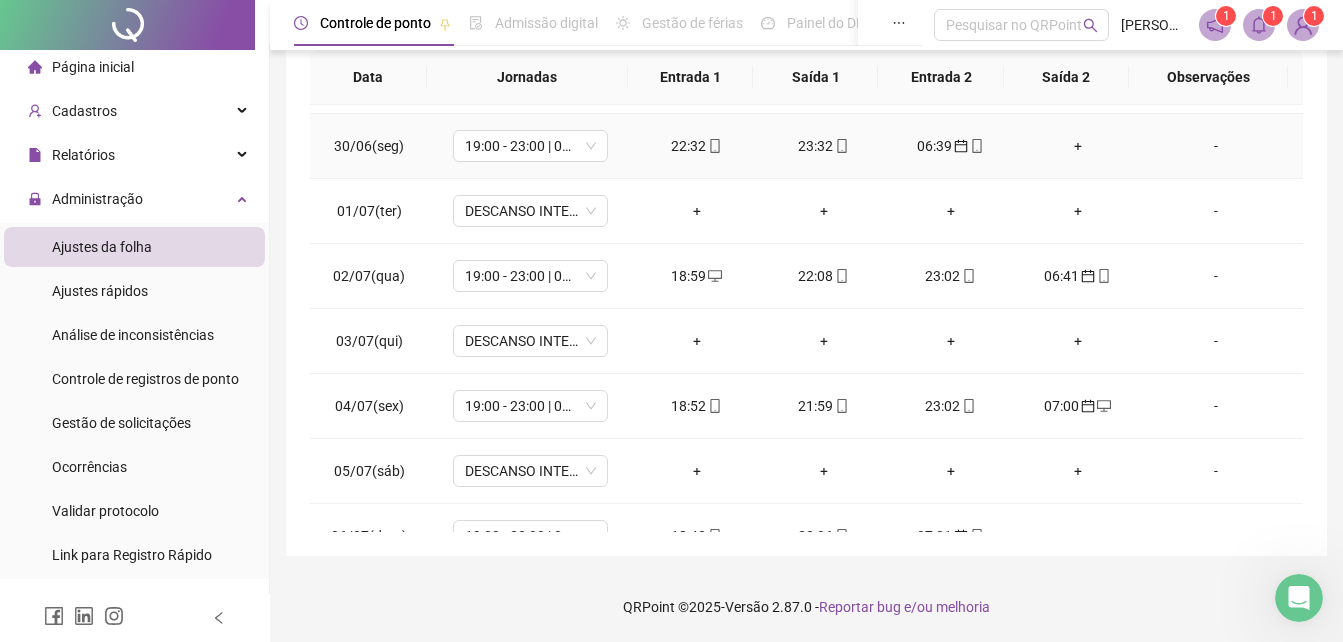 click on "+" at bounding box center (1077, 146) 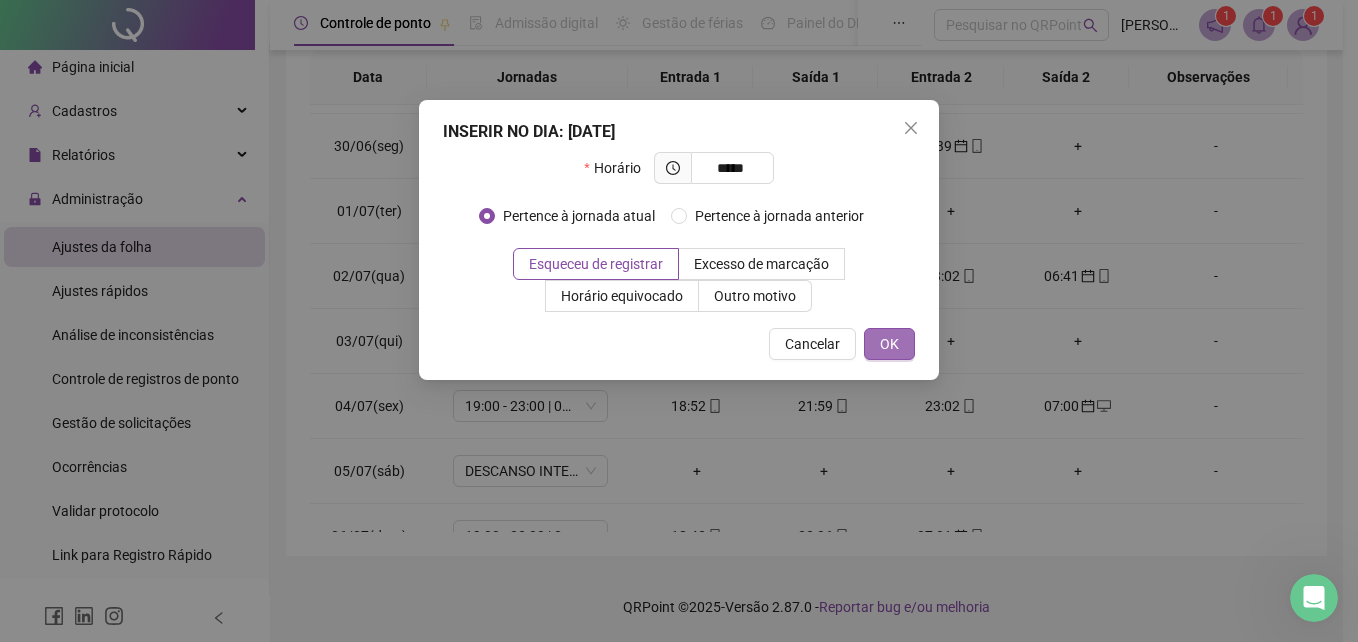 type on "*****" 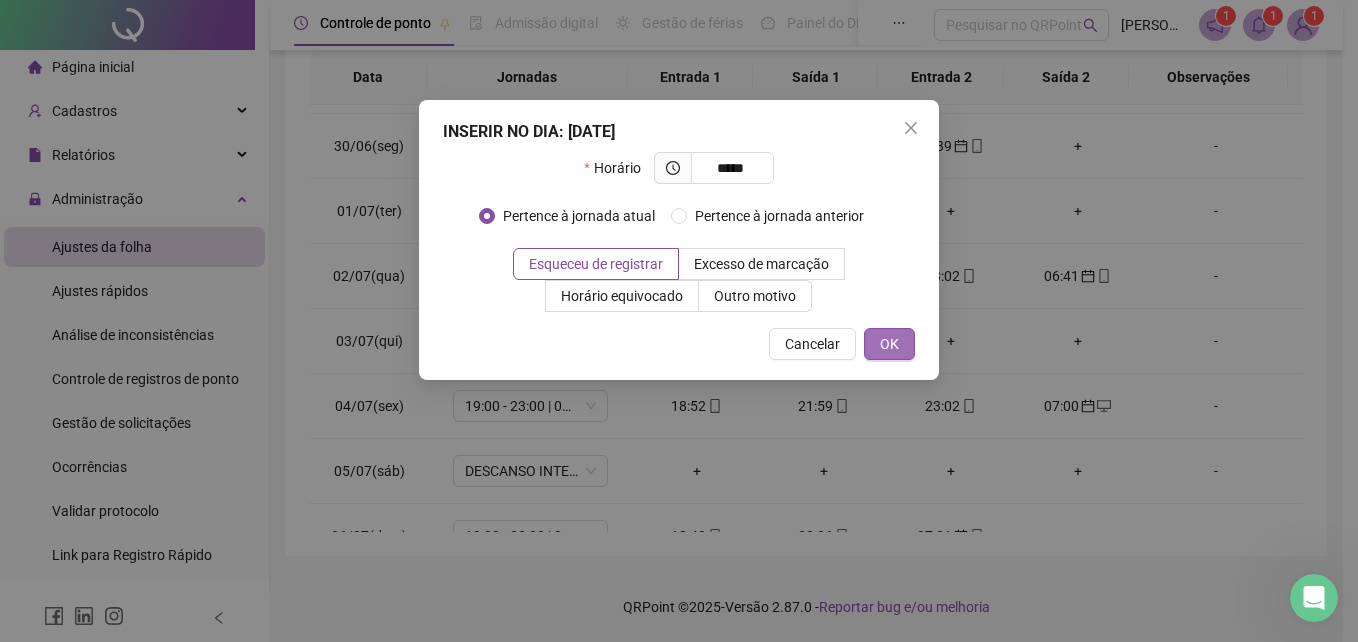 click on "OK" at bounding box center (889, 344) 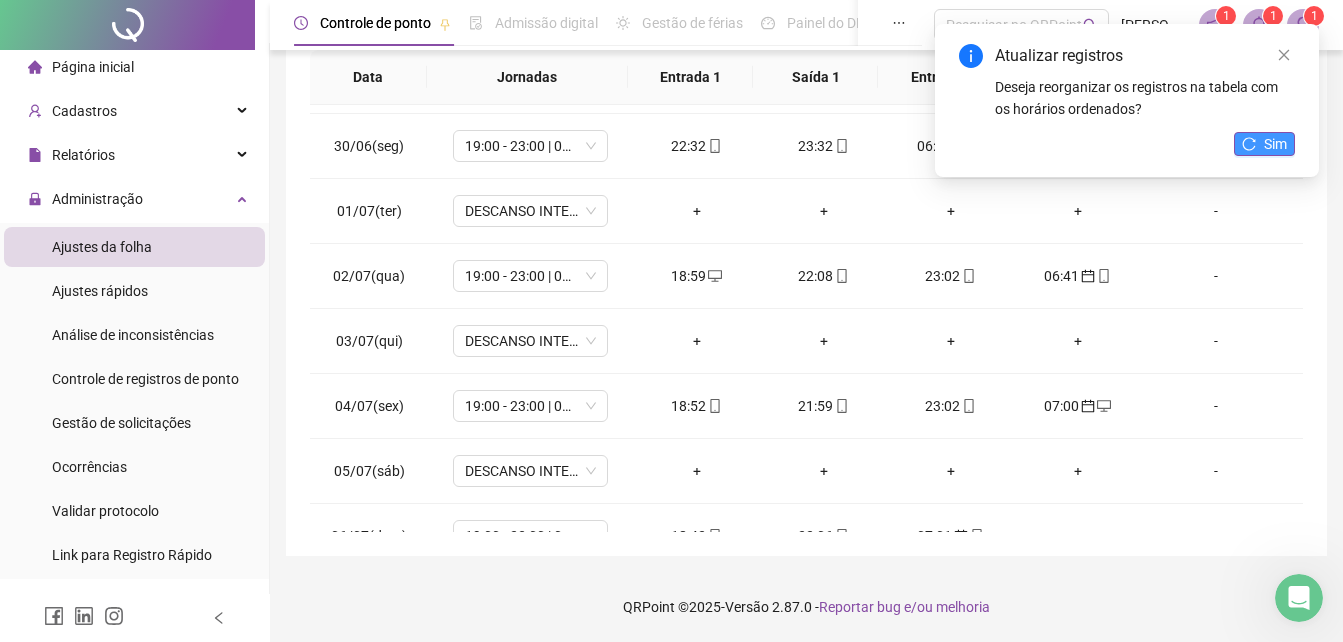 click on "Sim" at bounding box center [1275, 144] 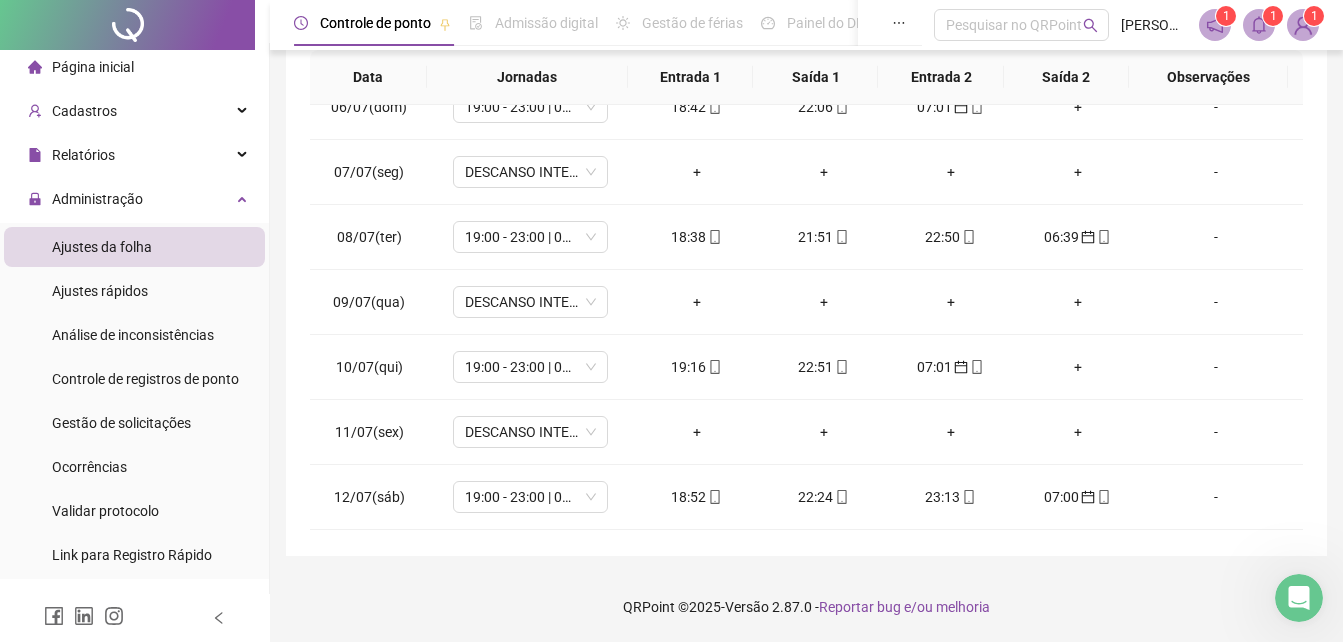 scroll, scrollTop: 1270, scrollLeft: 0, axis: vertical 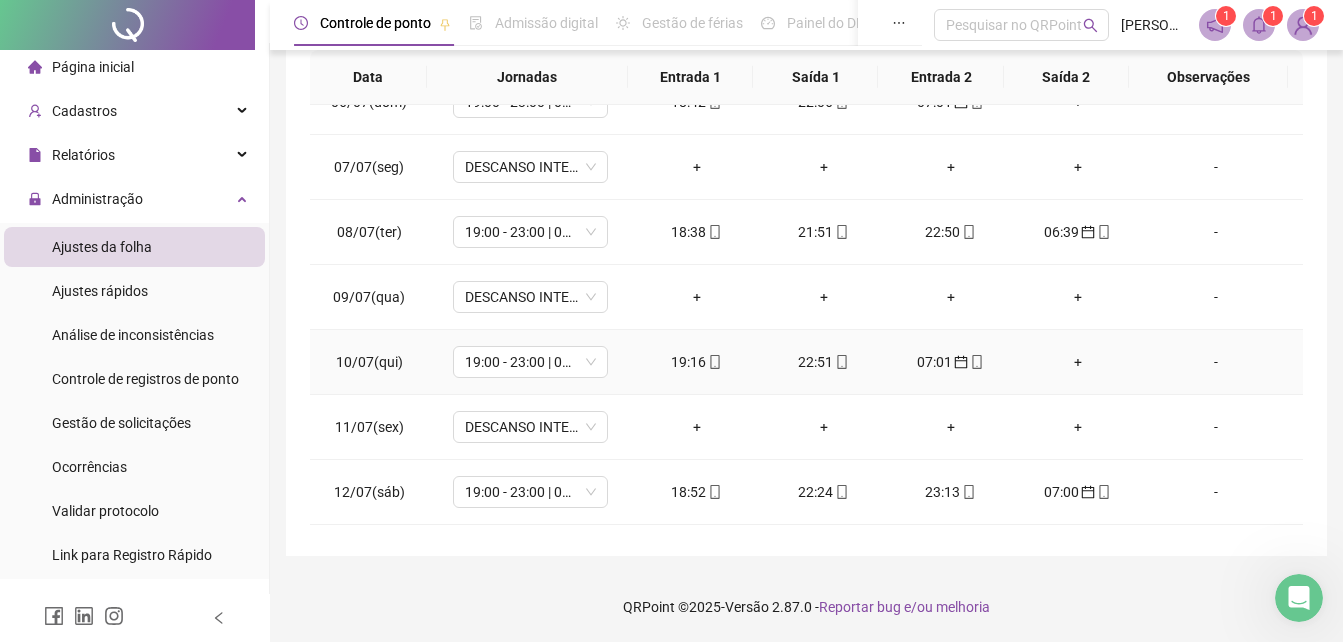 click on "+" at bounding box center [1077, 362] 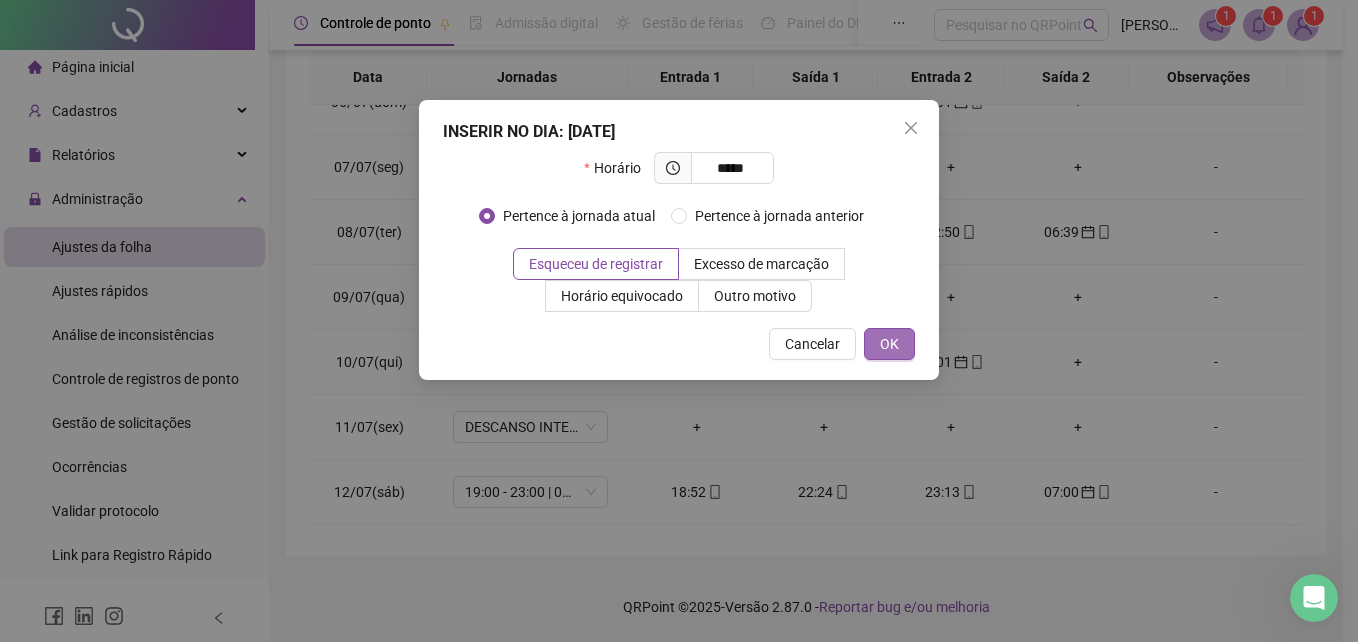 type on "*****" 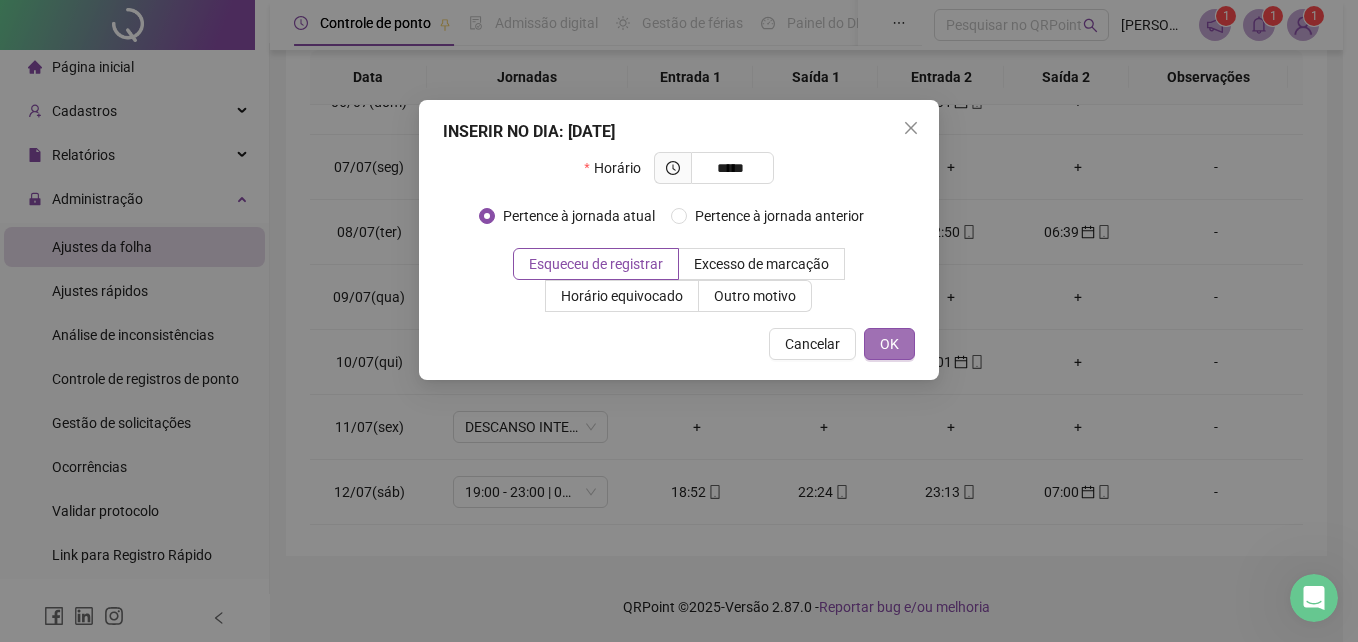 click on "OK" at bounding box center [889, 344] 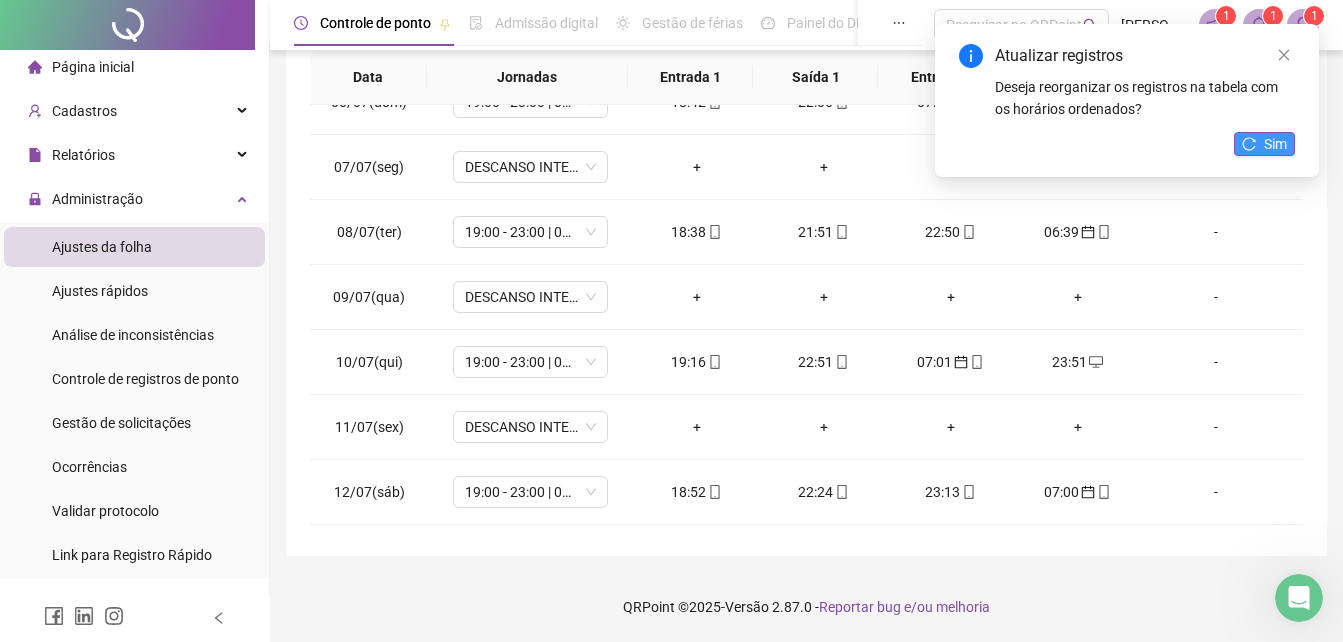 click on "Sim" at bounding box center (1264, 144) 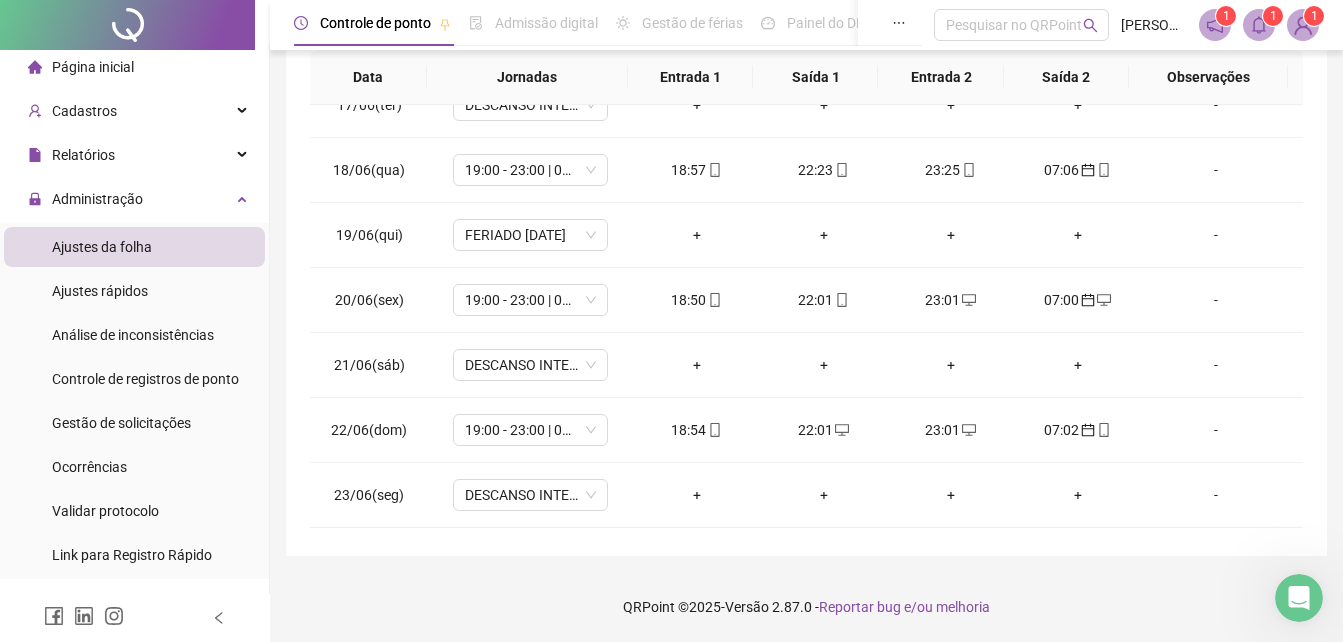 scroll, scrollTop: 0, scrollLeft: 0, axis: both 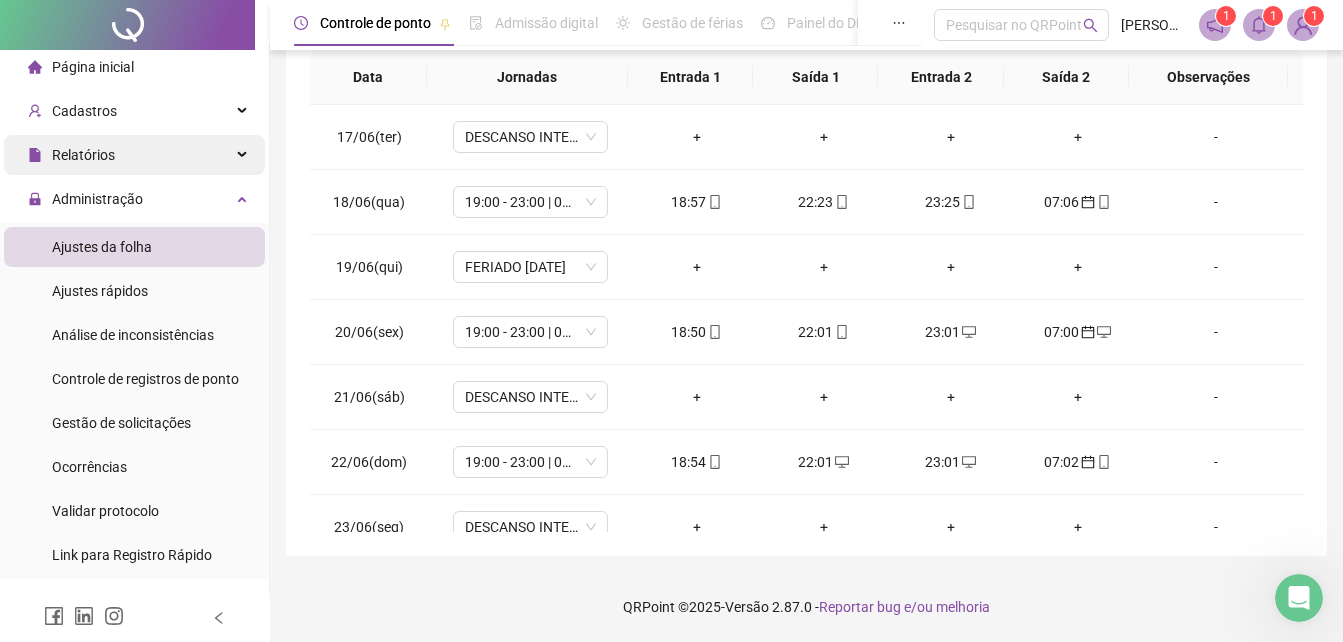 click on "Relatórios" at bounding box center (134, 155) 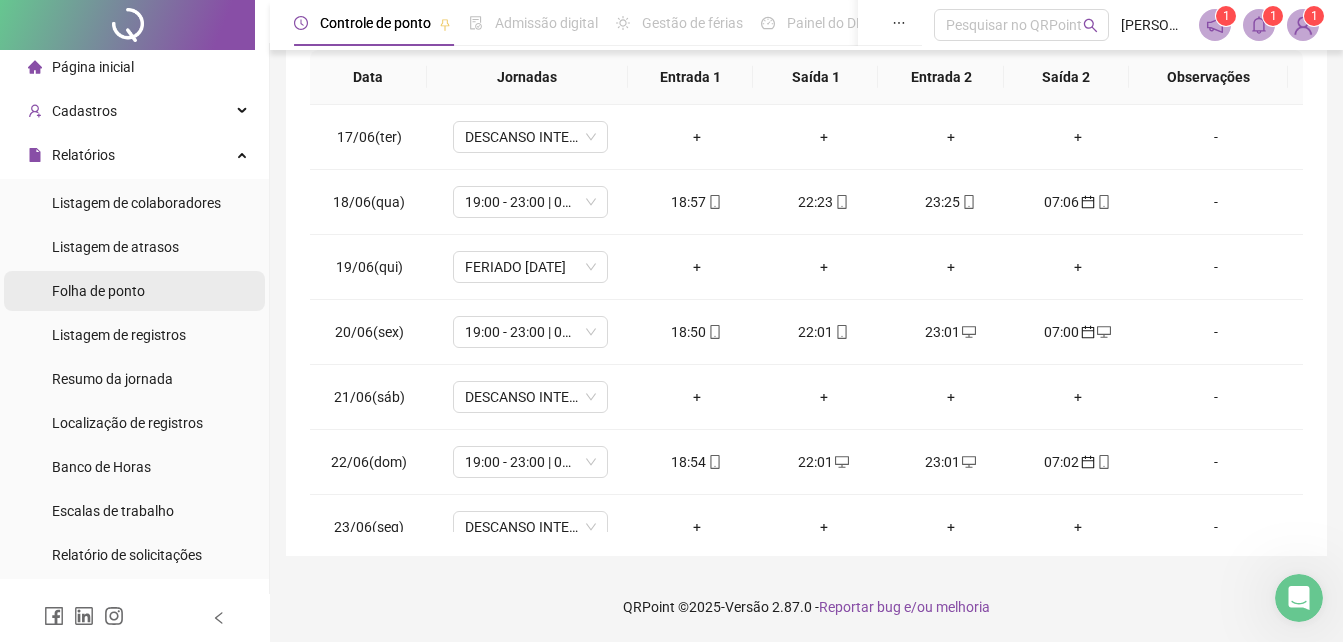 click on "Folha de ponto" at bounding box center [98, 291] 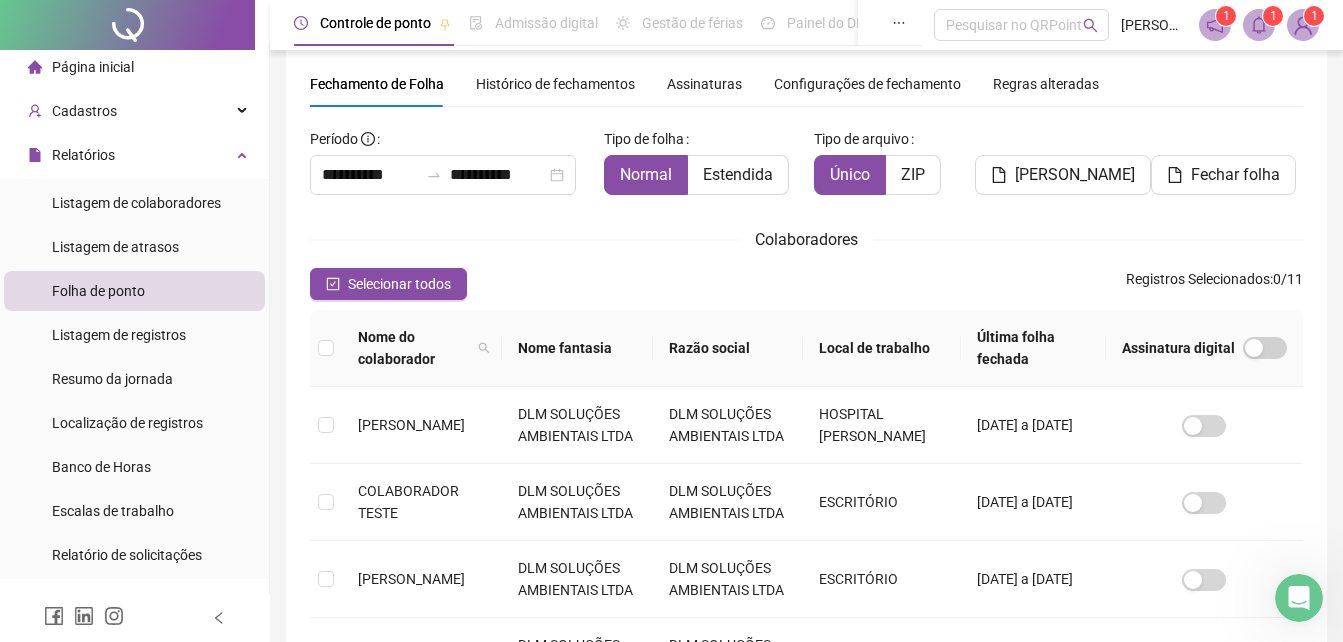 scroll, scrollTop: 89, scrollLeft: 0, axis: vertical 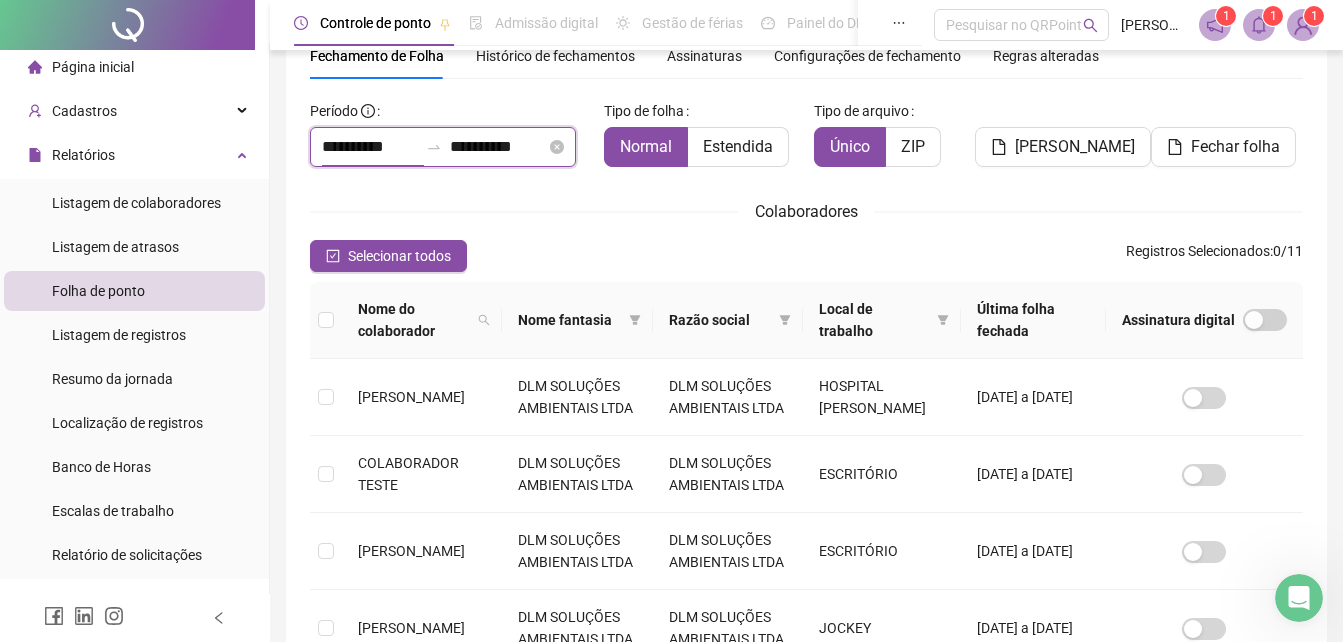 click on "**********" at bounding box center (370, 147) 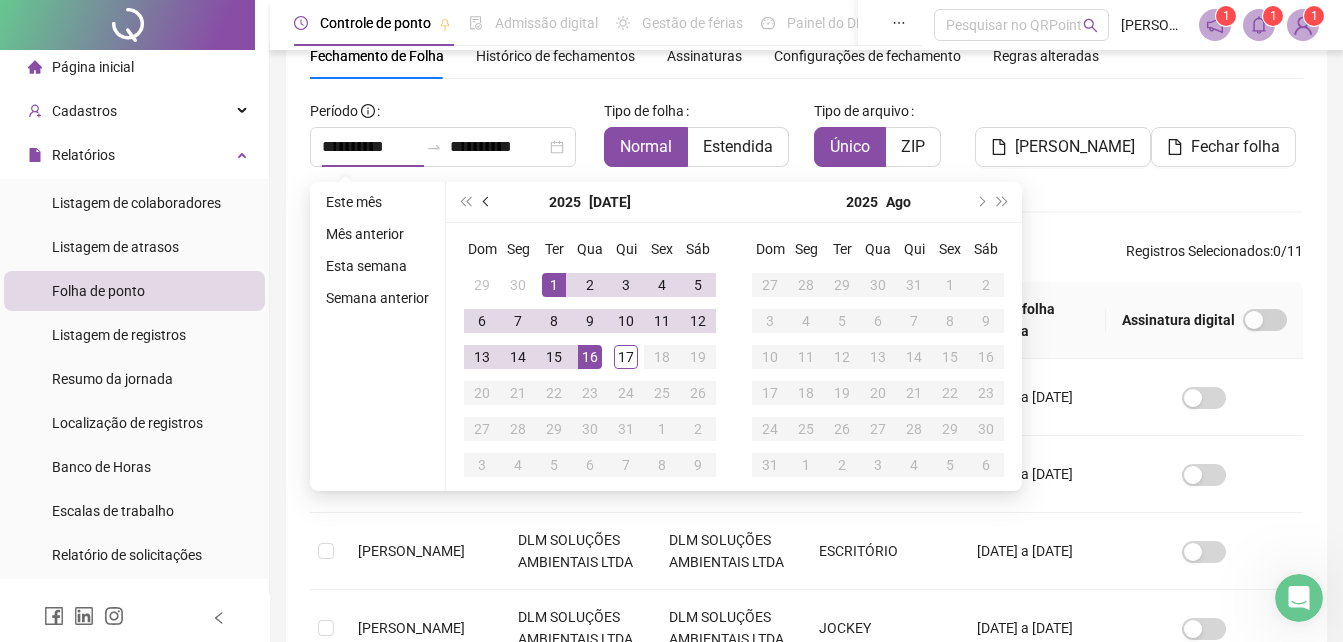 click at bounding box center (488, 202) 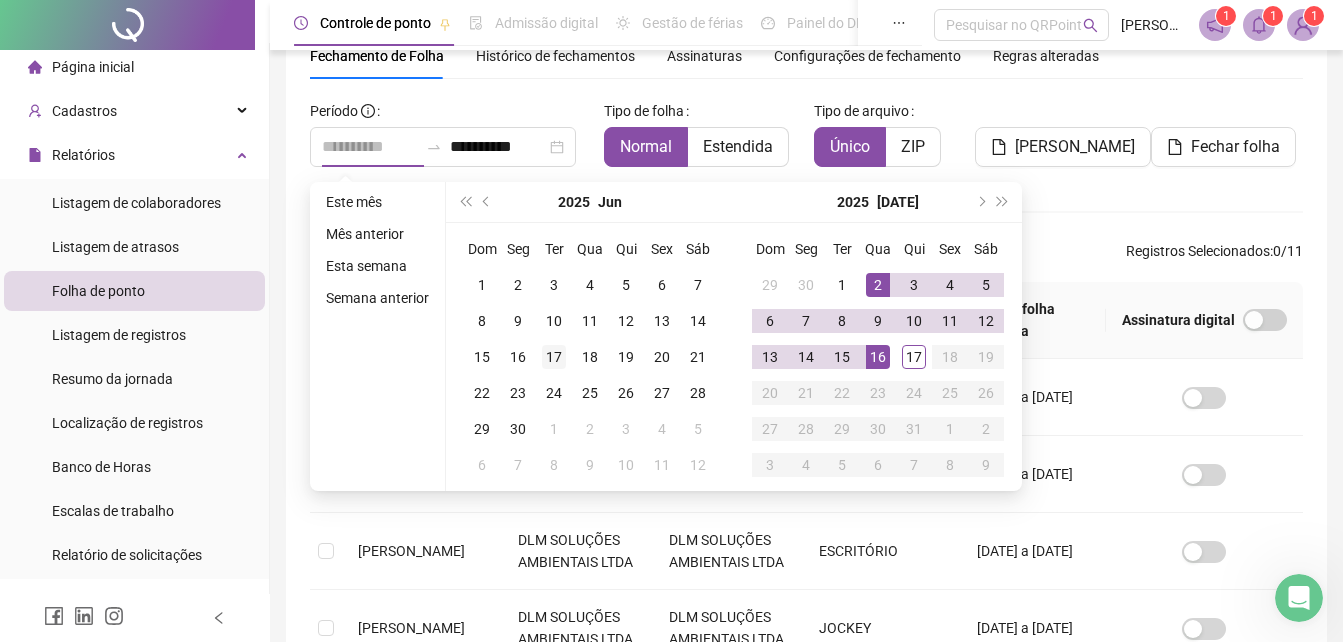 type on "**********" 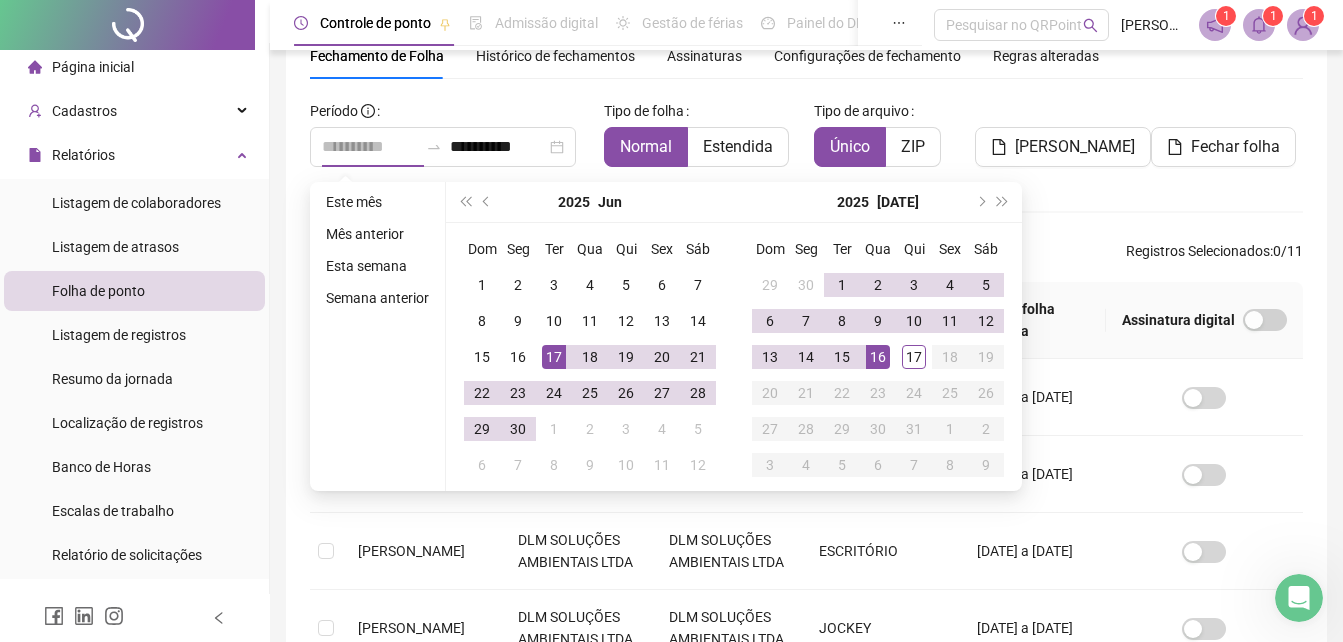 click on "17" at bounding box center (554, 357) 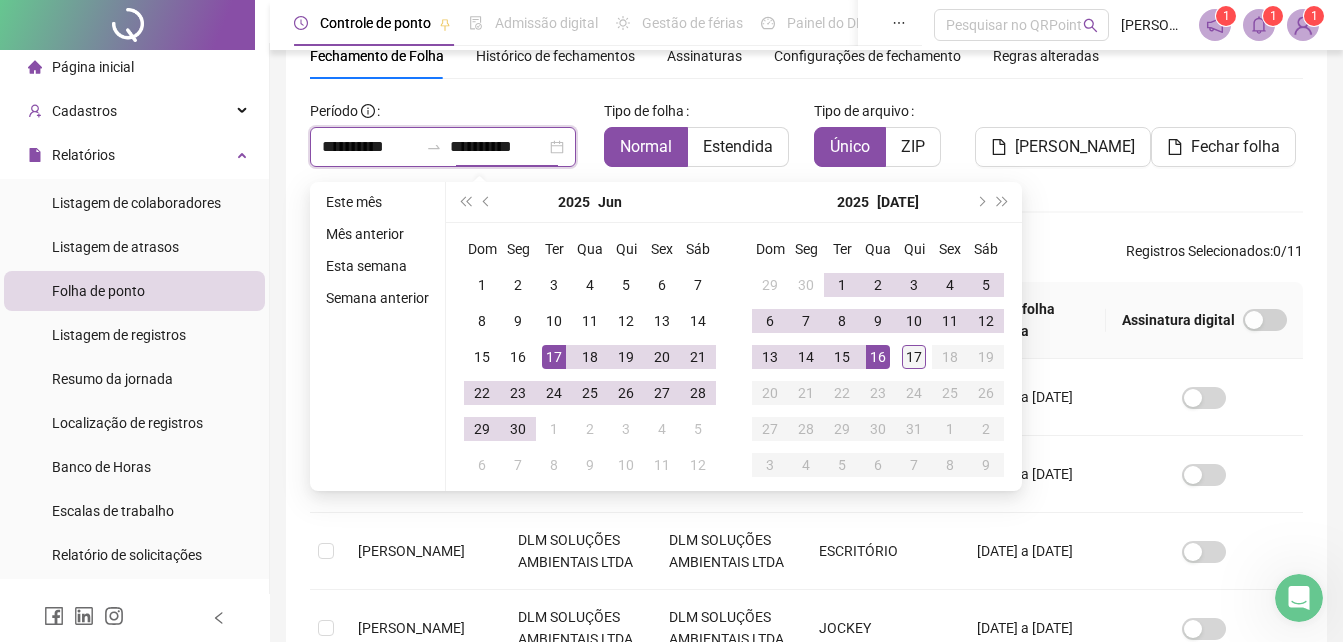 type on "**********" 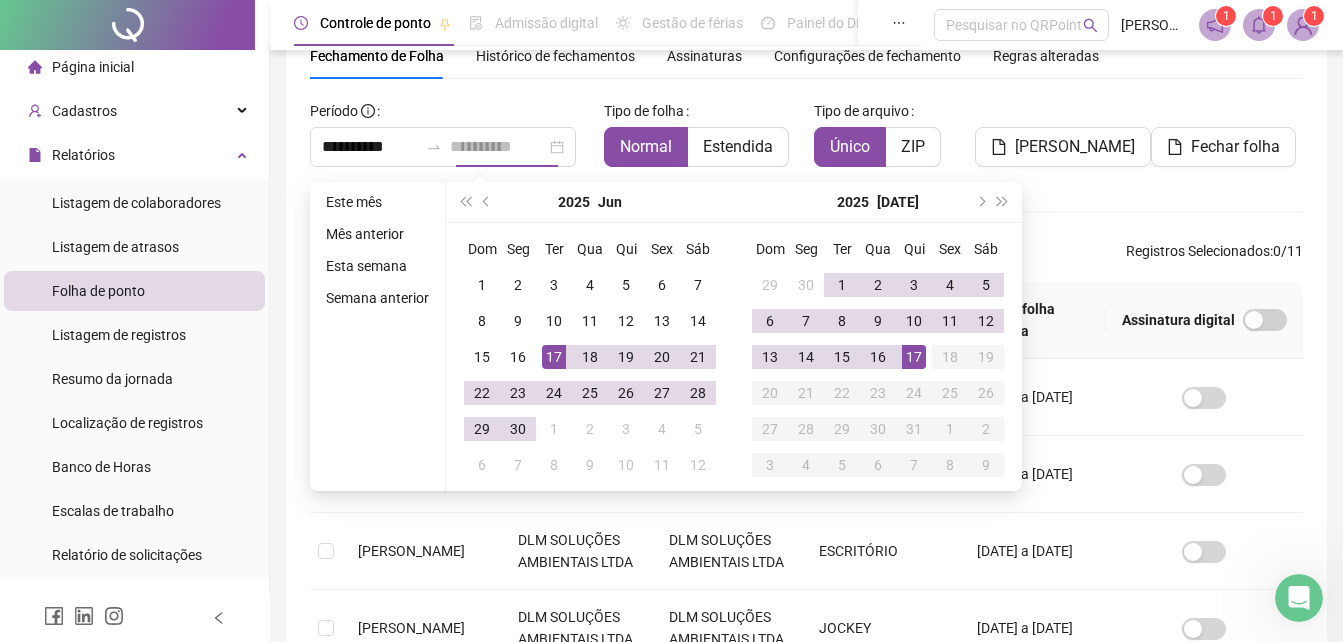 click on "17" at bounding box center [914, 357] 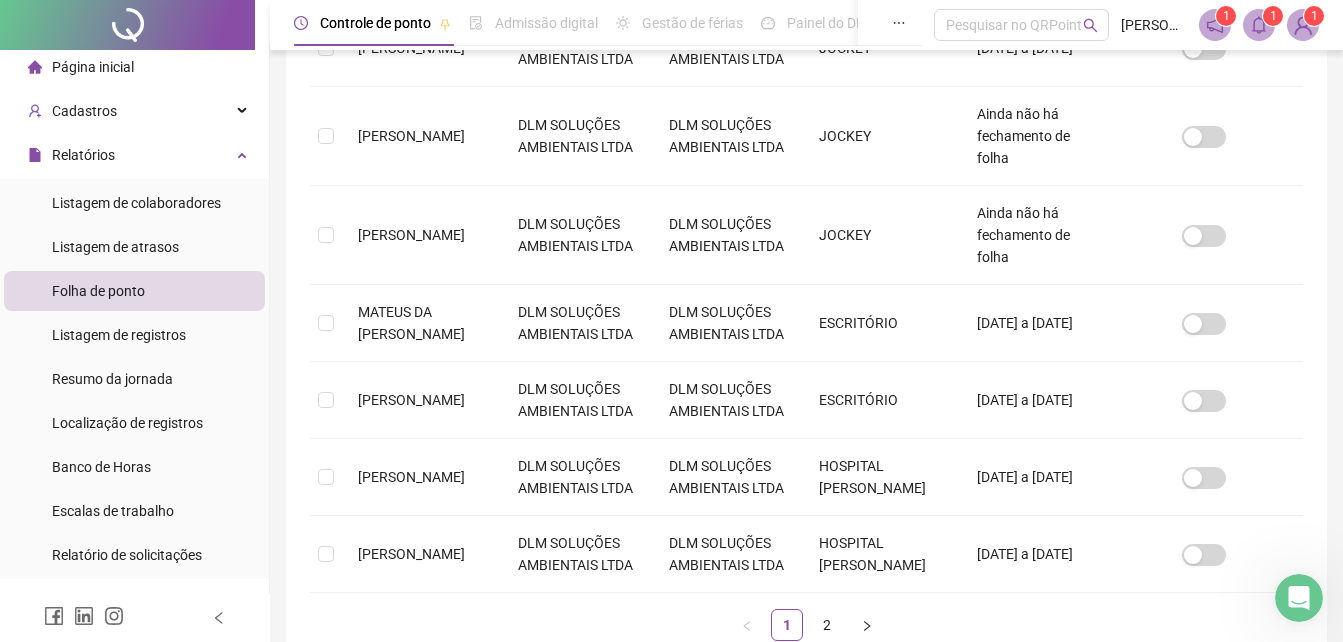 scroll, scrollTop: 682, scrollLeft: 0, axis: vertical 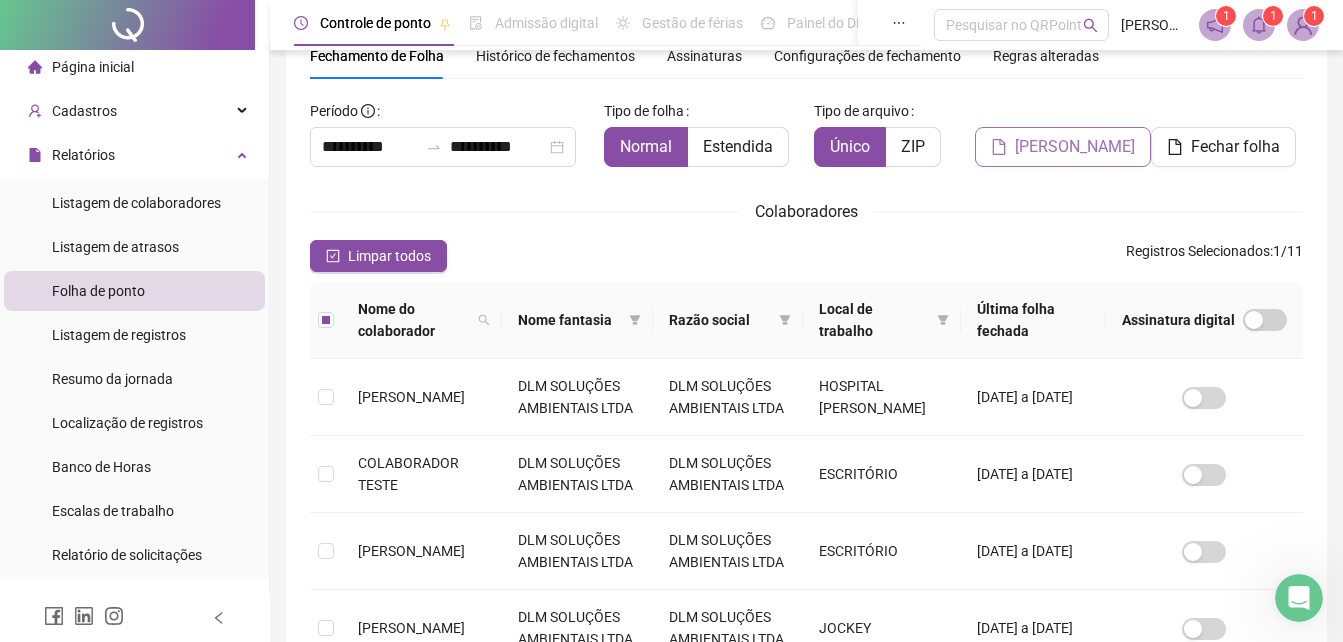 click on "[PERSON_NAME]" at bounding box center (1063, 147) 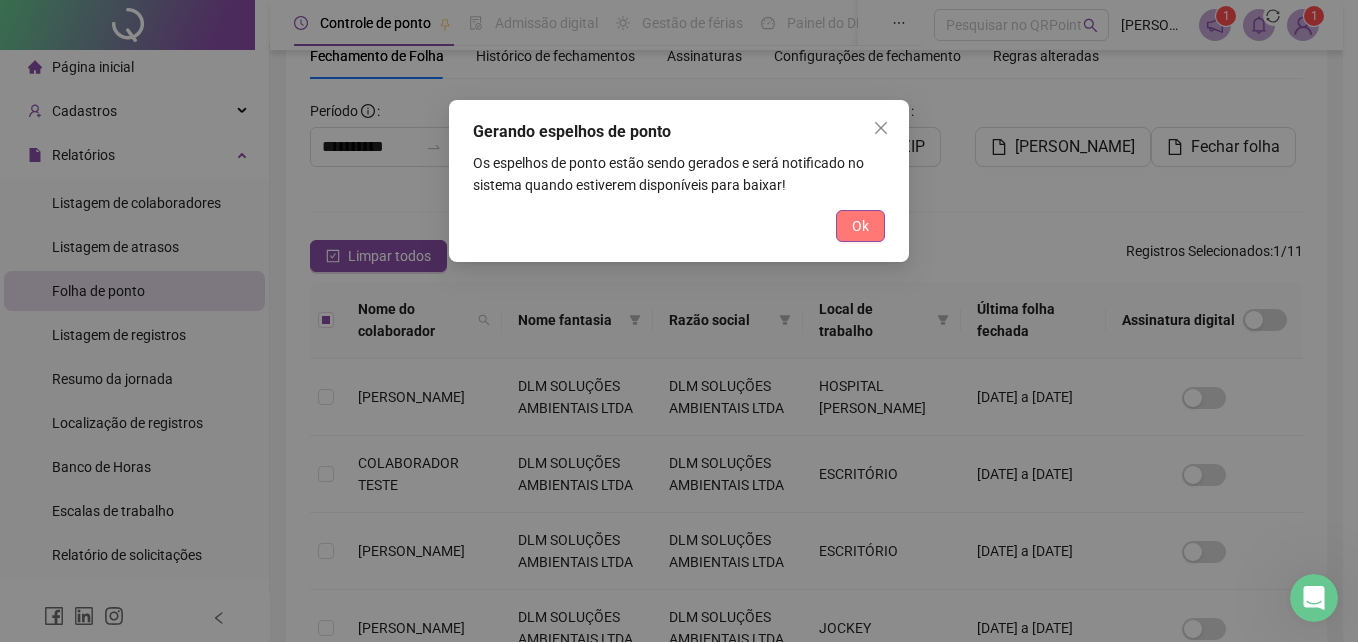 click on "Ok" at bounding box center [860, 226] 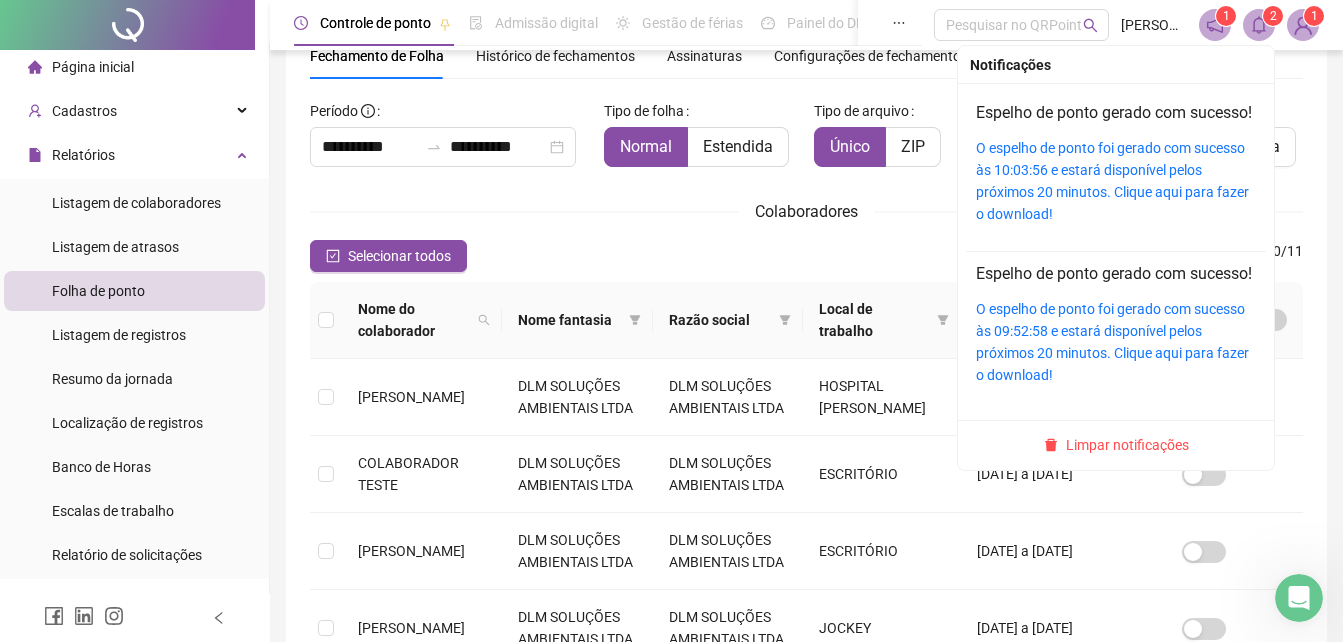 click 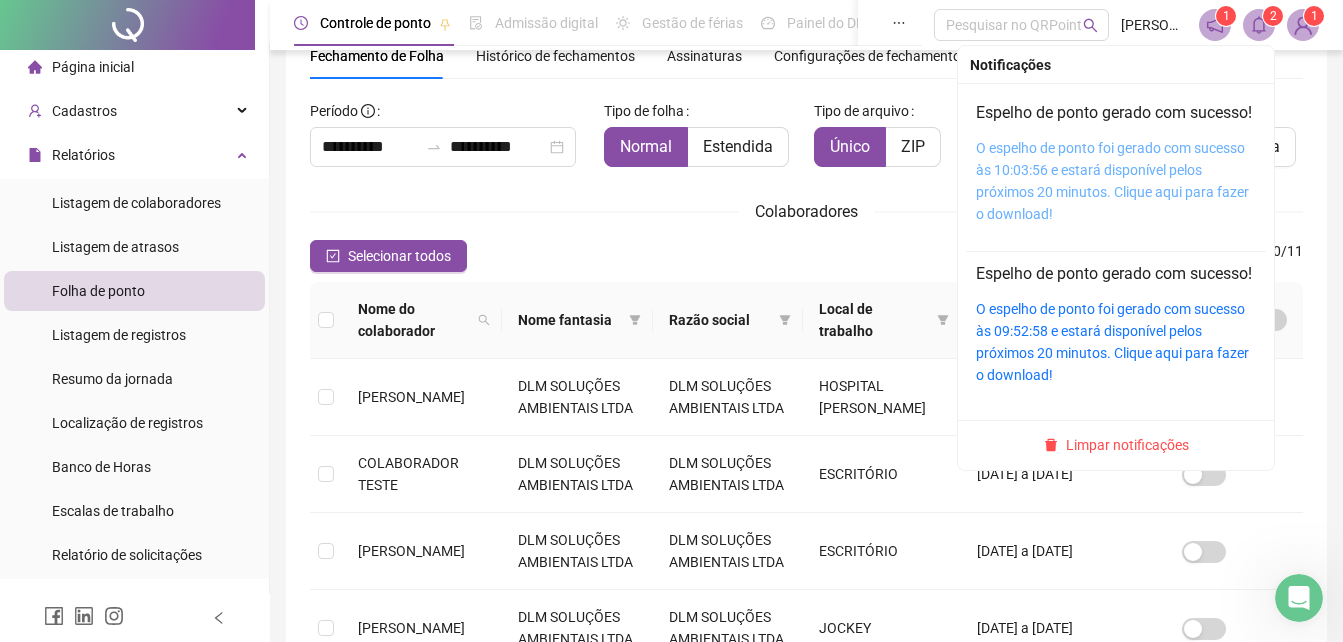 click on "O espelho de ponto foi gerado com sucesso às 10:03:56 e estará disponível pelos próximos 20 minutos.
Clique aqui para fazer o download!" at bounding box center [1112, 181] 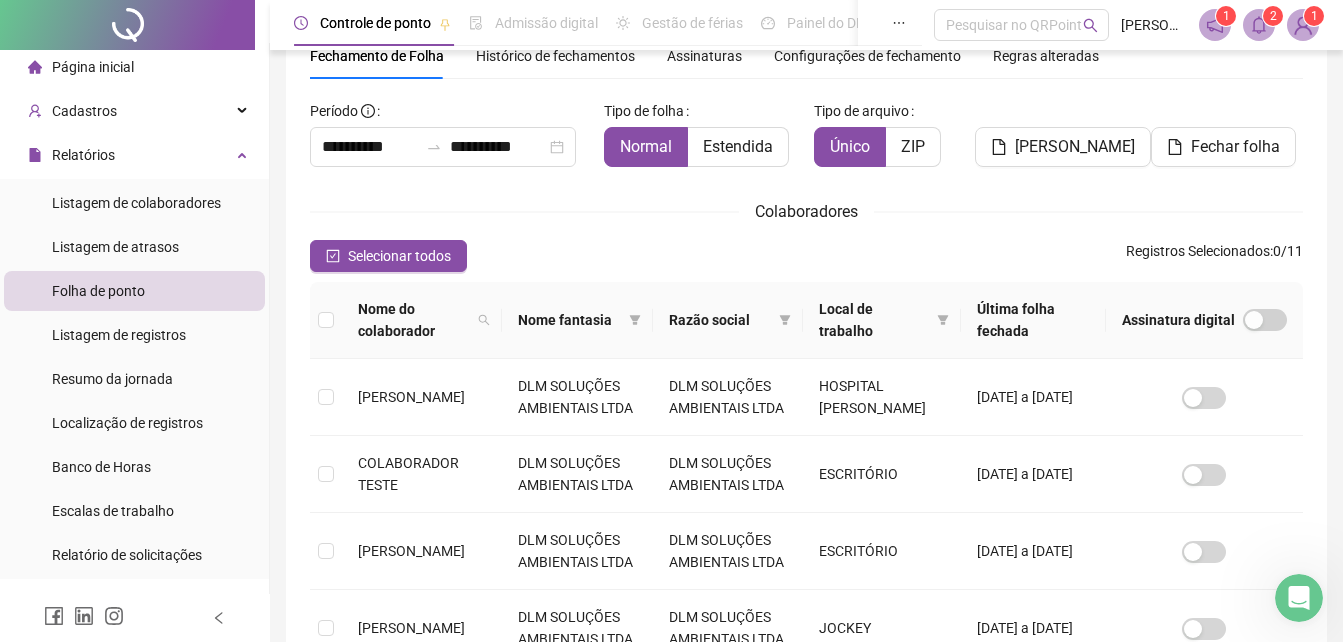 scroll, scrollTop: 568, scrollLeft: 0, axis: vertical 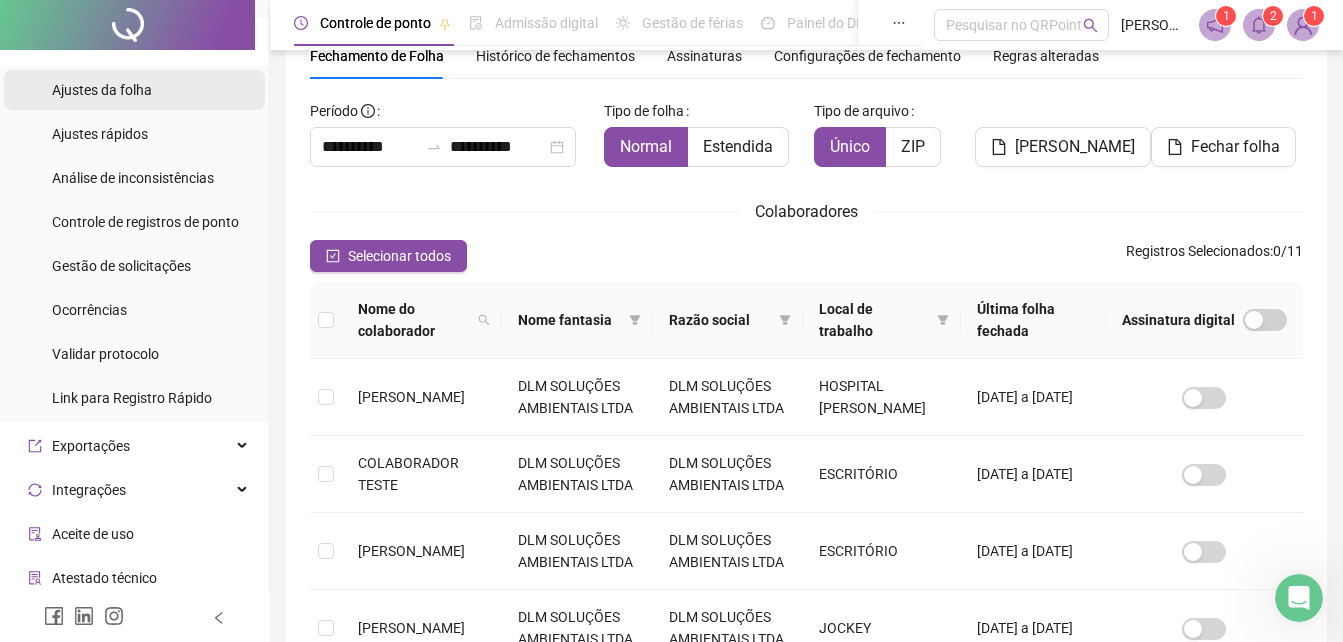 click on "Ajustes da folha" at bounding box center (134, 90) 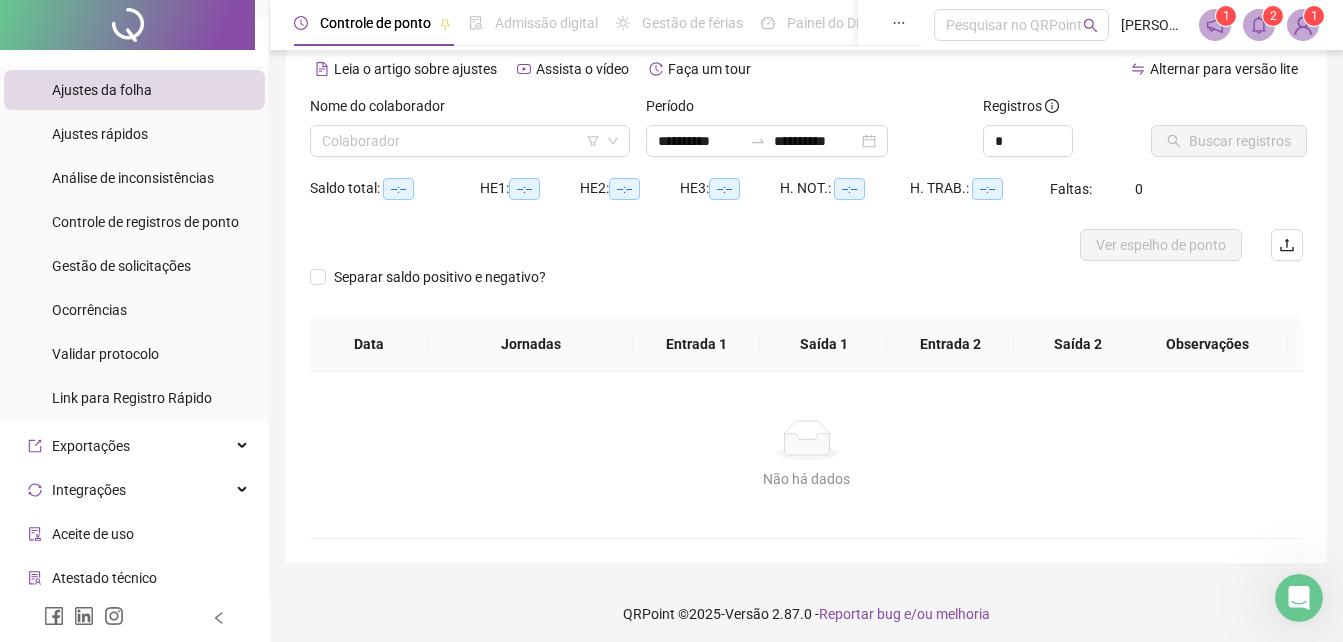 type on "**********" 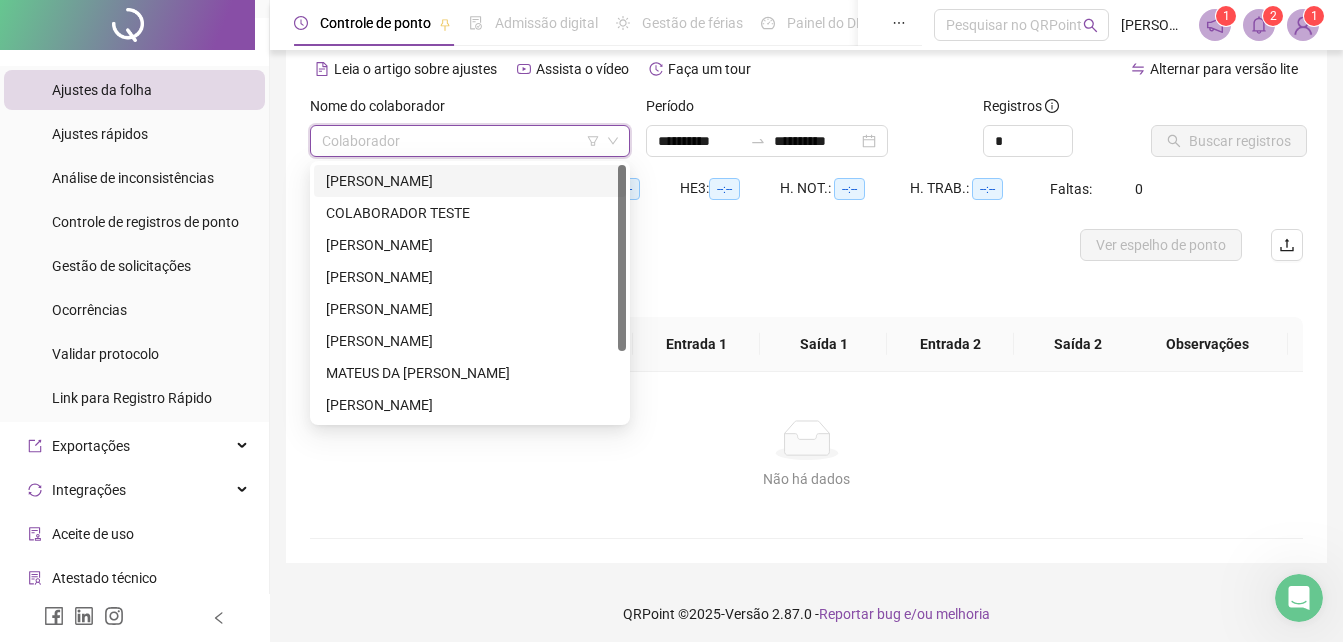 click at bounding box center (464, 141) 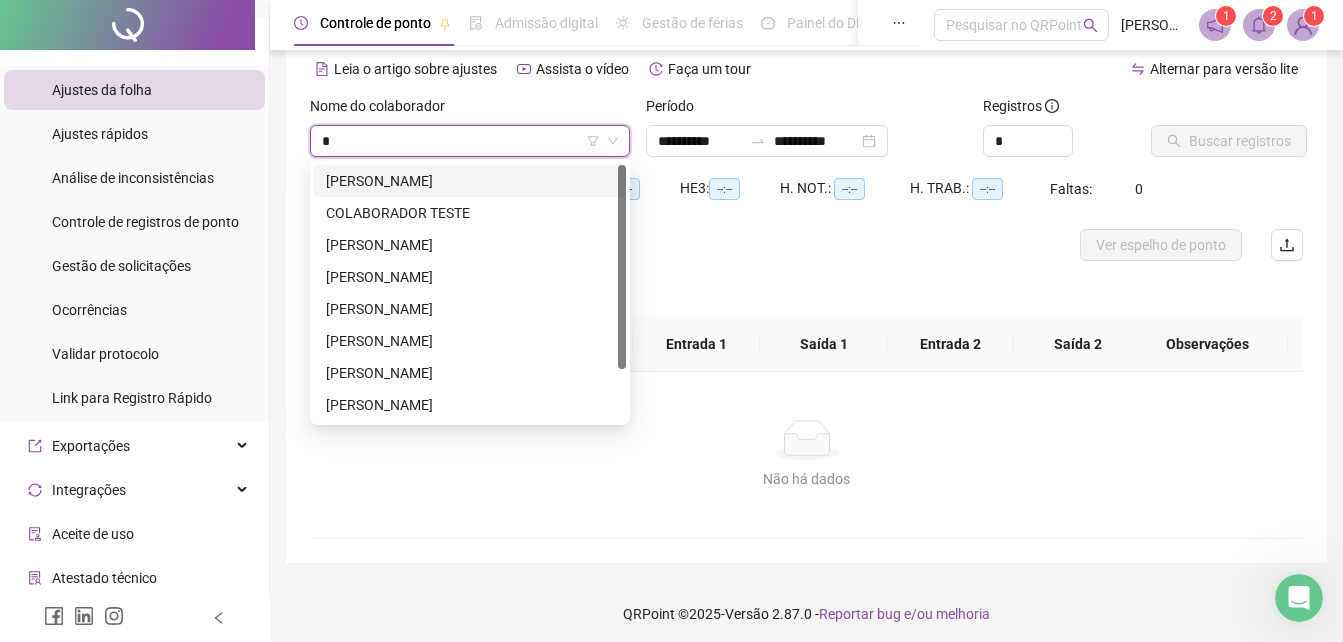 type on "**" 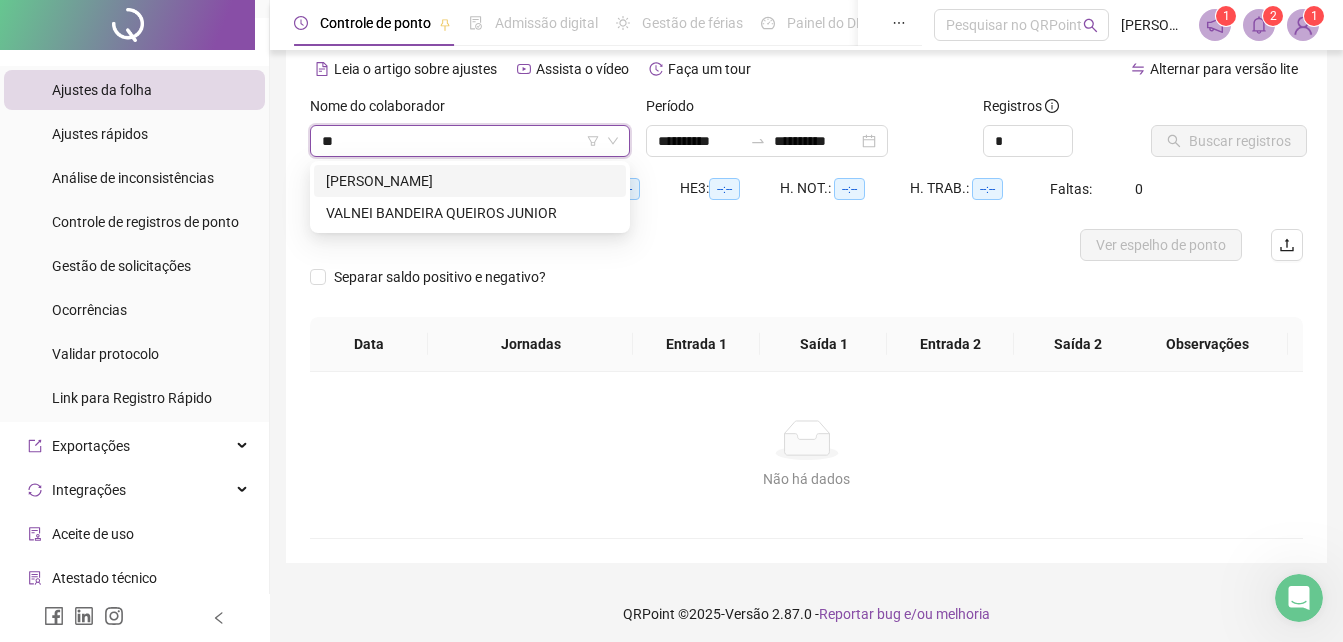 click on "[PERSON_NAME]" at bounding box center (470, 181) 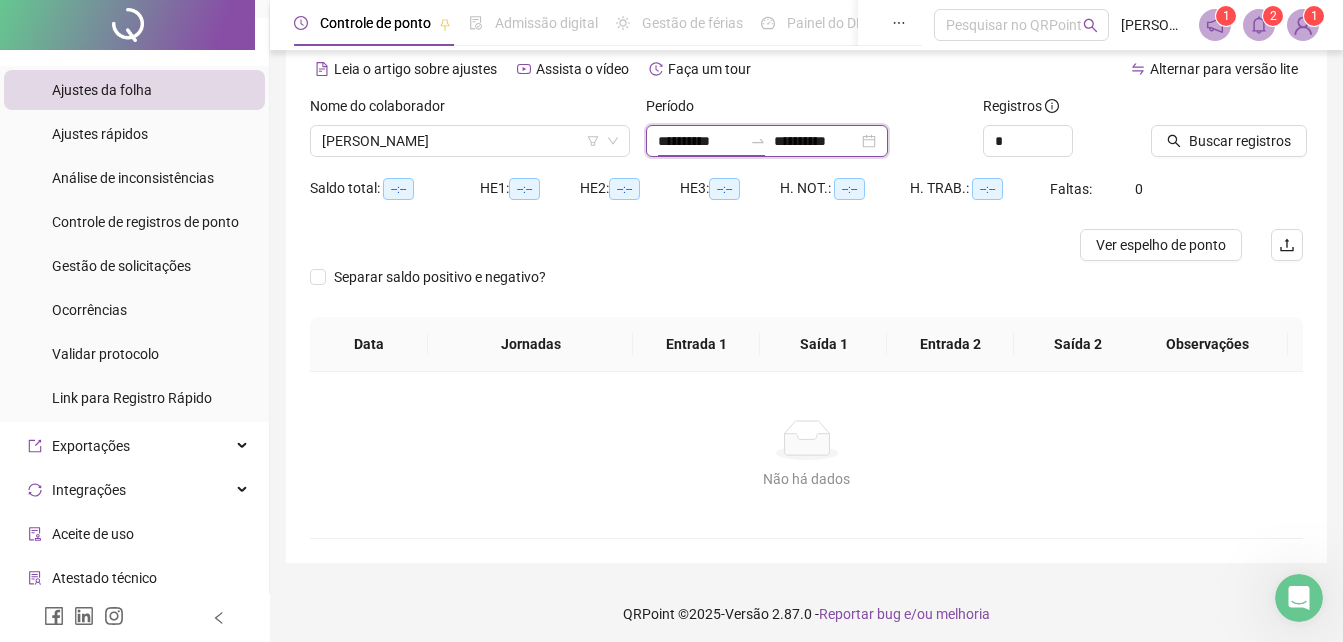 click on "**********" at bounding box center (700, 141) 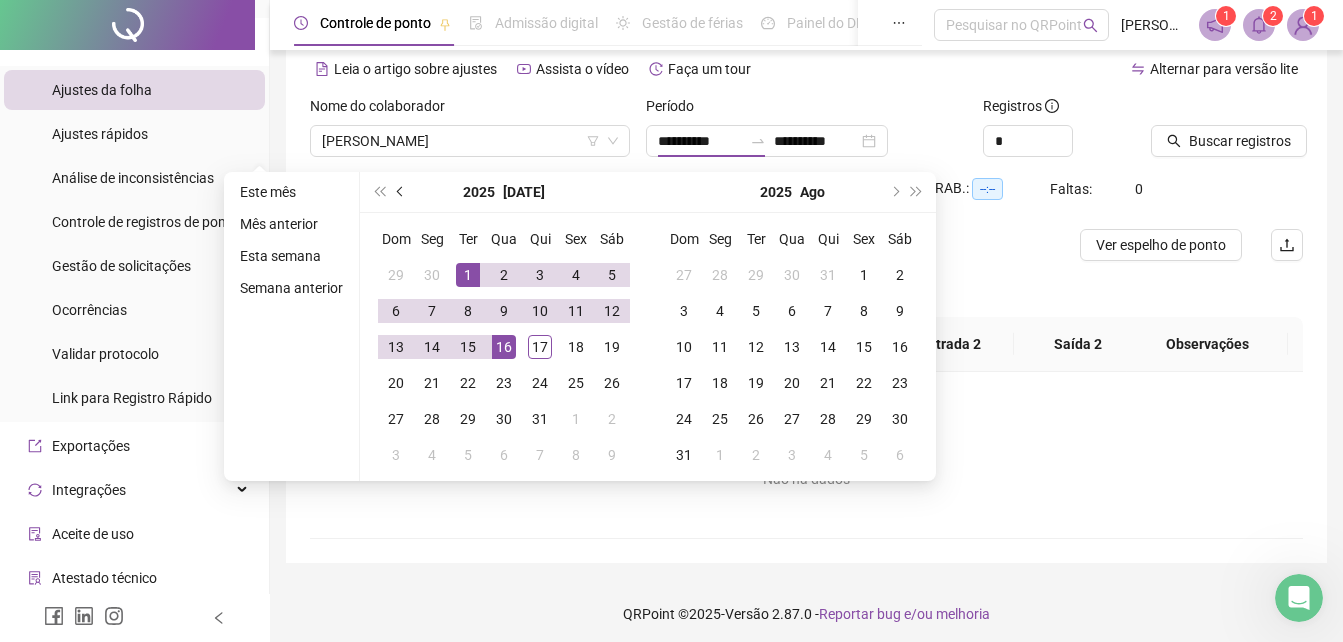 click at bounding box center (401, 192) 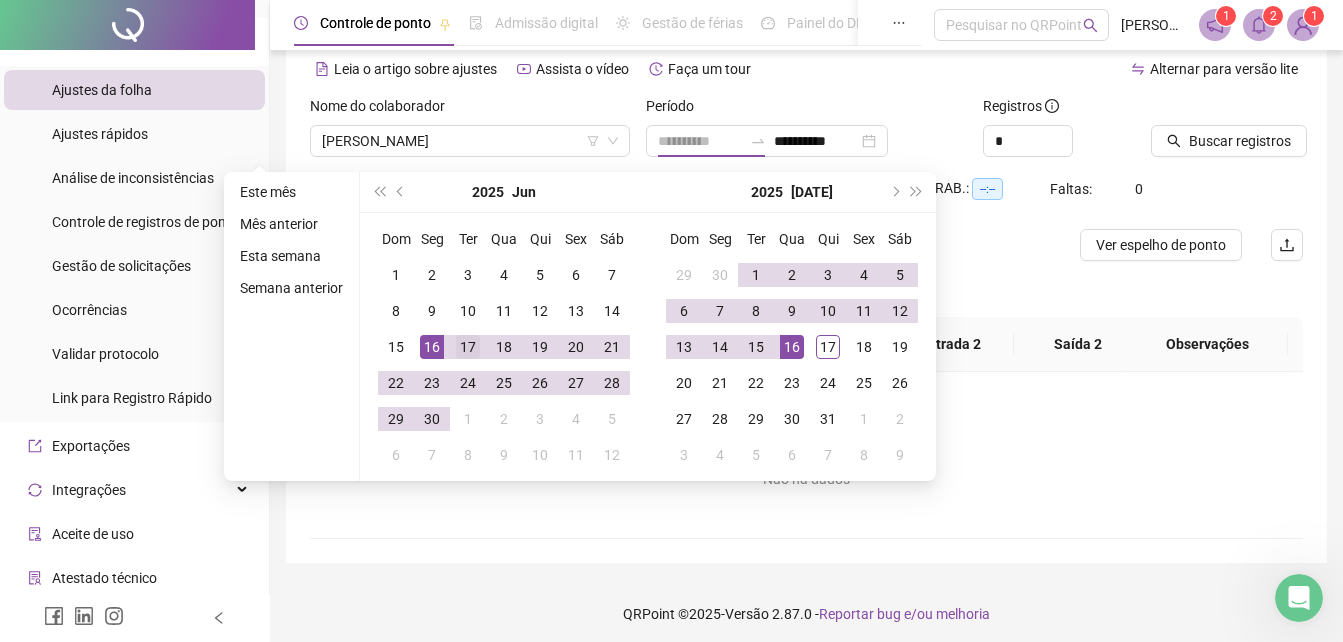 type on "**********" 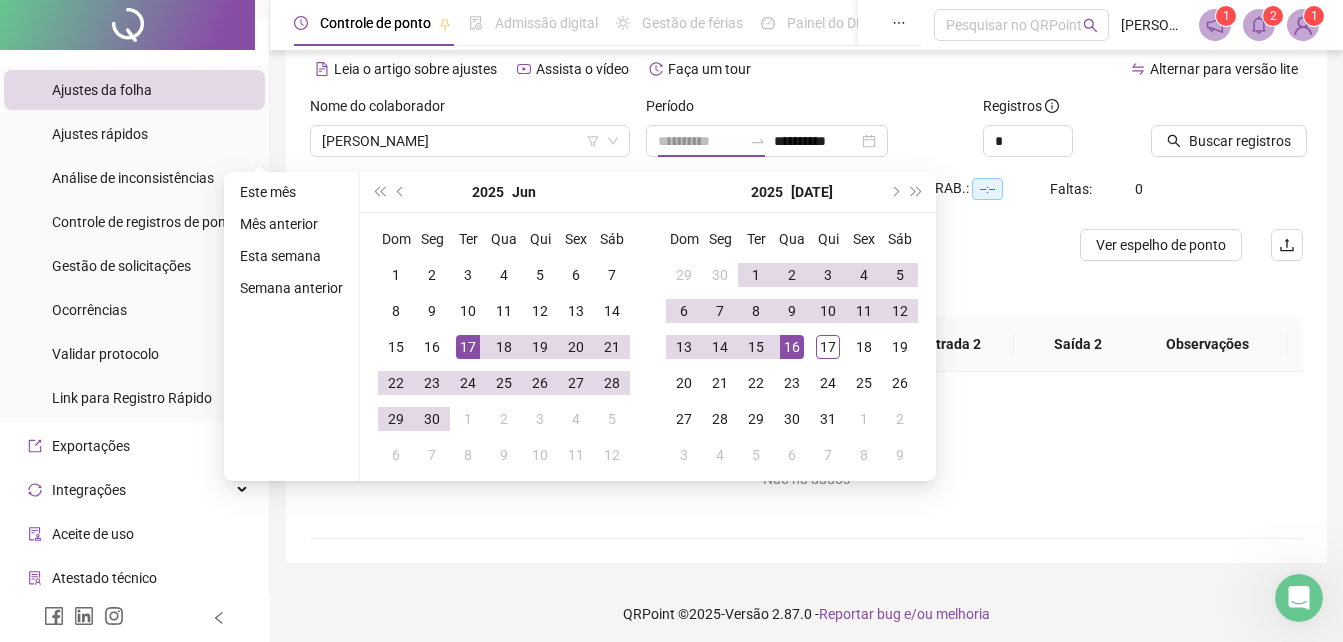 click on "17" at bounding box center [468, 347] 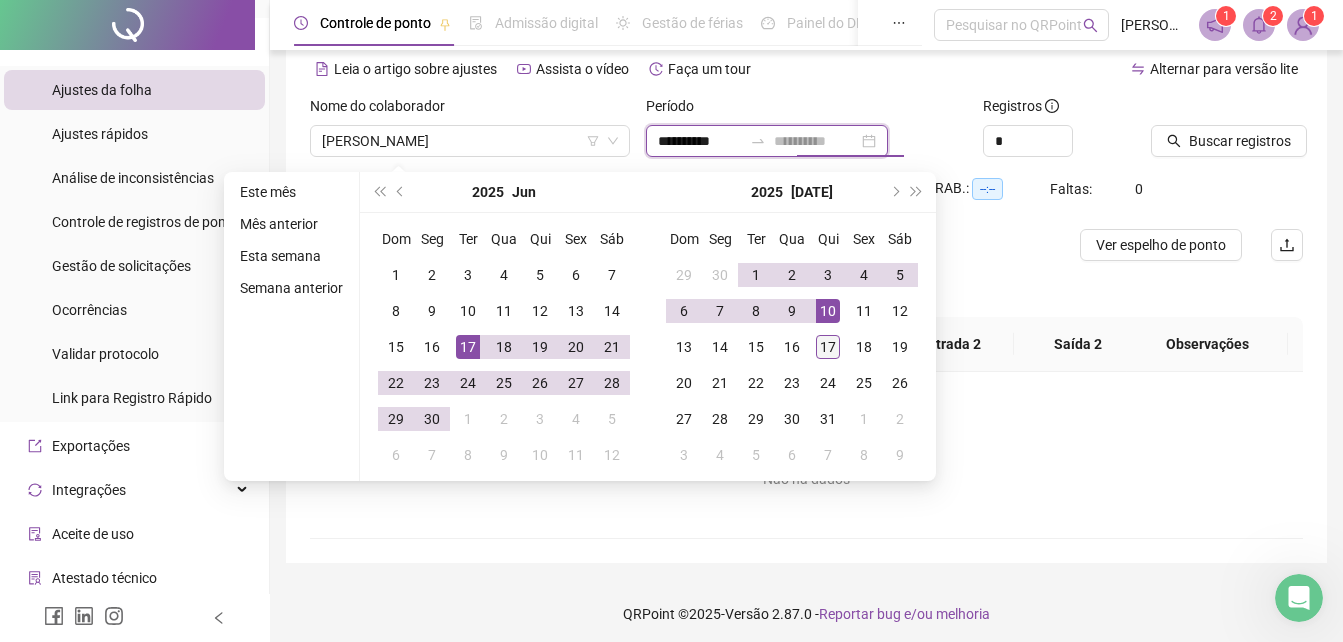 type on "**********" 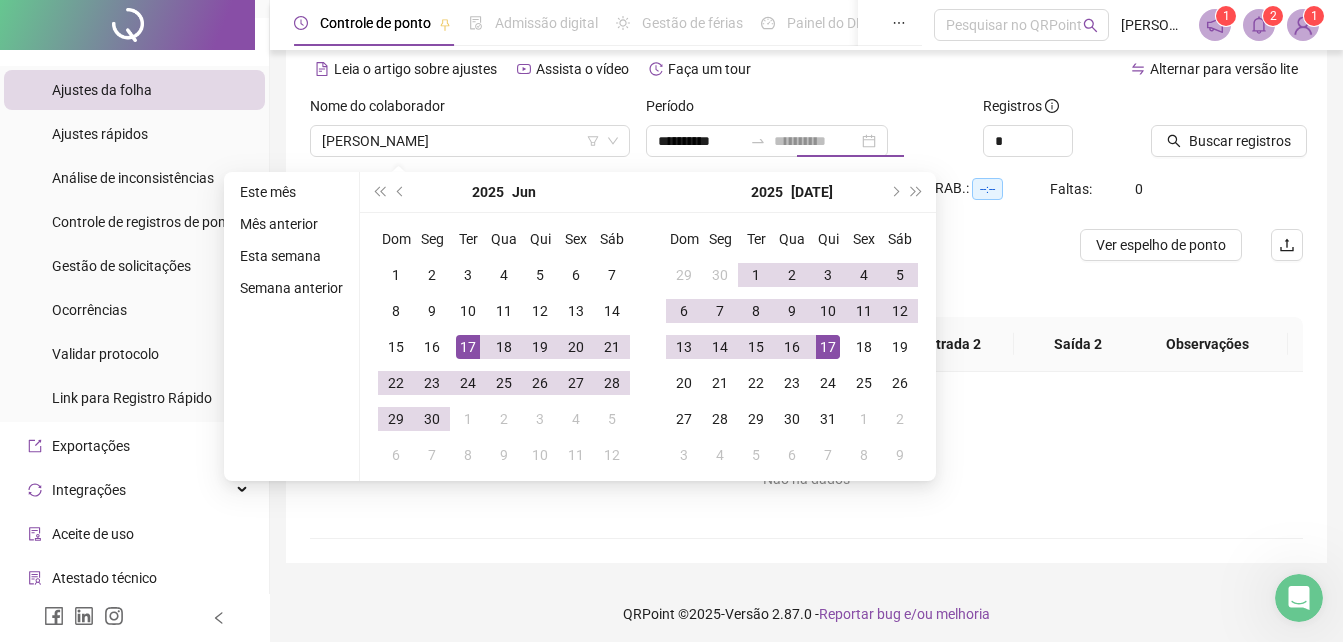 click on "17" at bounding box center (828, 347) 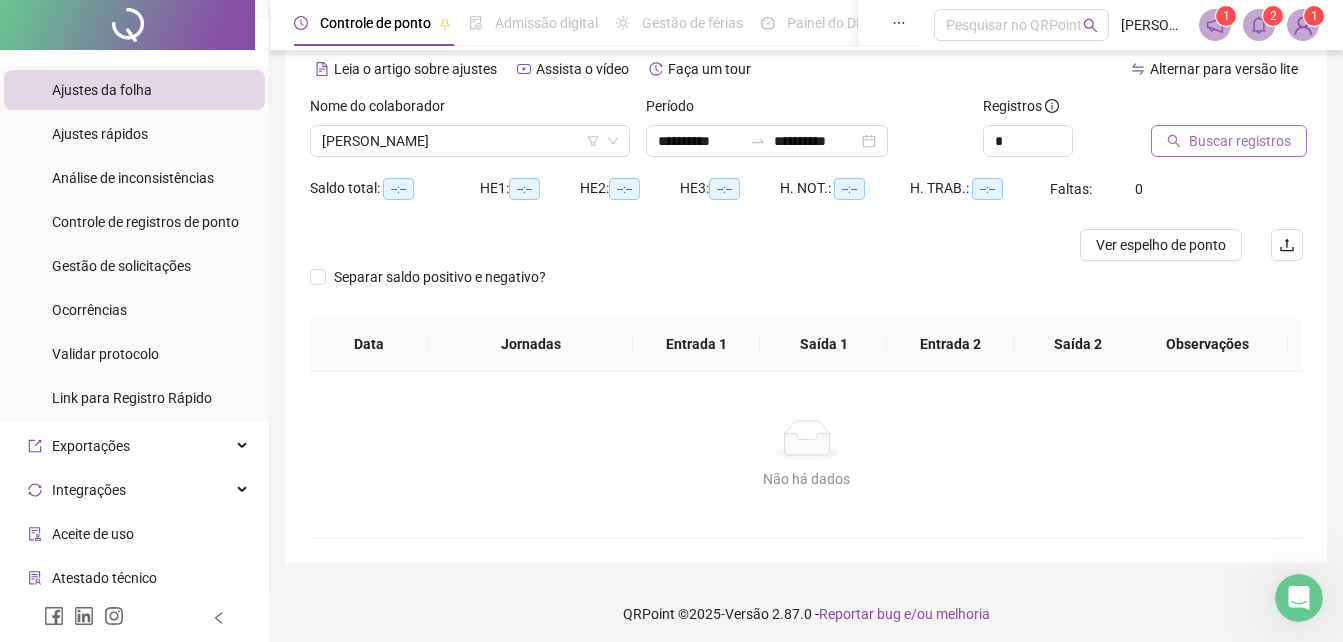 click on "Buscar registros" at bounding box center (1240, 141) 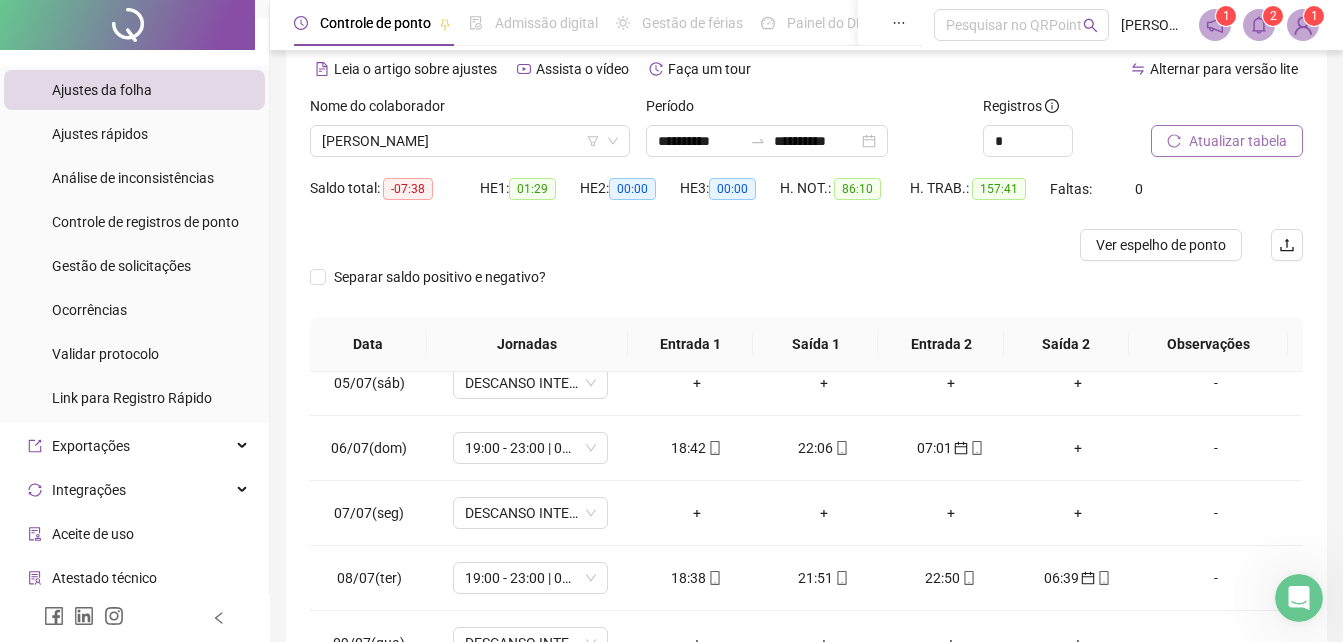 scroll, scrollTop: 1180, scrollLeft: 0, axis: vertical 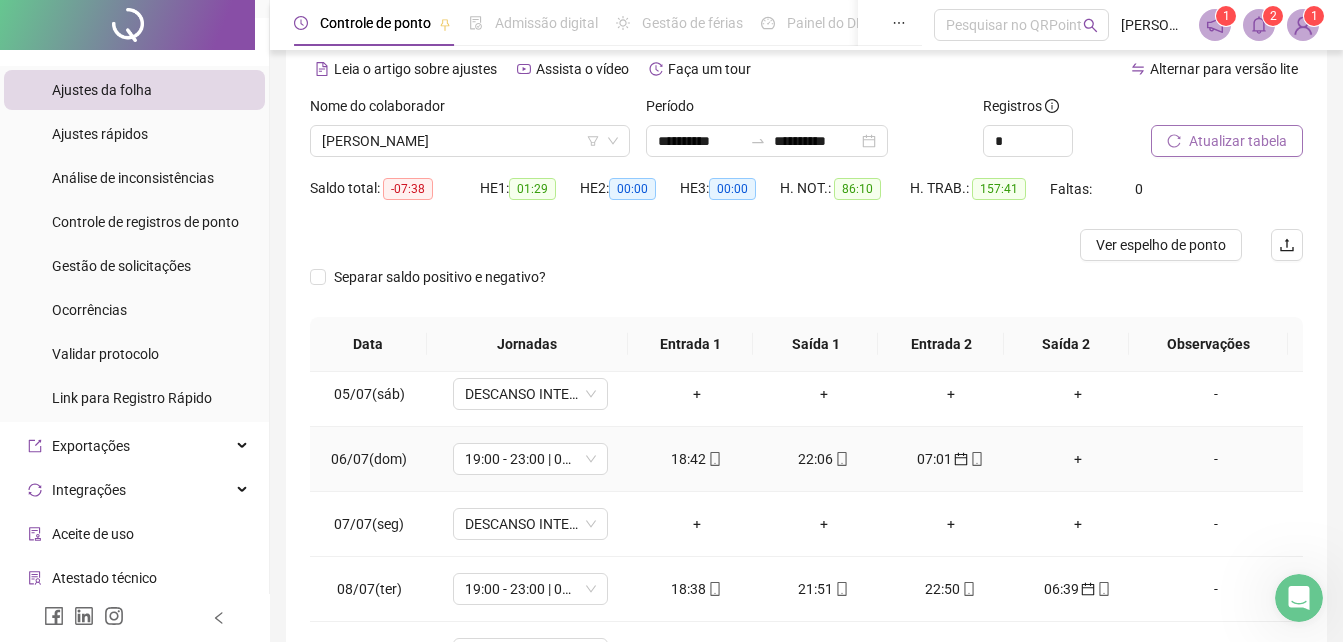 click on "+" at bounding box center [1077, 459] 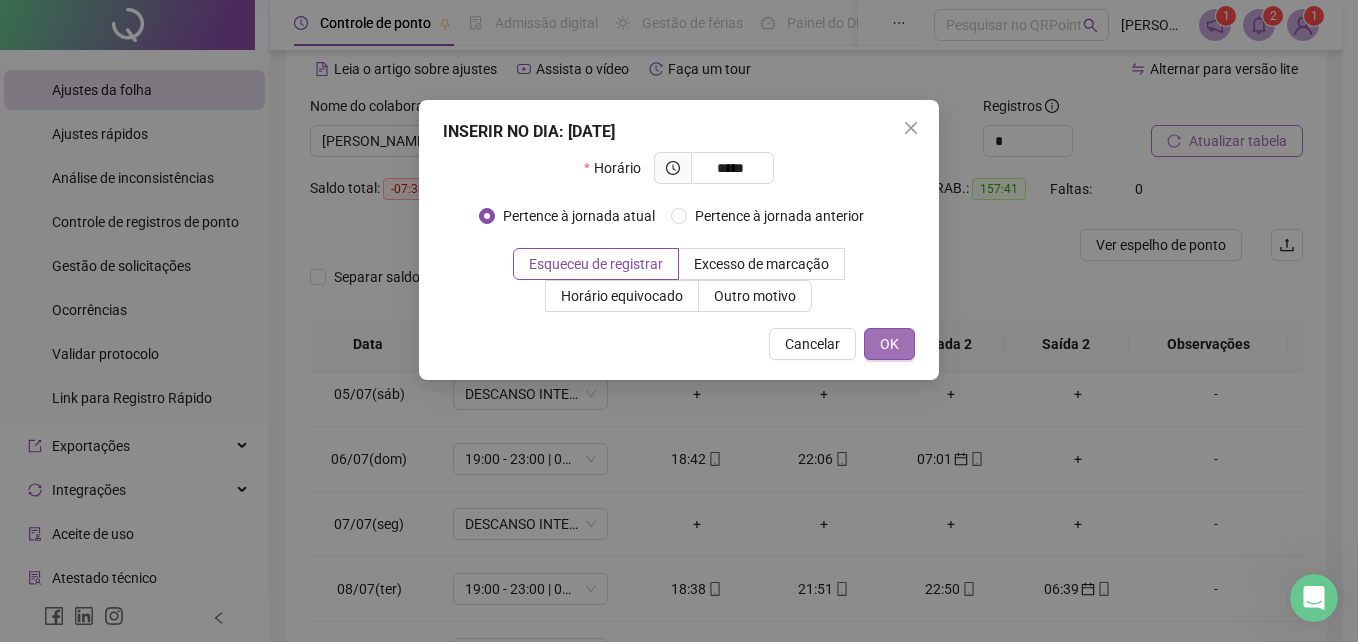 type on "*****" 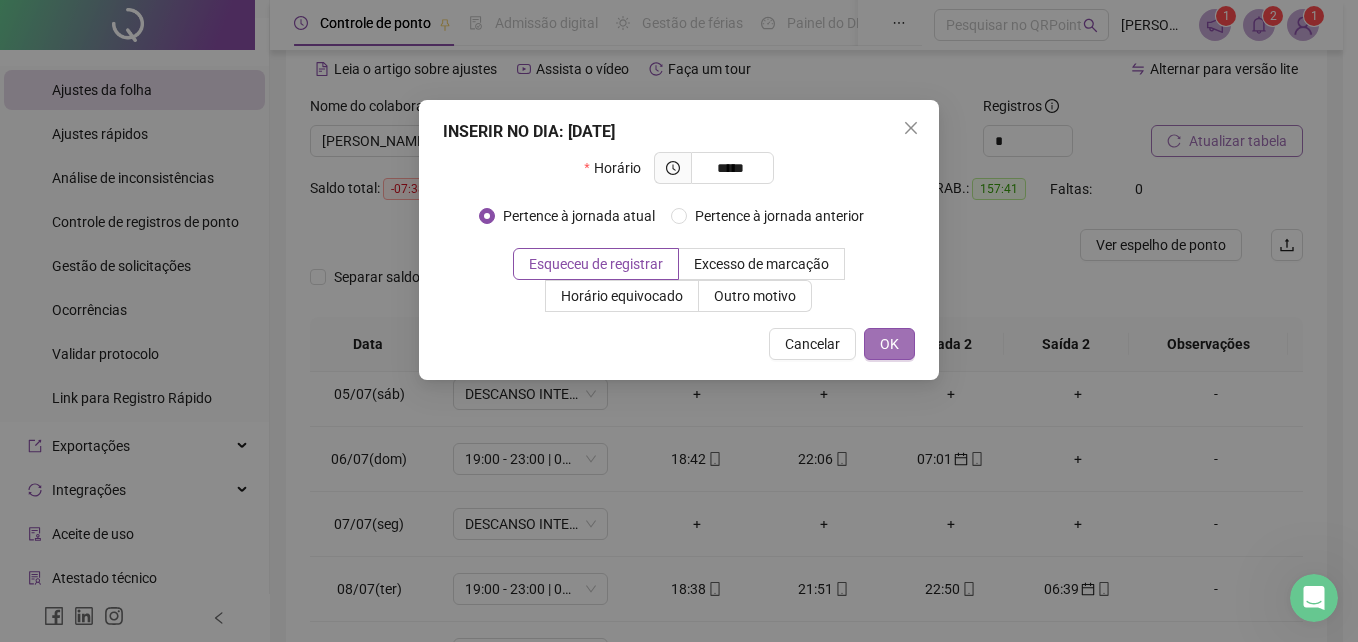 click on "OK" at bounding box center (889, 344) 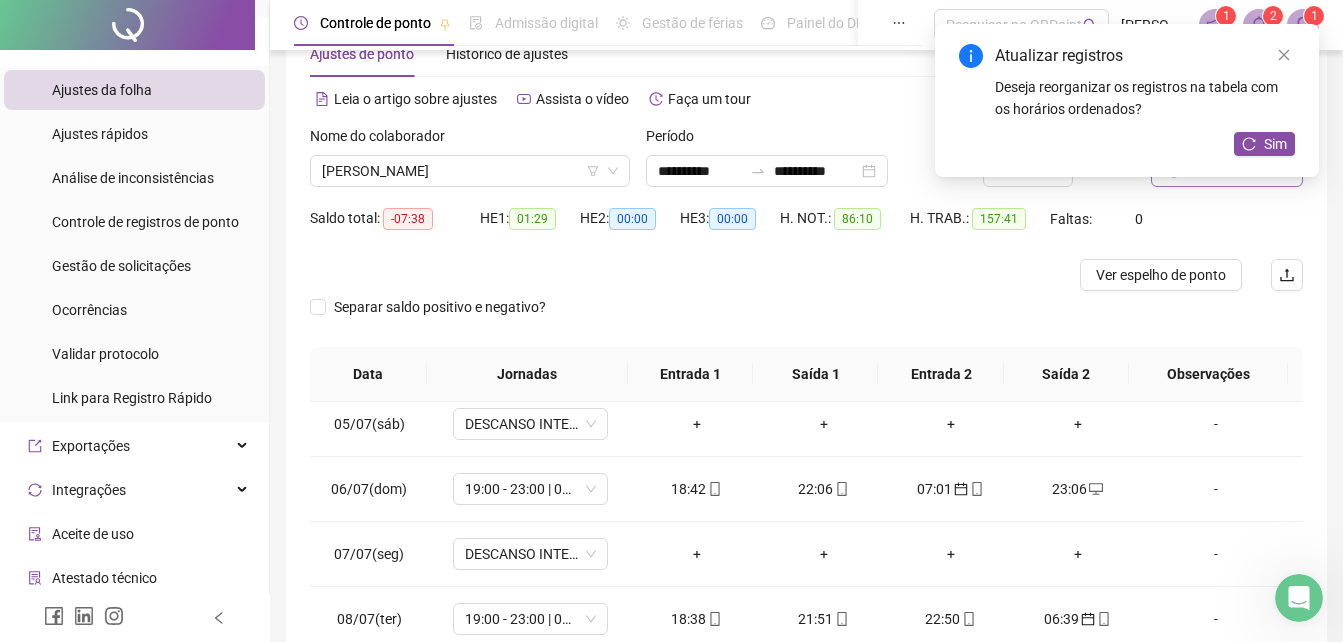 scroll, scrollTop: 0, scrollLeft: 0, axis: both 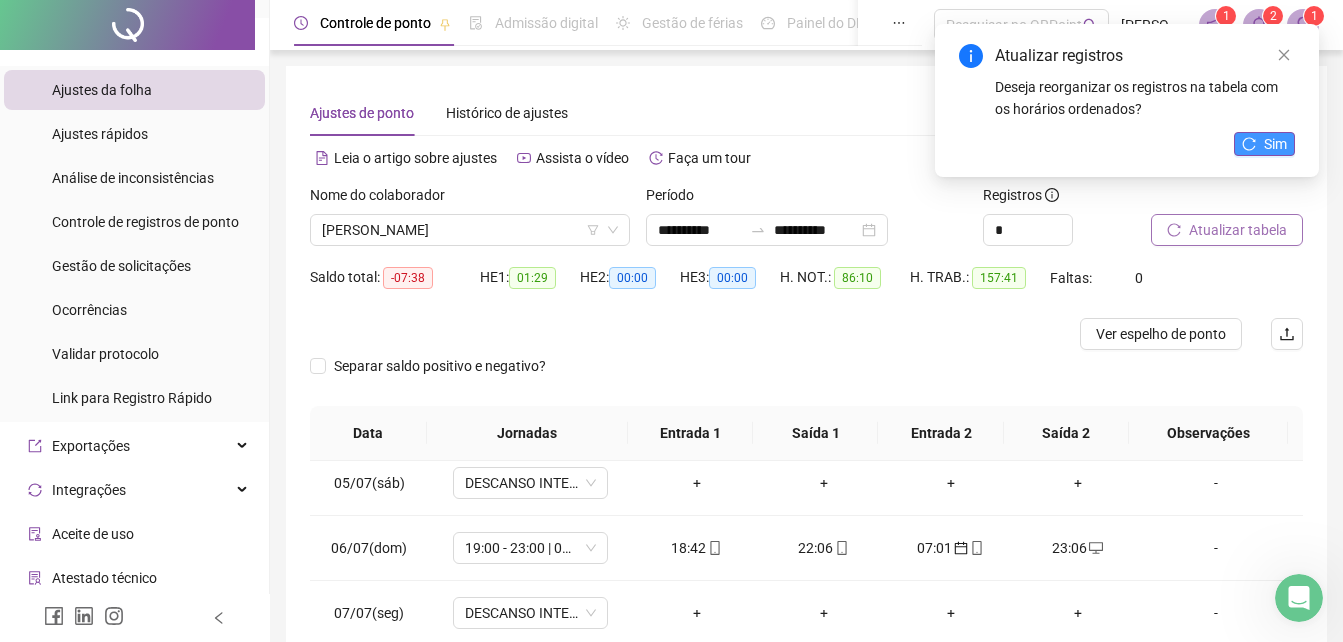 click on "Sim" at bounding box center [1275, 144] 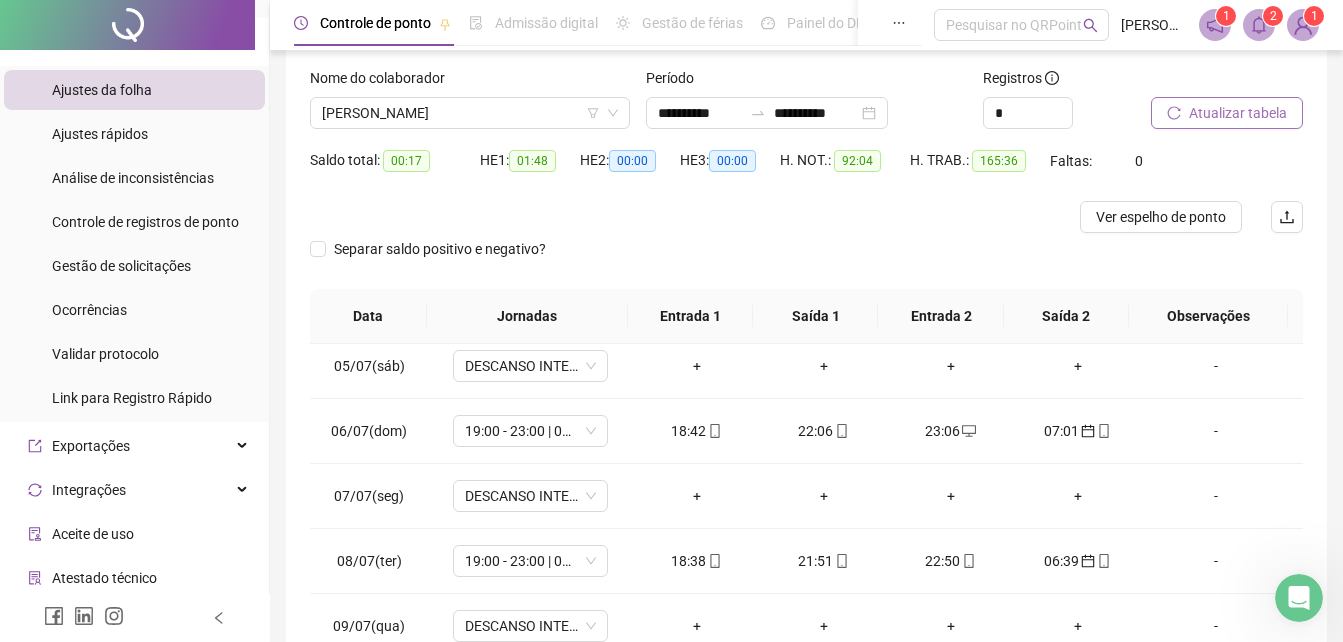 scroll, scrollTop: 0, scrollLeft: 0, axis: both 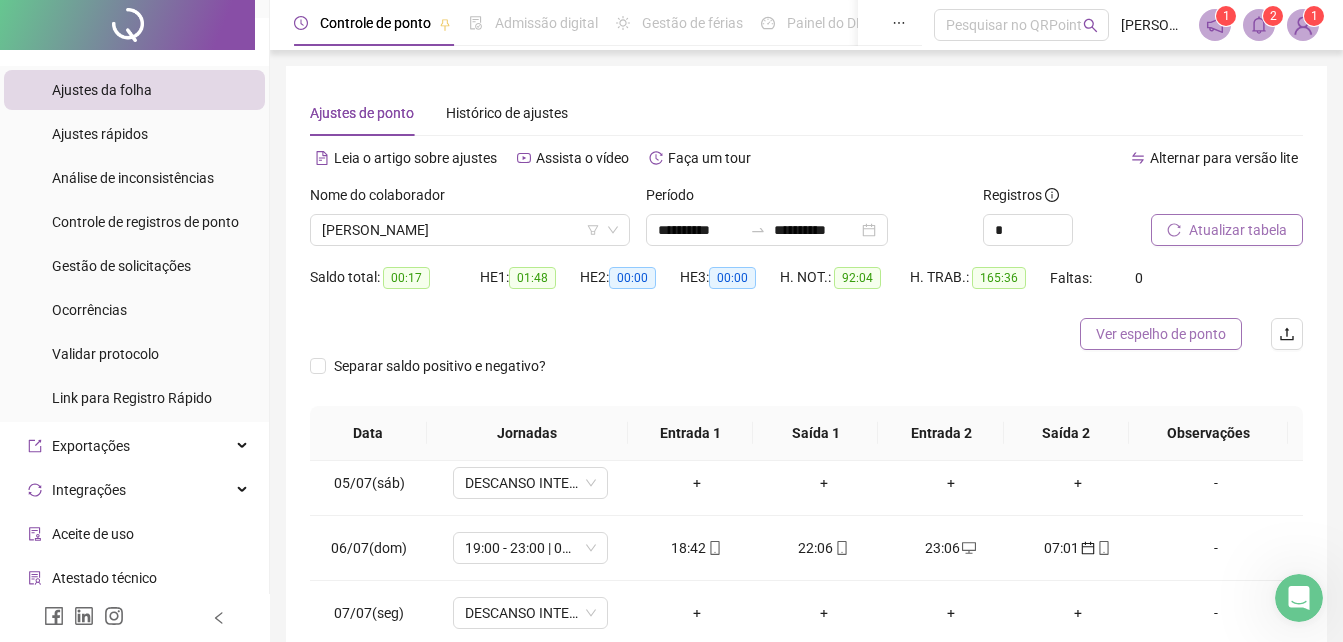 click on "Ver espelho de ponto" at bounding box center [1161, 334] 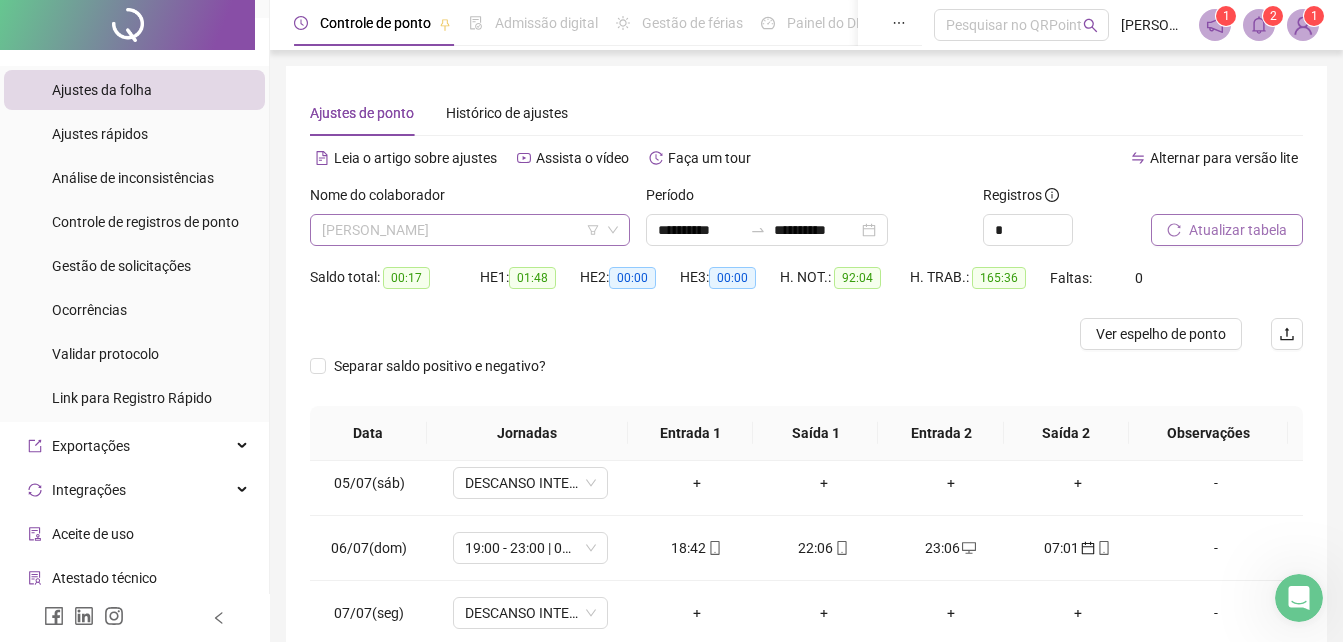 scroll, scrollTop: 32, scrollLeft: 0, axis: vertical 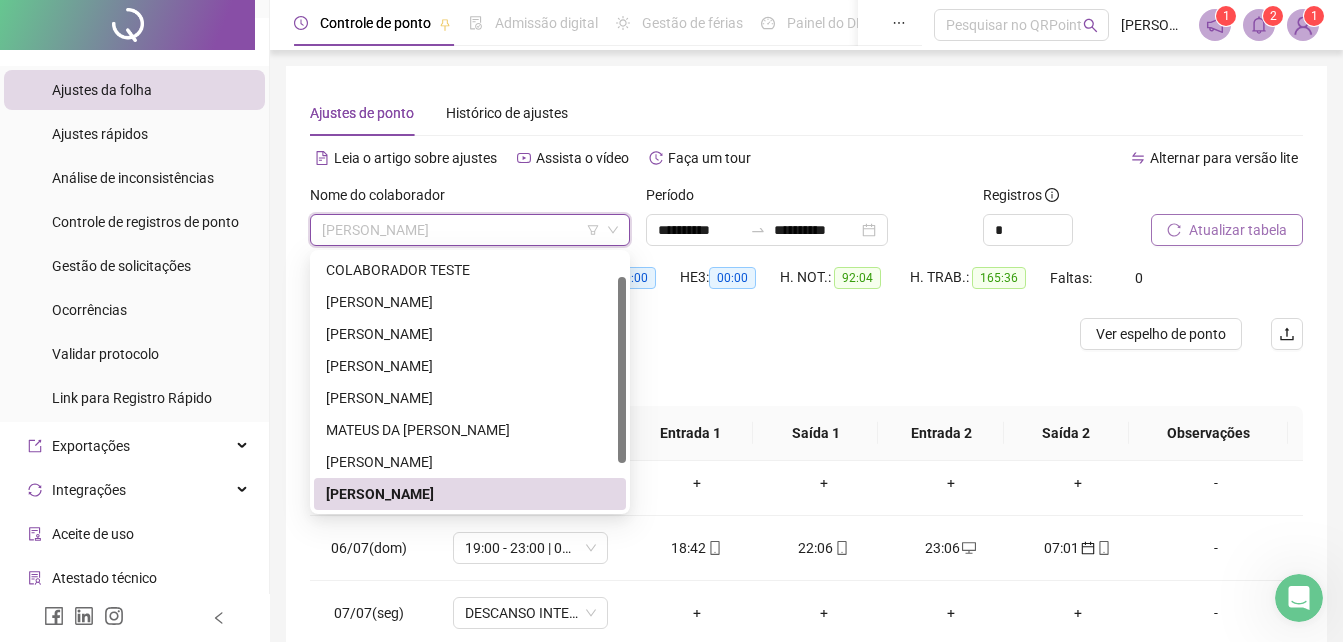 type on "*" 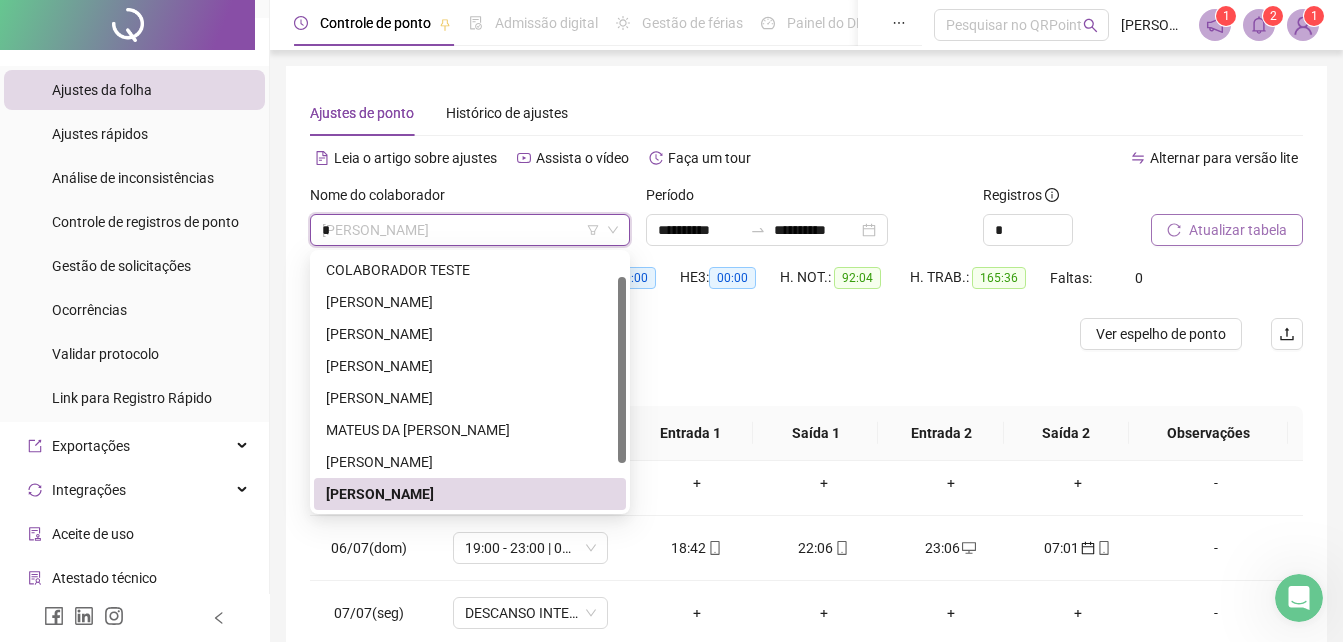 scroll, scrollTop: 0, scrollLeft: 0, axis: both 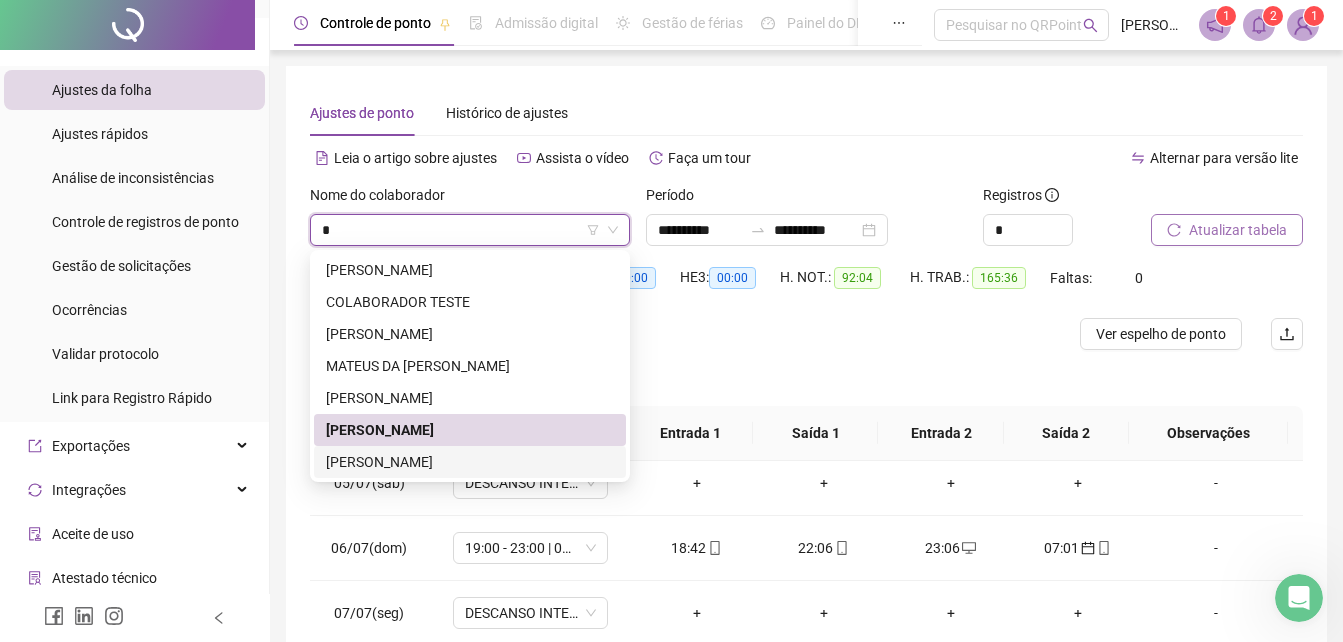 click on "[PERSON_NAME]" at bounding box center (470, 462) 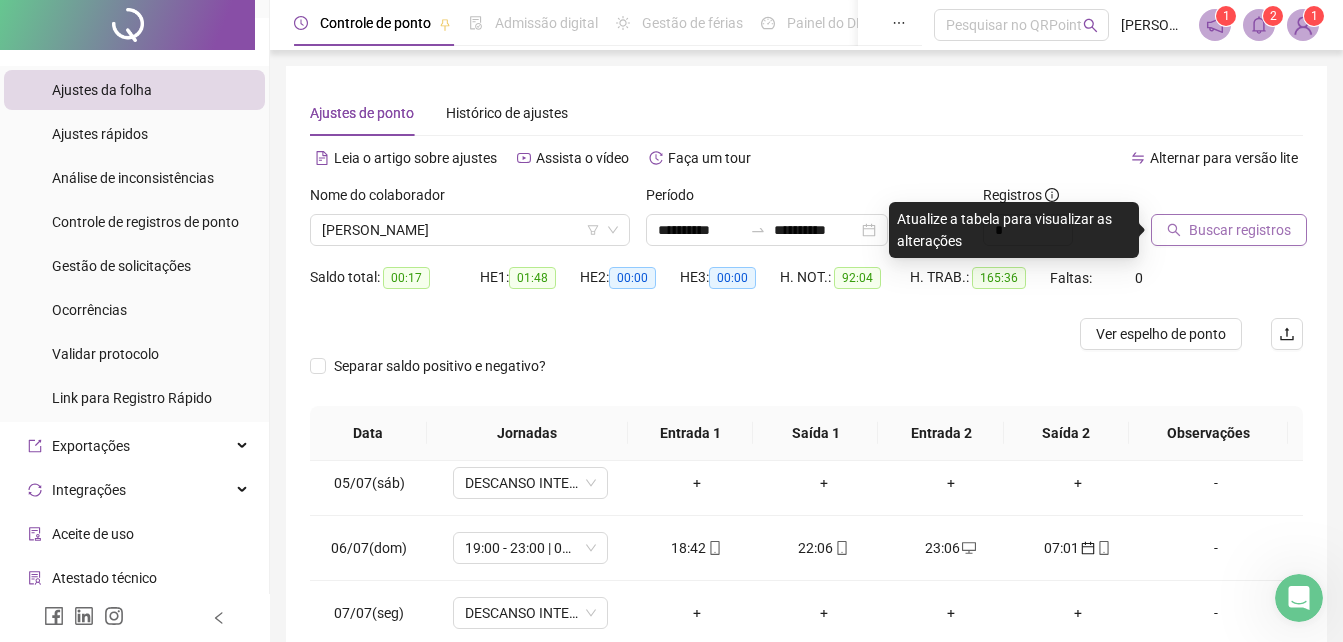click on "Buscar registros" at bounding box center [1240, 230] 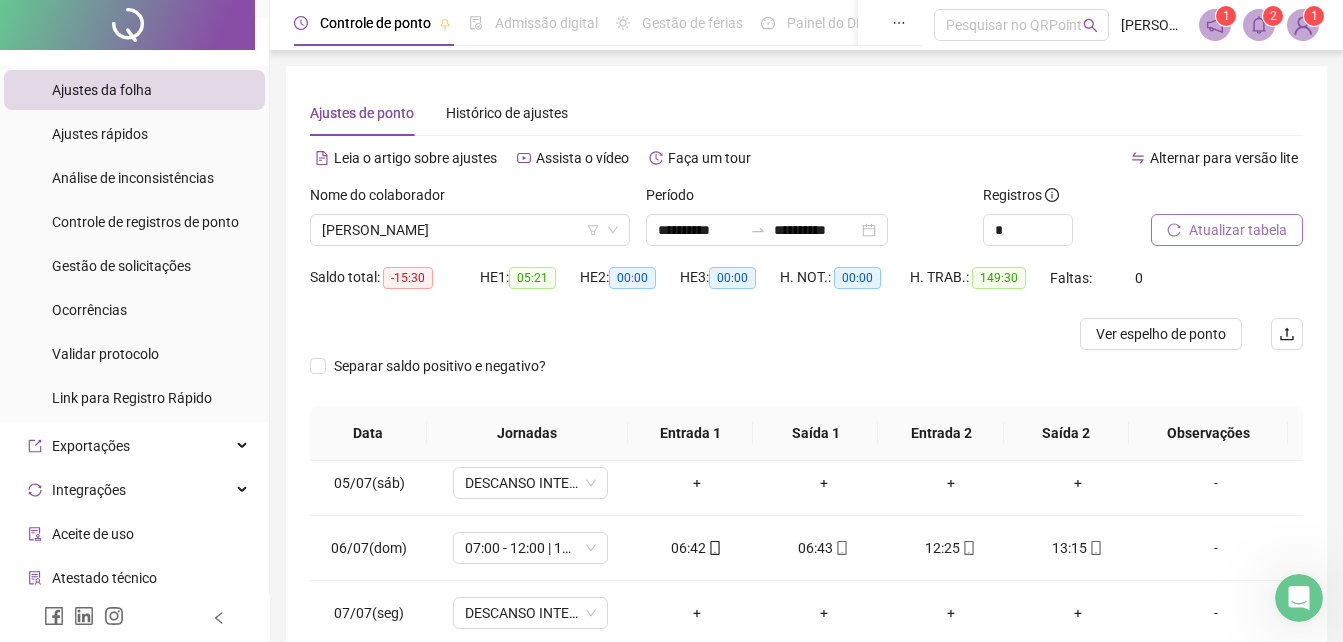 click on "Ajustes de ponto Histórico de ajustes" at bounding box center (806, 113) 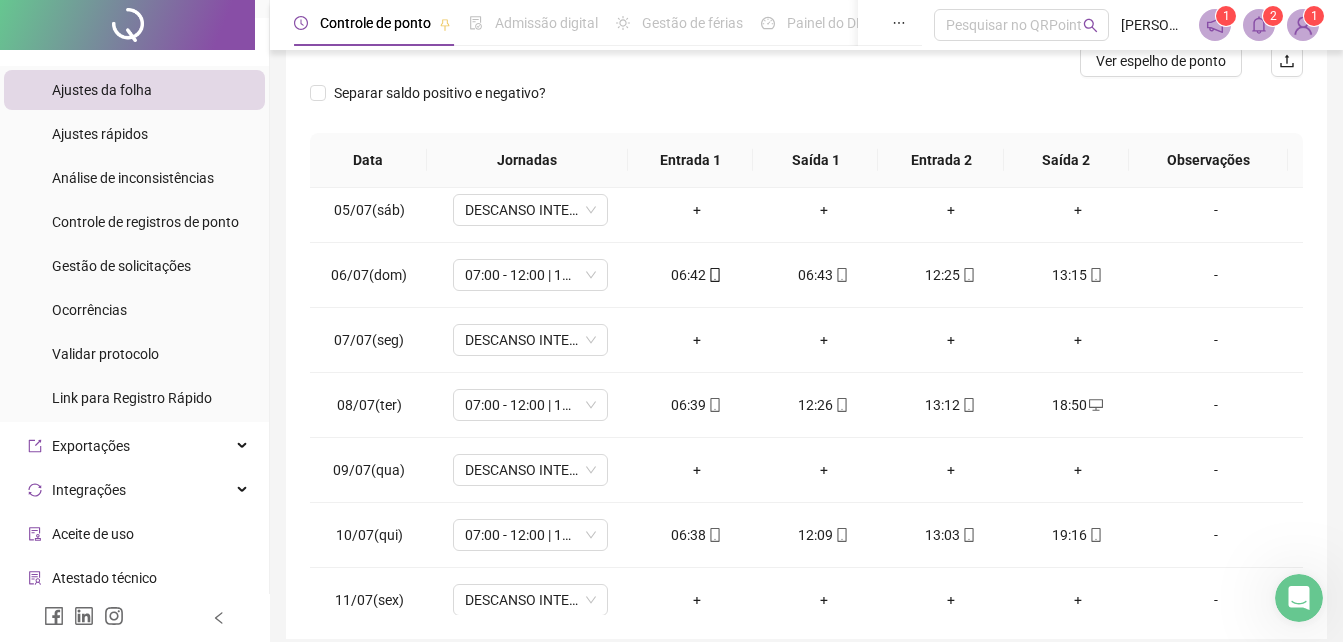 scroll, scrollTop: 356, scrollLeft: 0, axis: vertical 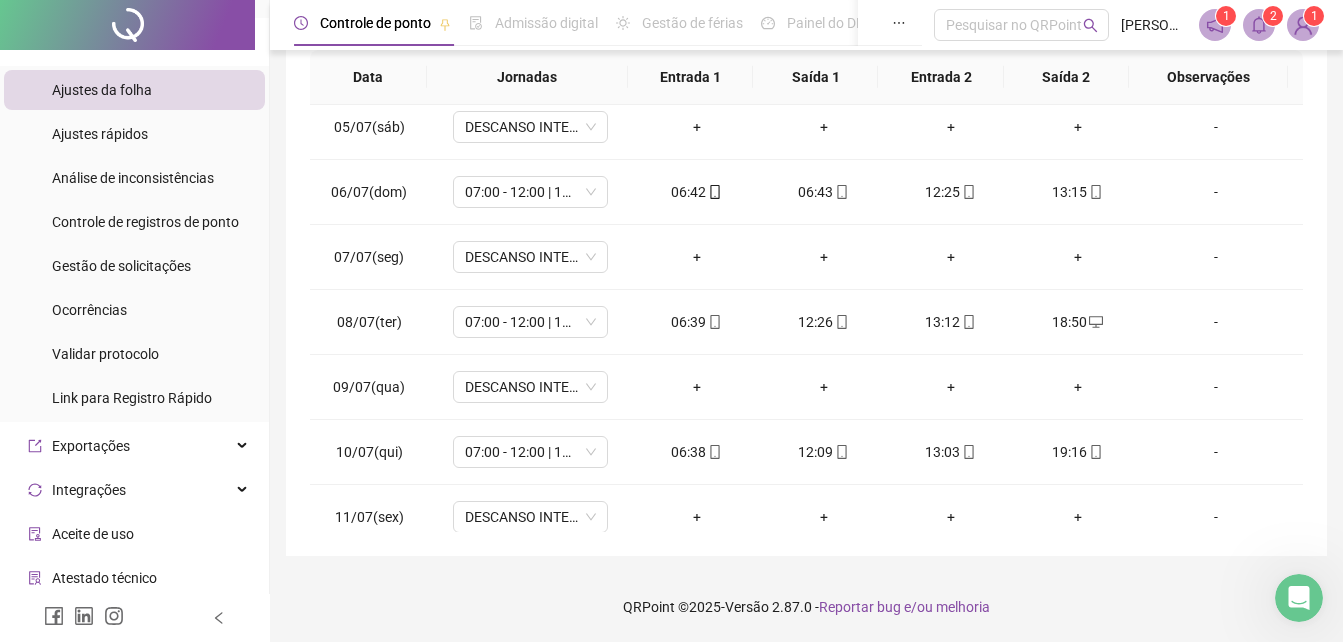click on "**********" at bounding box center (806, 133) 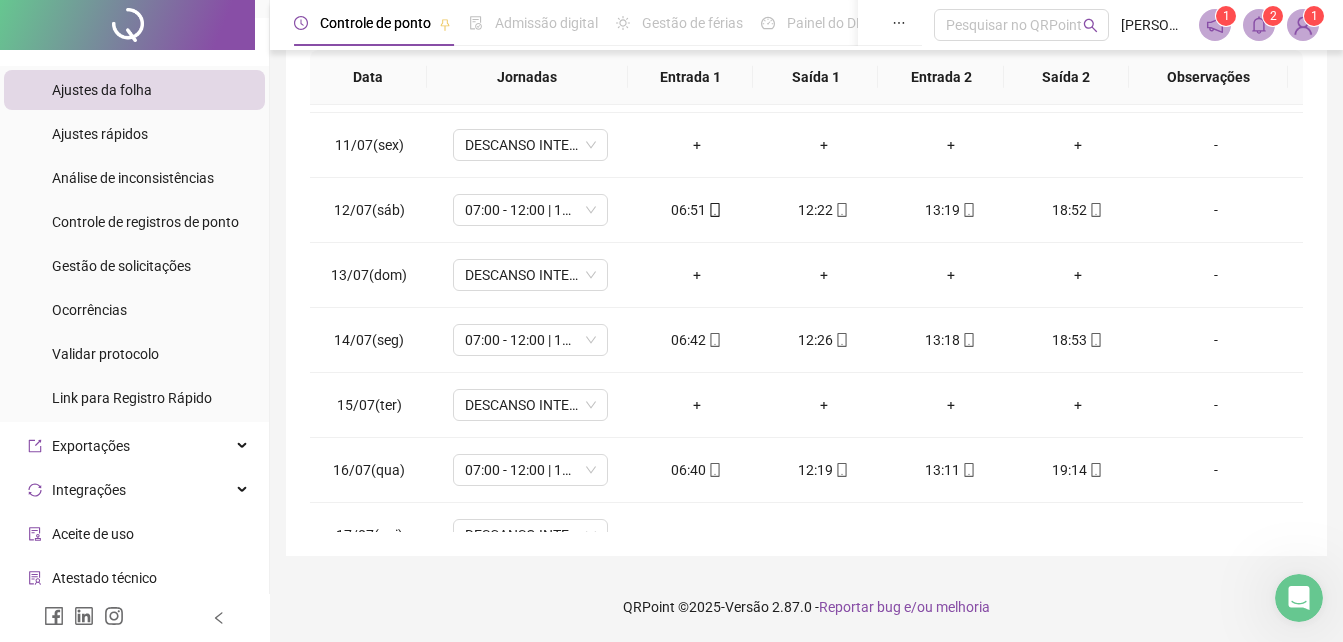 scroll, scrollTop: 1553, scrollLeft: 0, axis: vertical 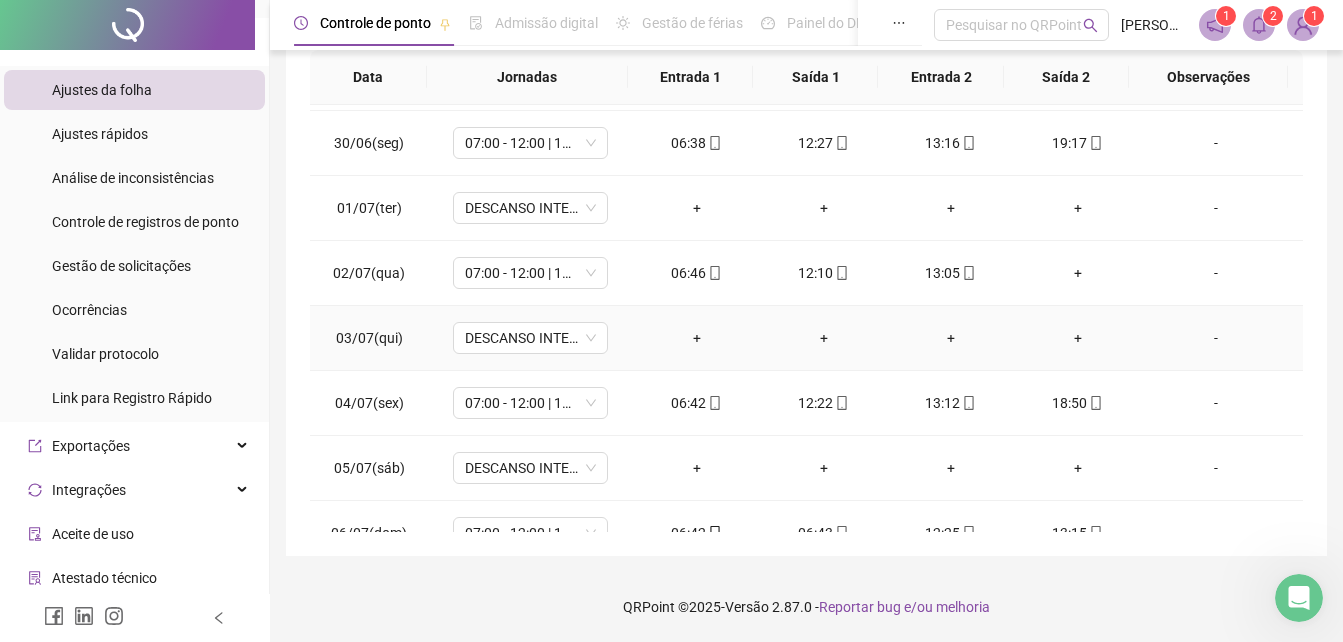 click on "-" at bounding box center (1222, 338) 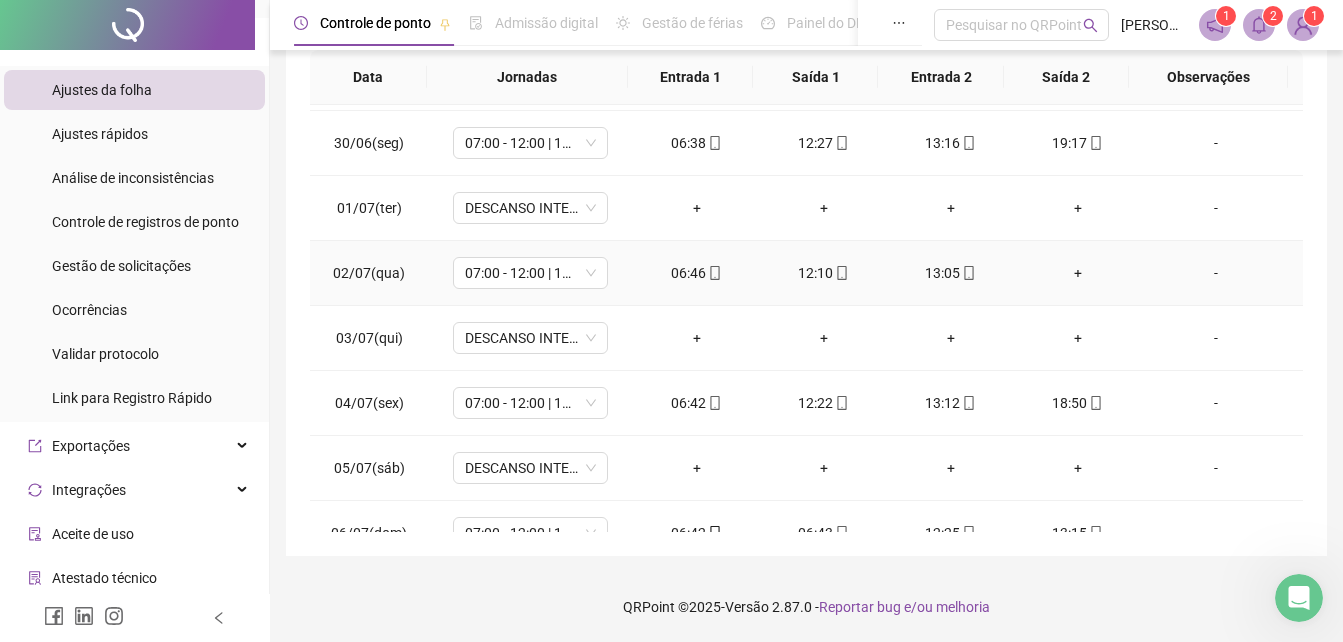 click on "+" at bounding box center [1077, 273] 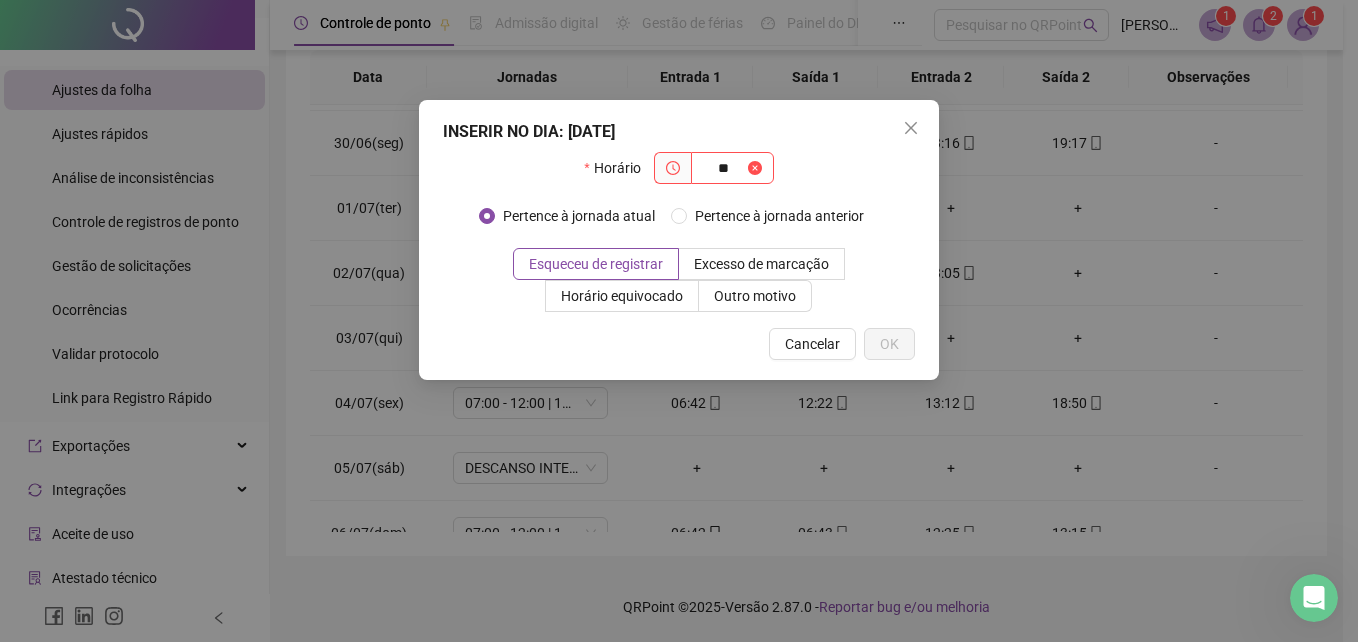 type on "*" 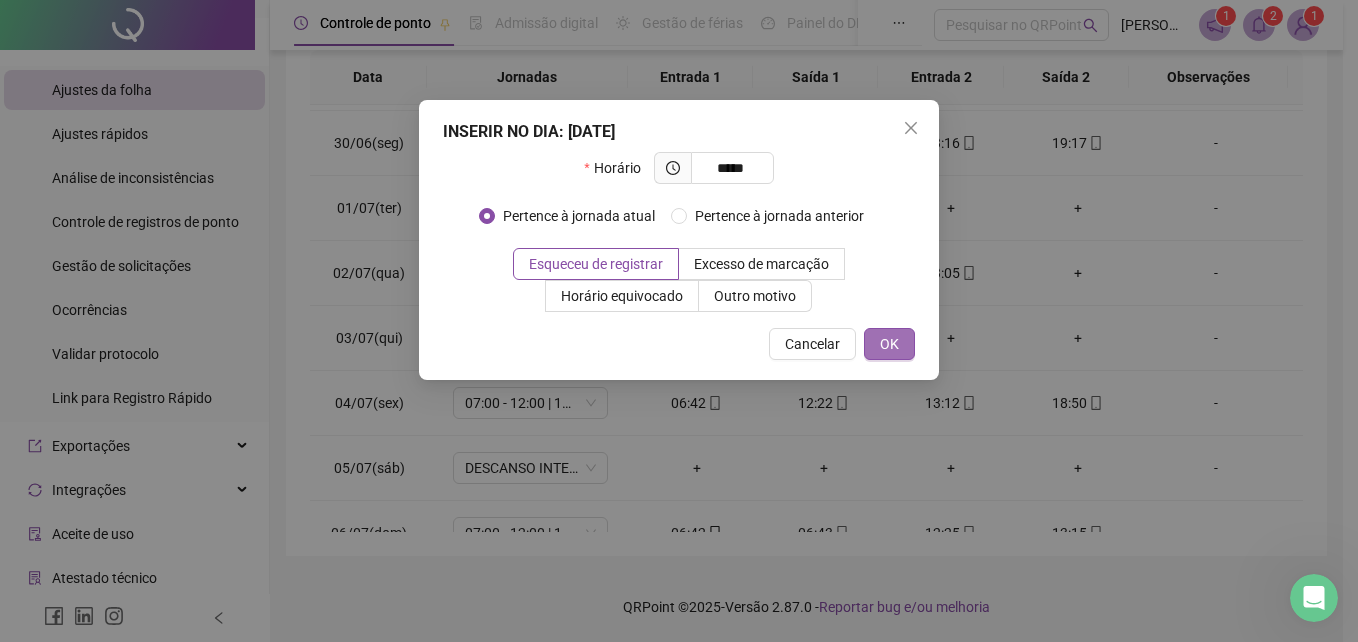 type on "*****" 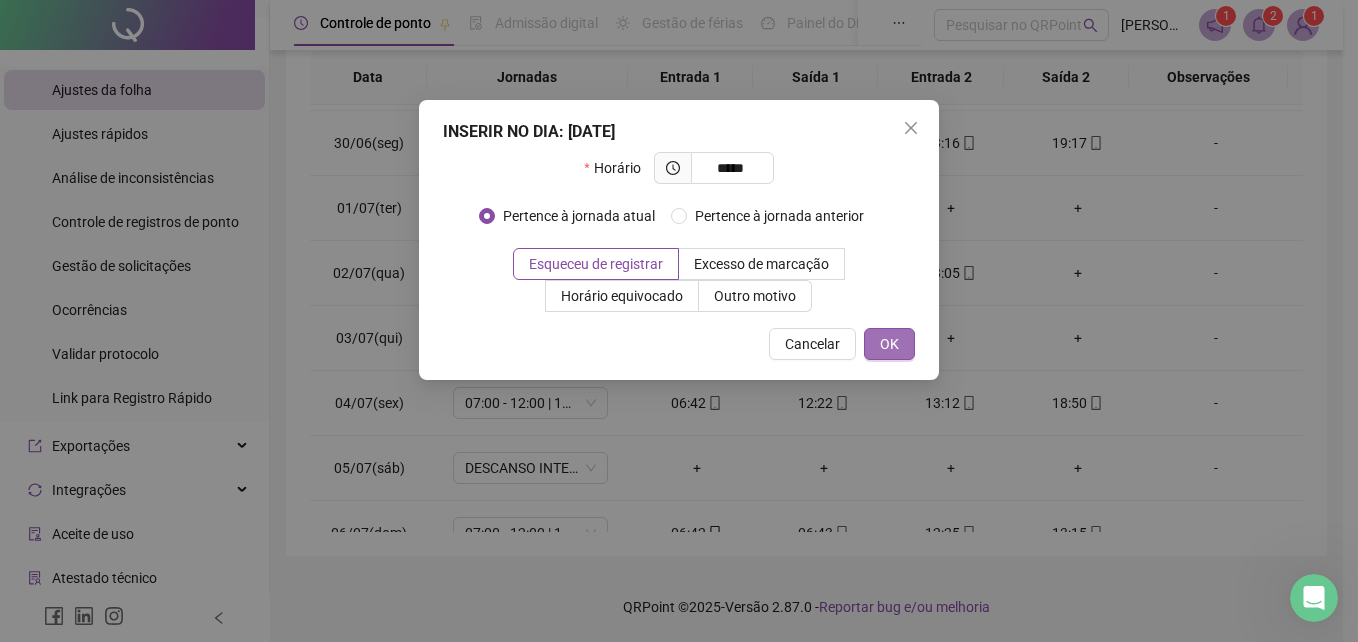 click on "OK" at bounding box center (889, 344) 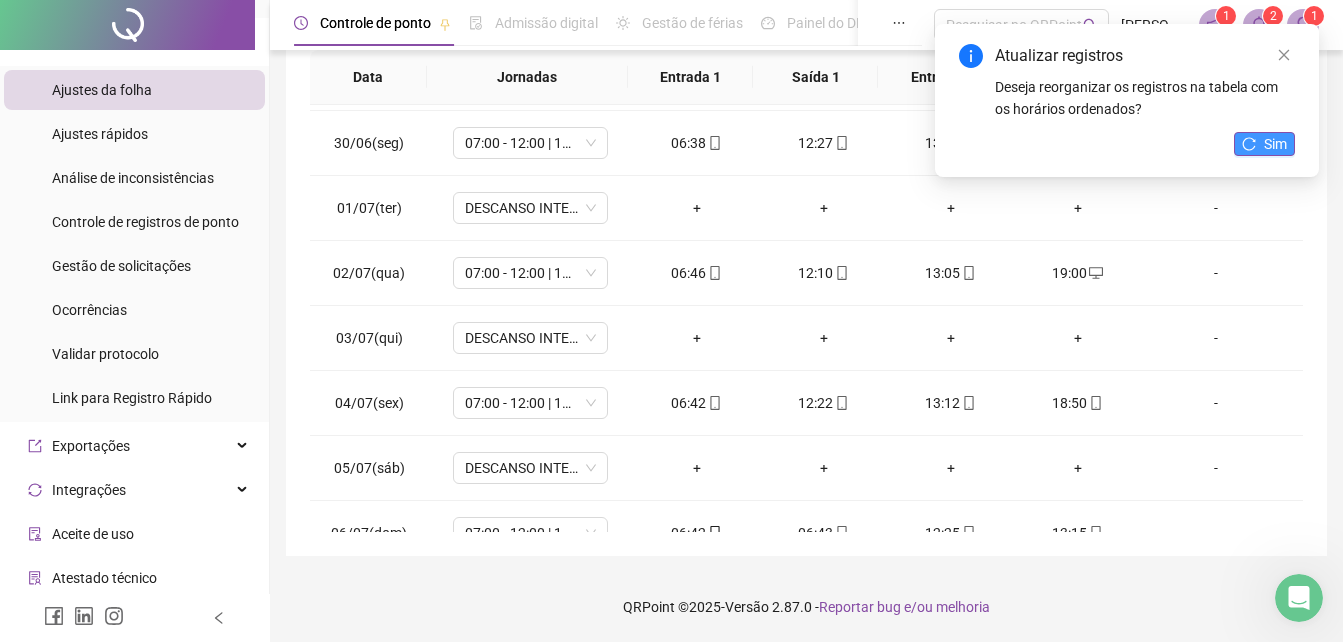 click on "Sim" at bounding box center (1264, 144) 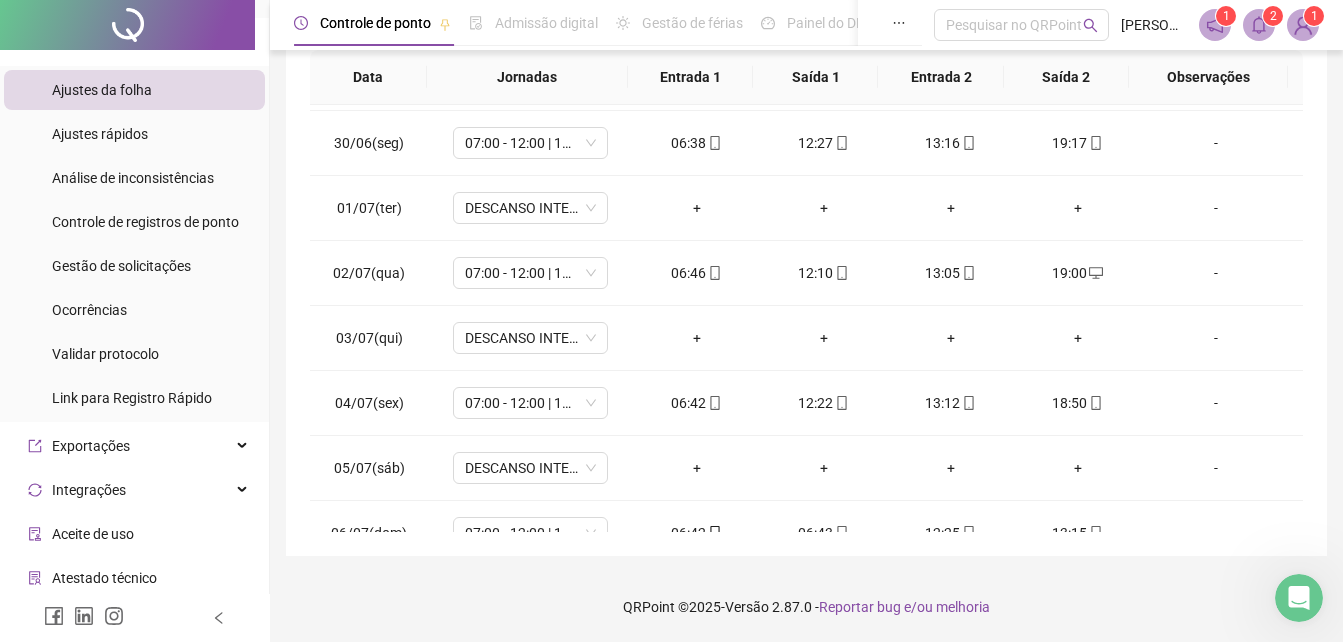 scroll, scrollTop: 601, scrollLeft: 0, axis: vertical 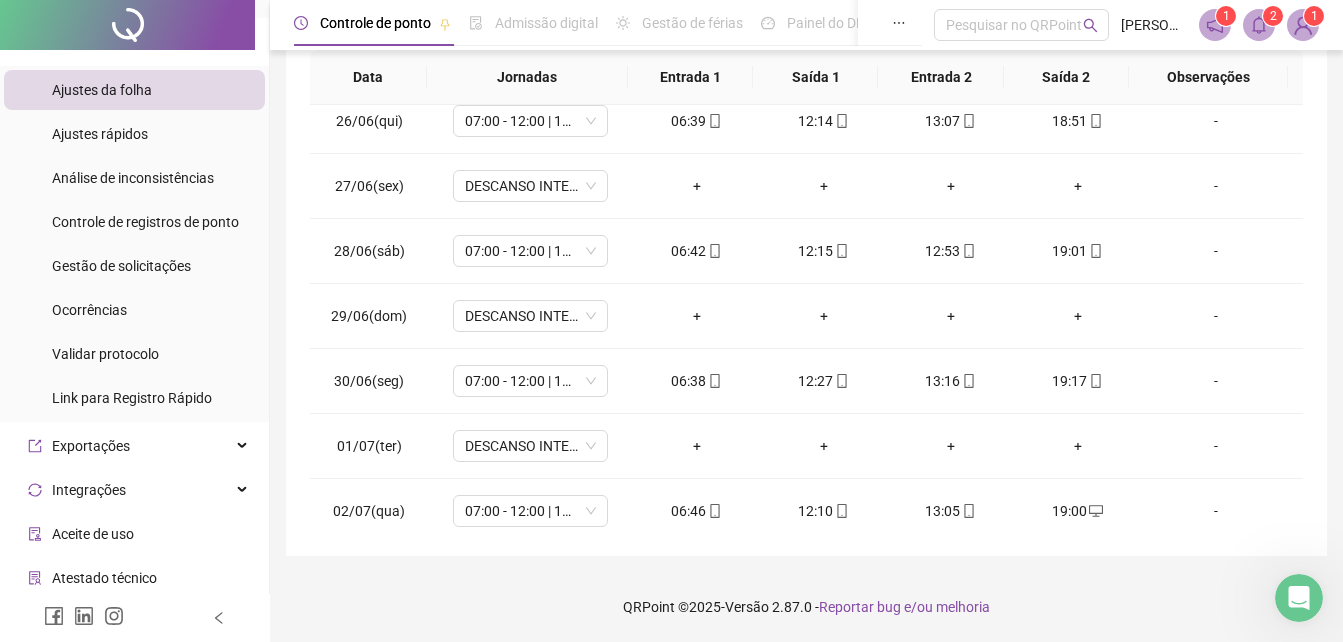 drag, startPoint x: 1306, startPoint y: 242, endPoint x: 1308, endPoint y: 398, distance: 156.01282 